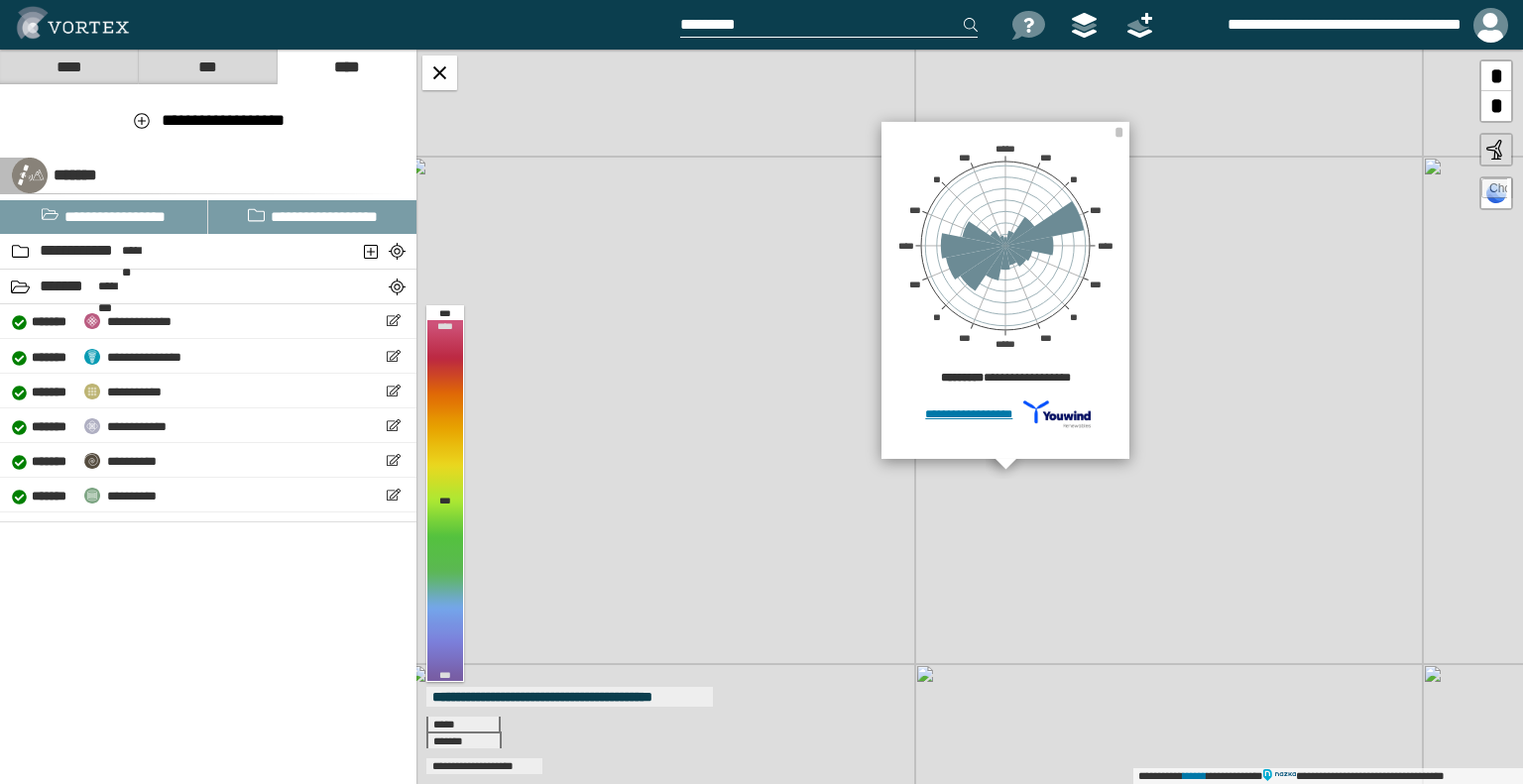 scroll, scrollTop: 0, scrollLeft: 0, axis: both 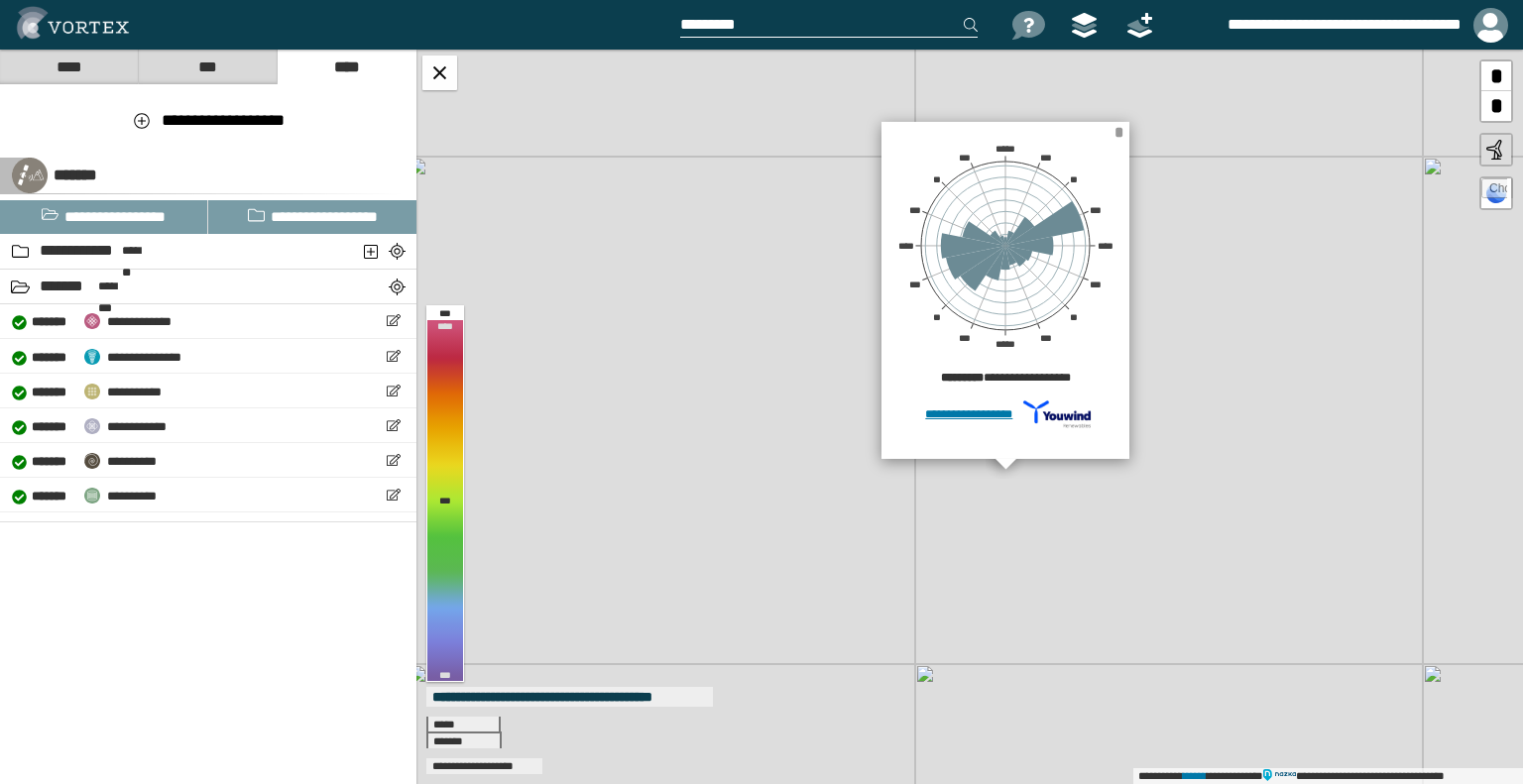 click on "*" at bounding box center (1118, 132) 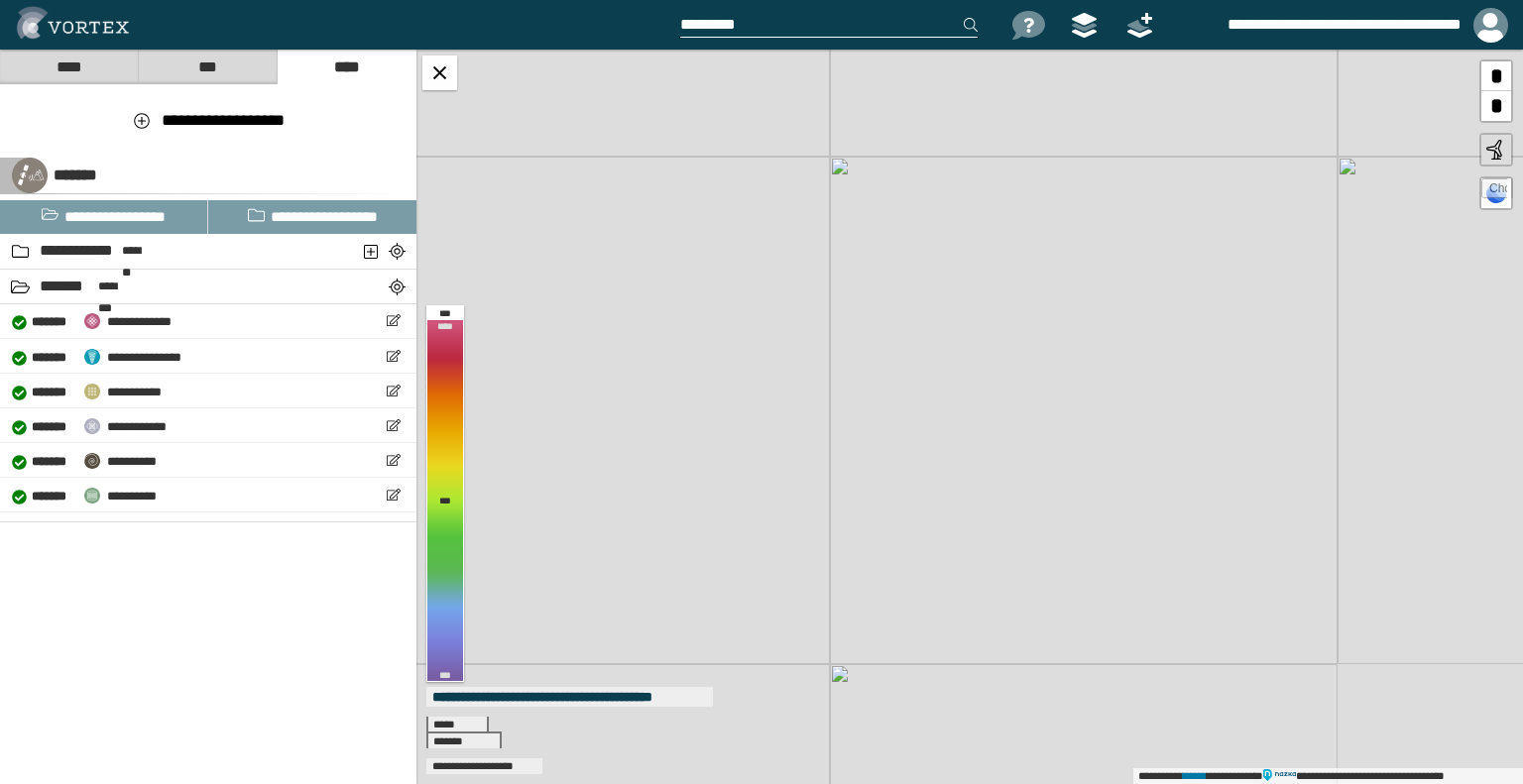 drag, startPoint x: 1074, startPoint y: 457, endPoint x: 916, endPoint y: 336, distance: 199.01005 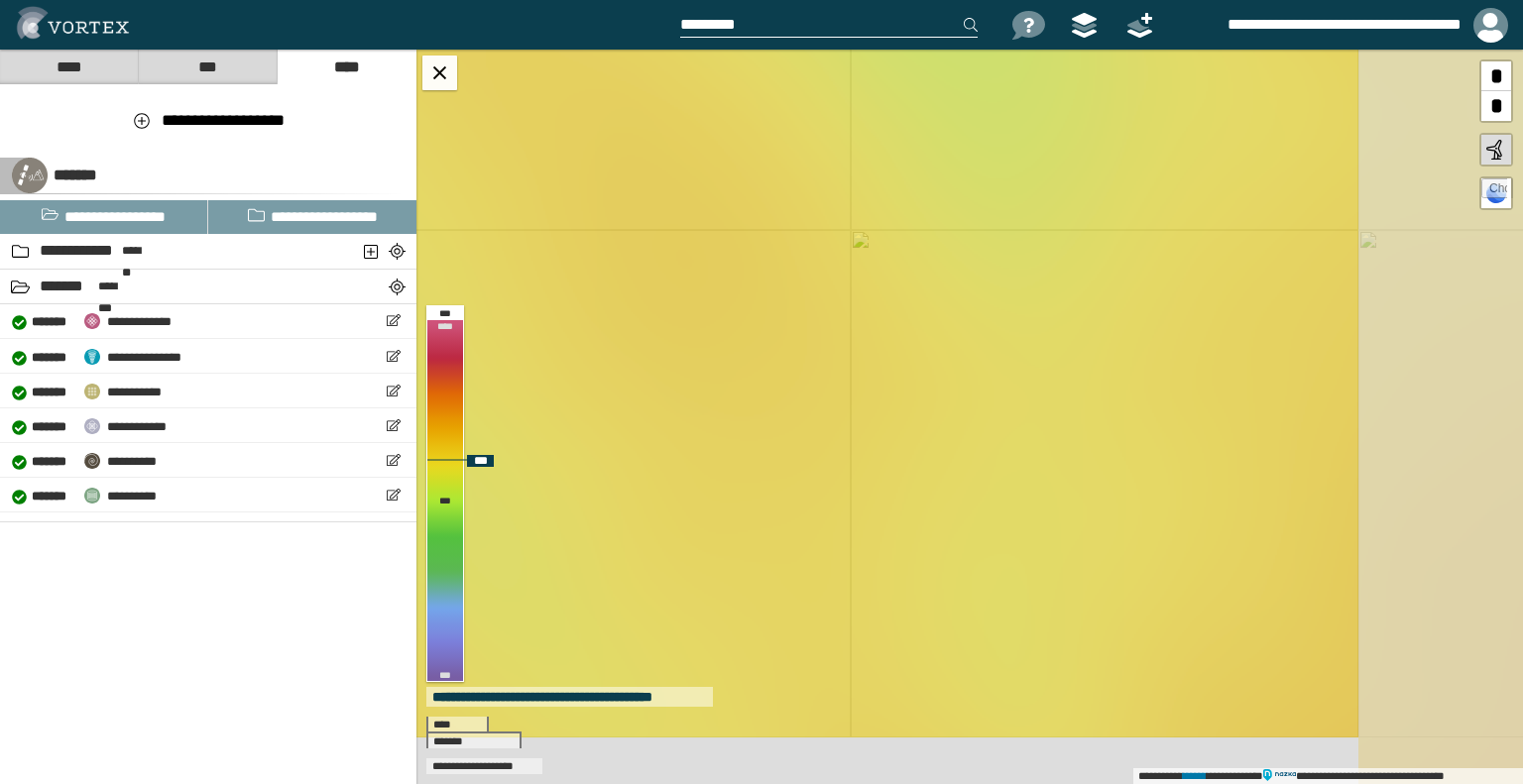 drag, startPoint x: 1114, startPoint y: 472, endPoint x: 839, endPoint y: 200, distance: 386.7932 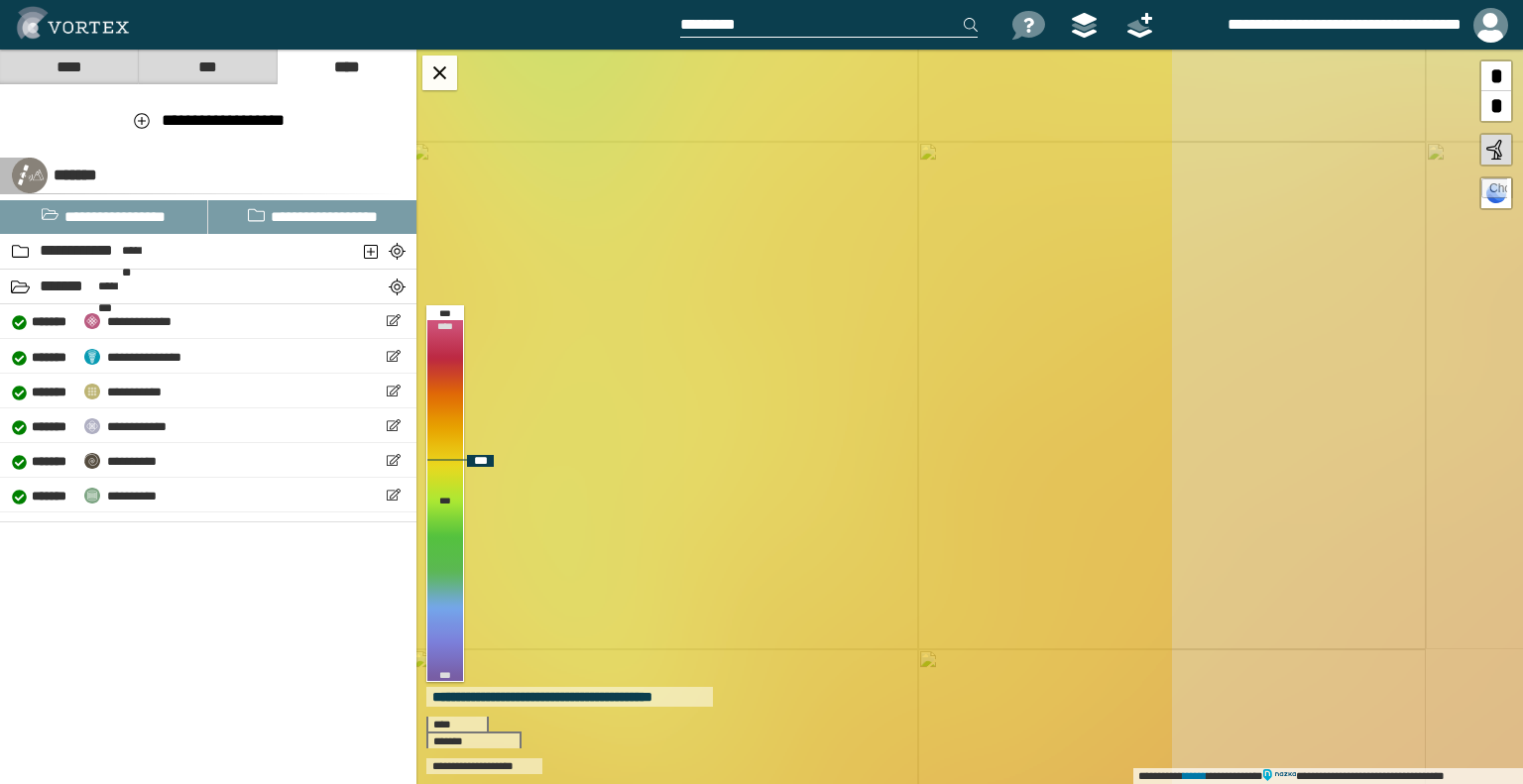 drag, startPoint x: 1139, startPoint y: 360, endPoint x: 697, endPoint y: 277, distance: 449.72547 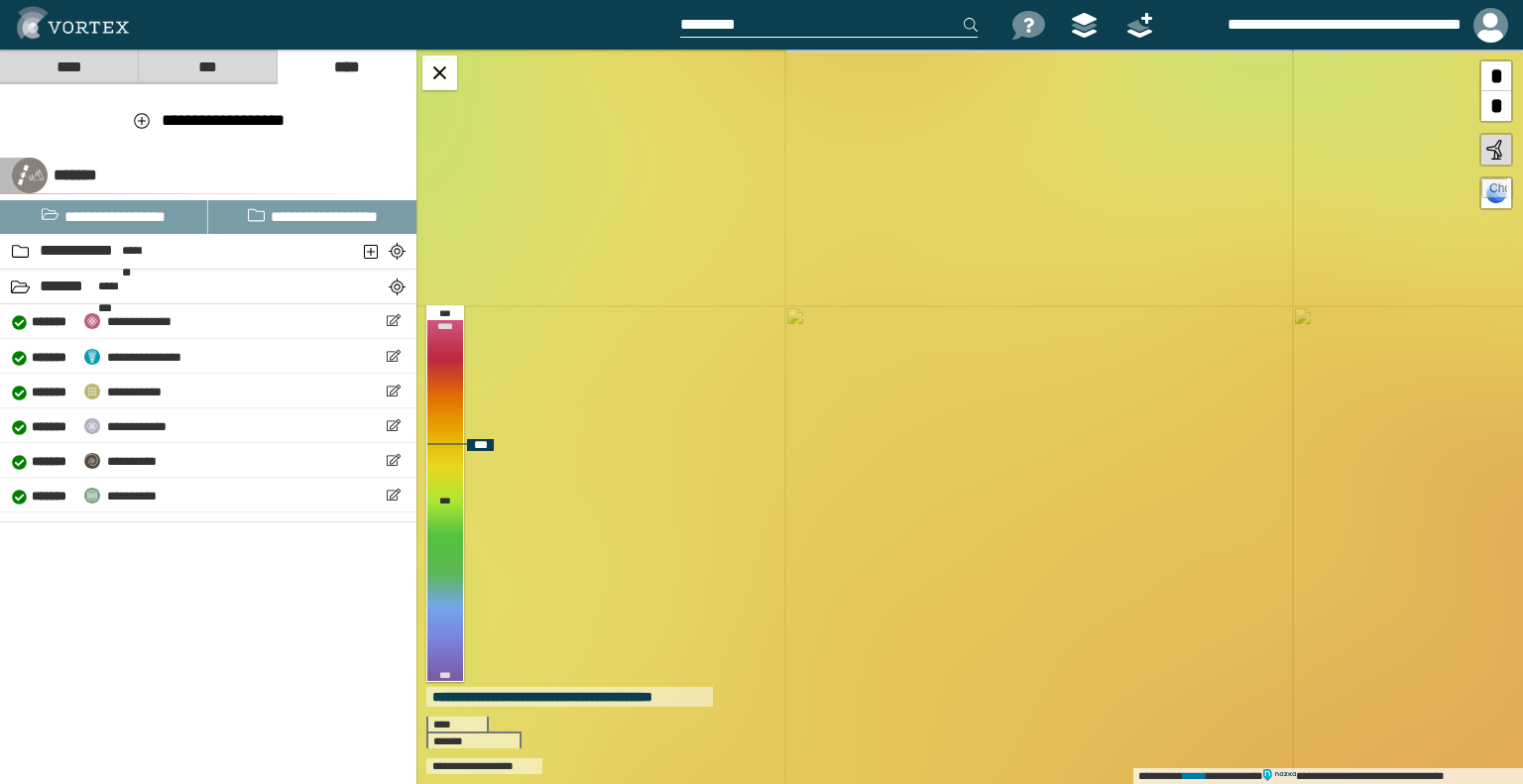 drag, startPoint x: 1139, startPoint y: 258, endPoint x: 1011, endPoint y: 416, distance: 203.34208 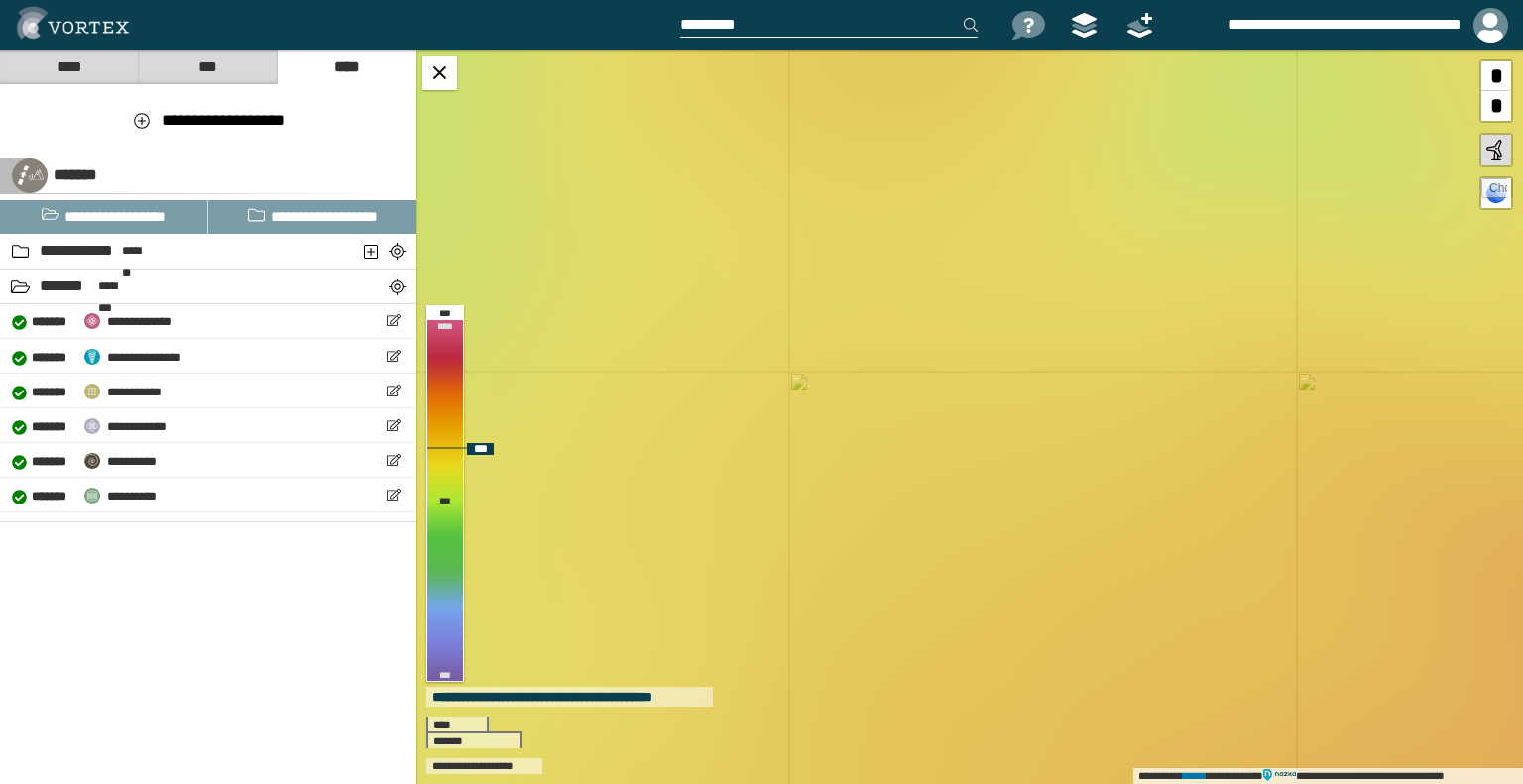 drag, startPoint x: 976, startPoint y: 341, endPoint x: 982, endPoint y: 406, distance: 65.27634 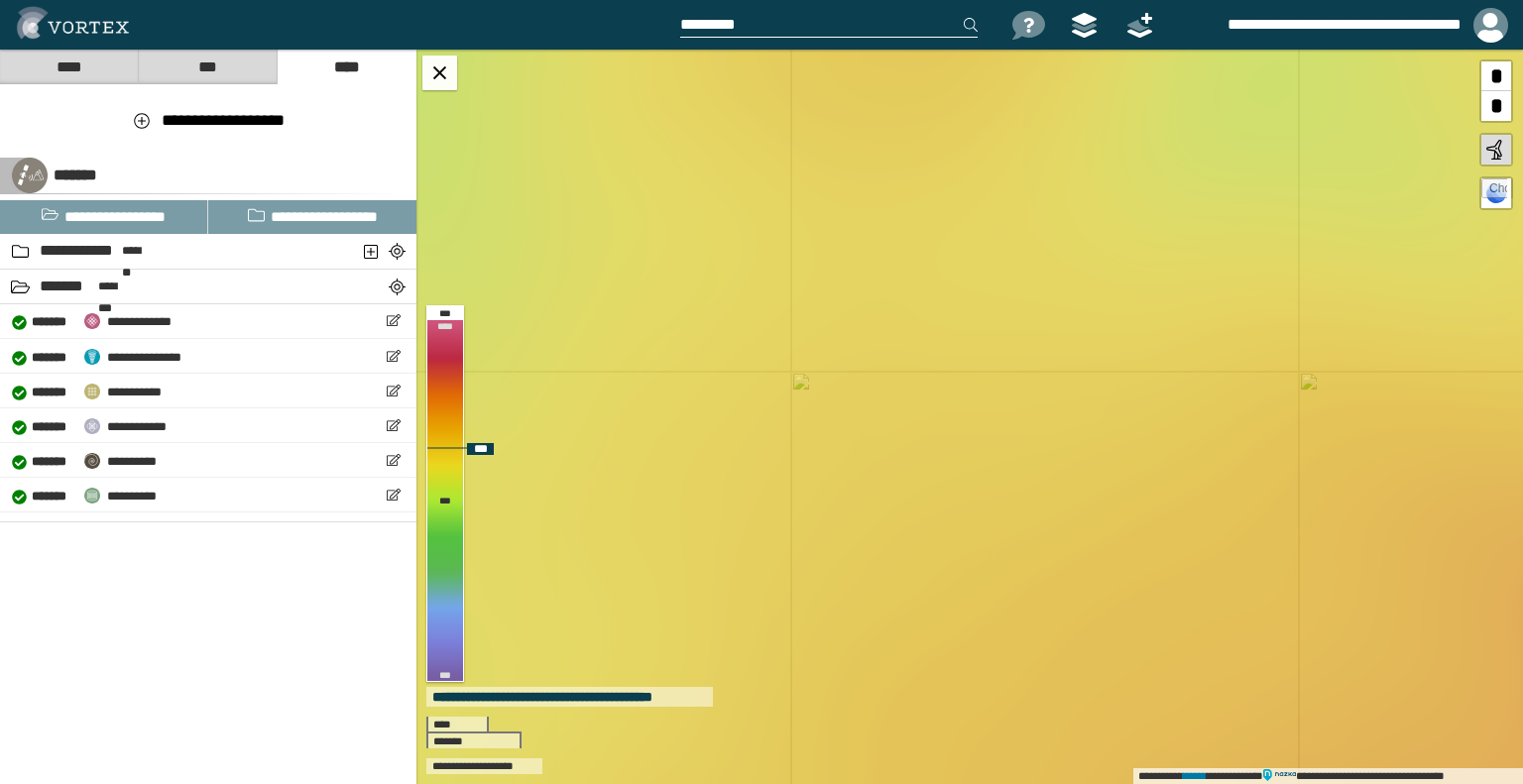 click on "**********" at bounding box center [970, 416] 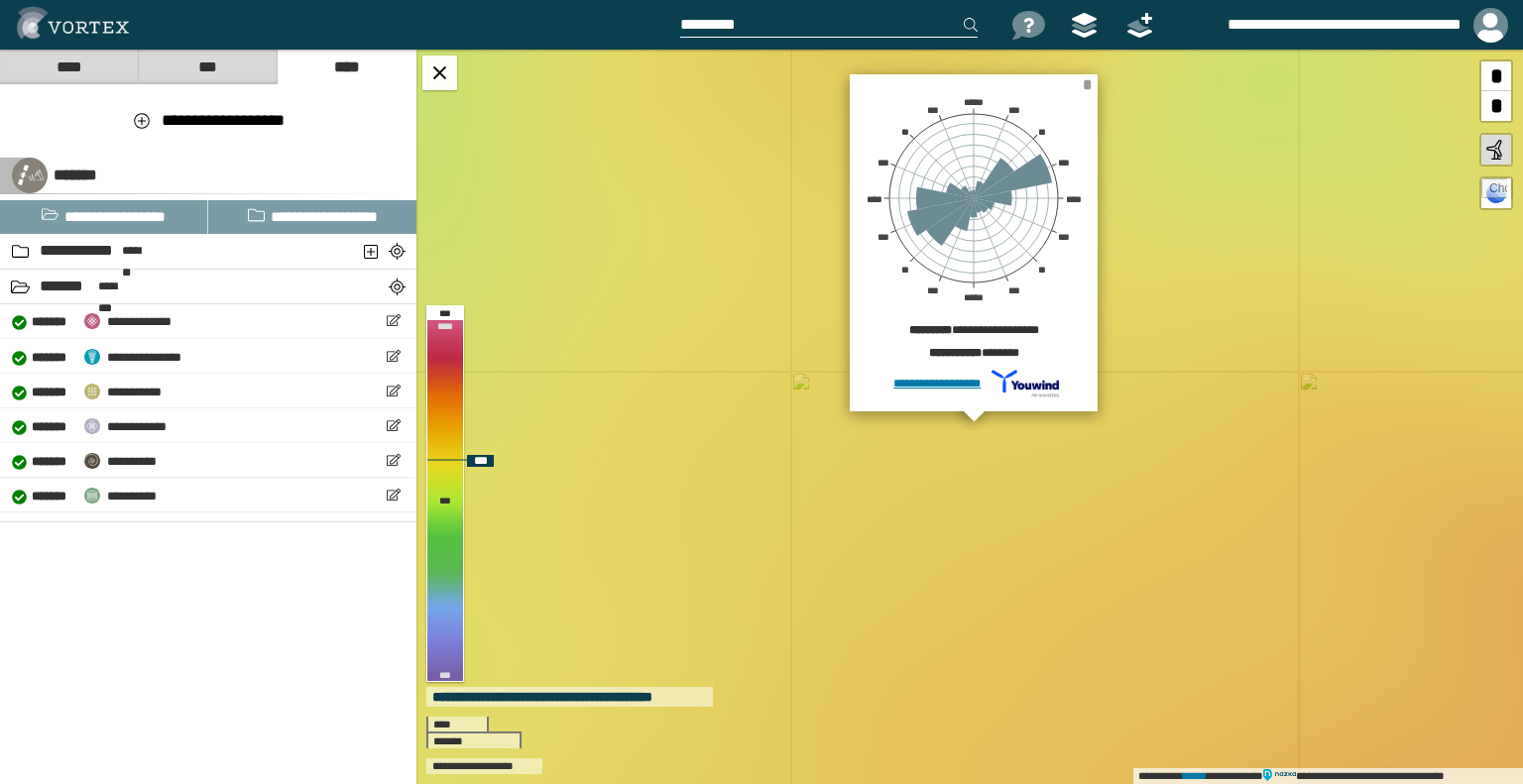 click on "*" at bounding box center [1087, 84] 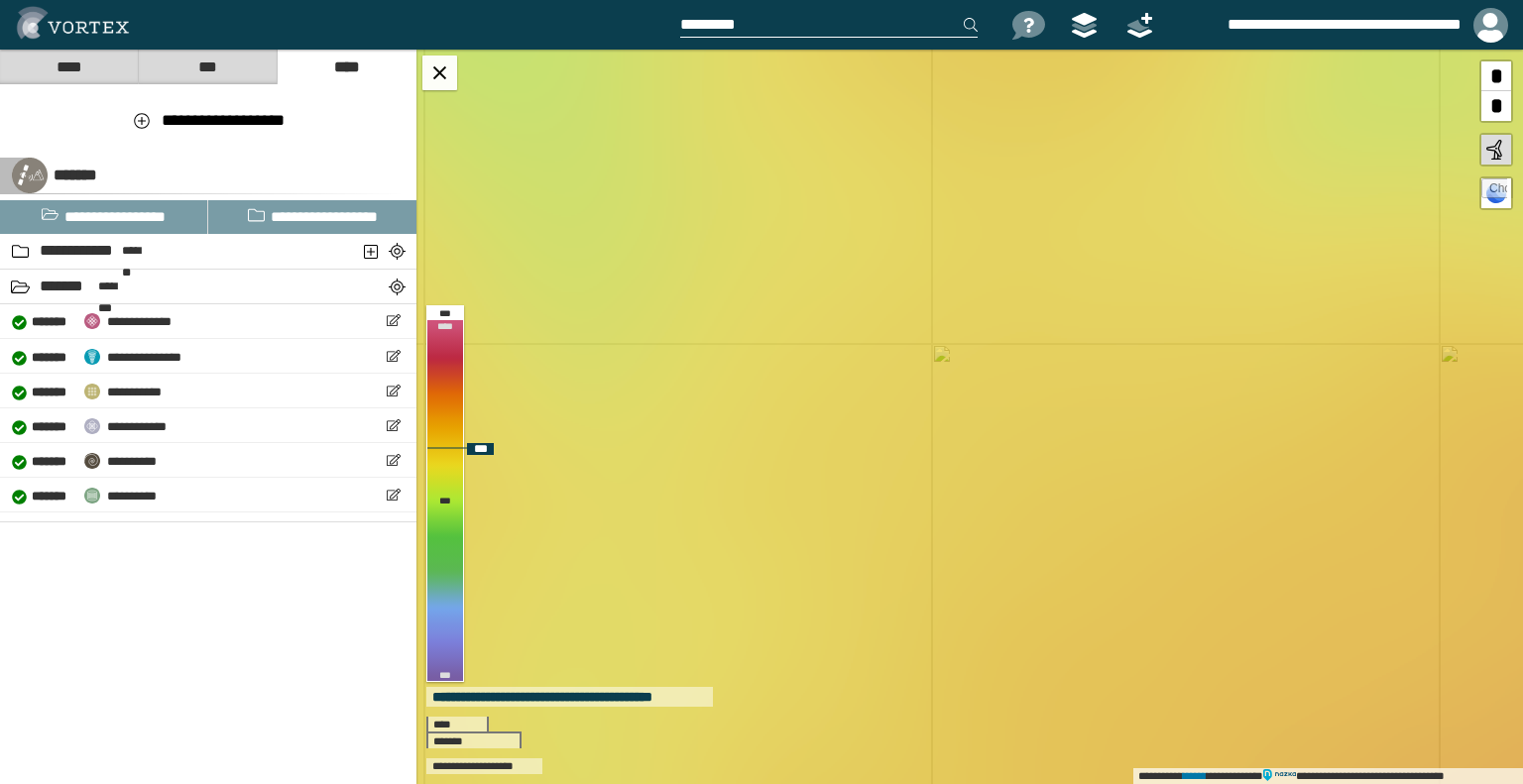 drag, startPoint x: 885, startPoint y: 403, endPoint x: 1010, endPoint y: 383, distance: 126.589889 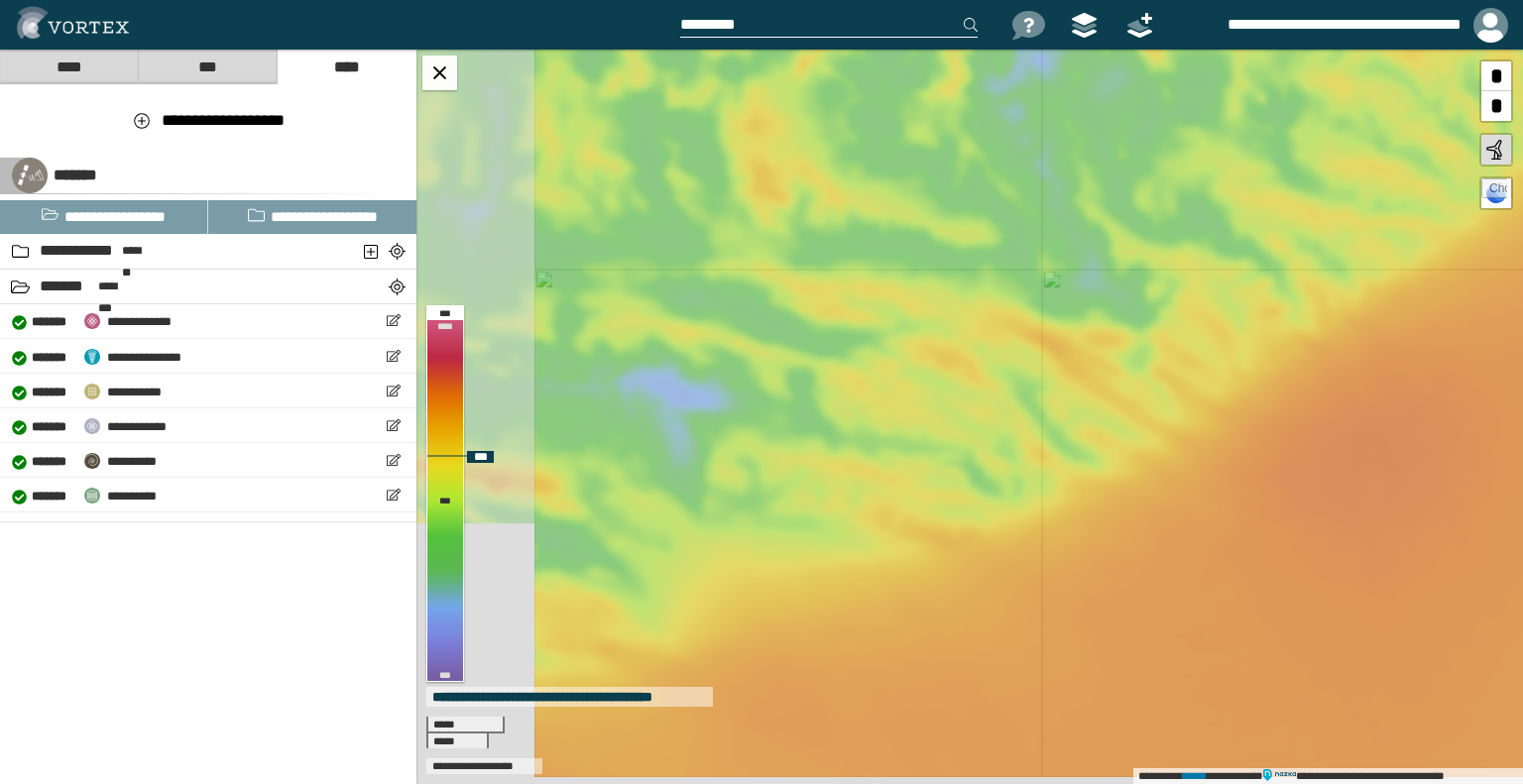 drag, startPoint x: 831, startPoint y: 413, endPoint x: 1088, endPoint y: 348, distance: 265.092 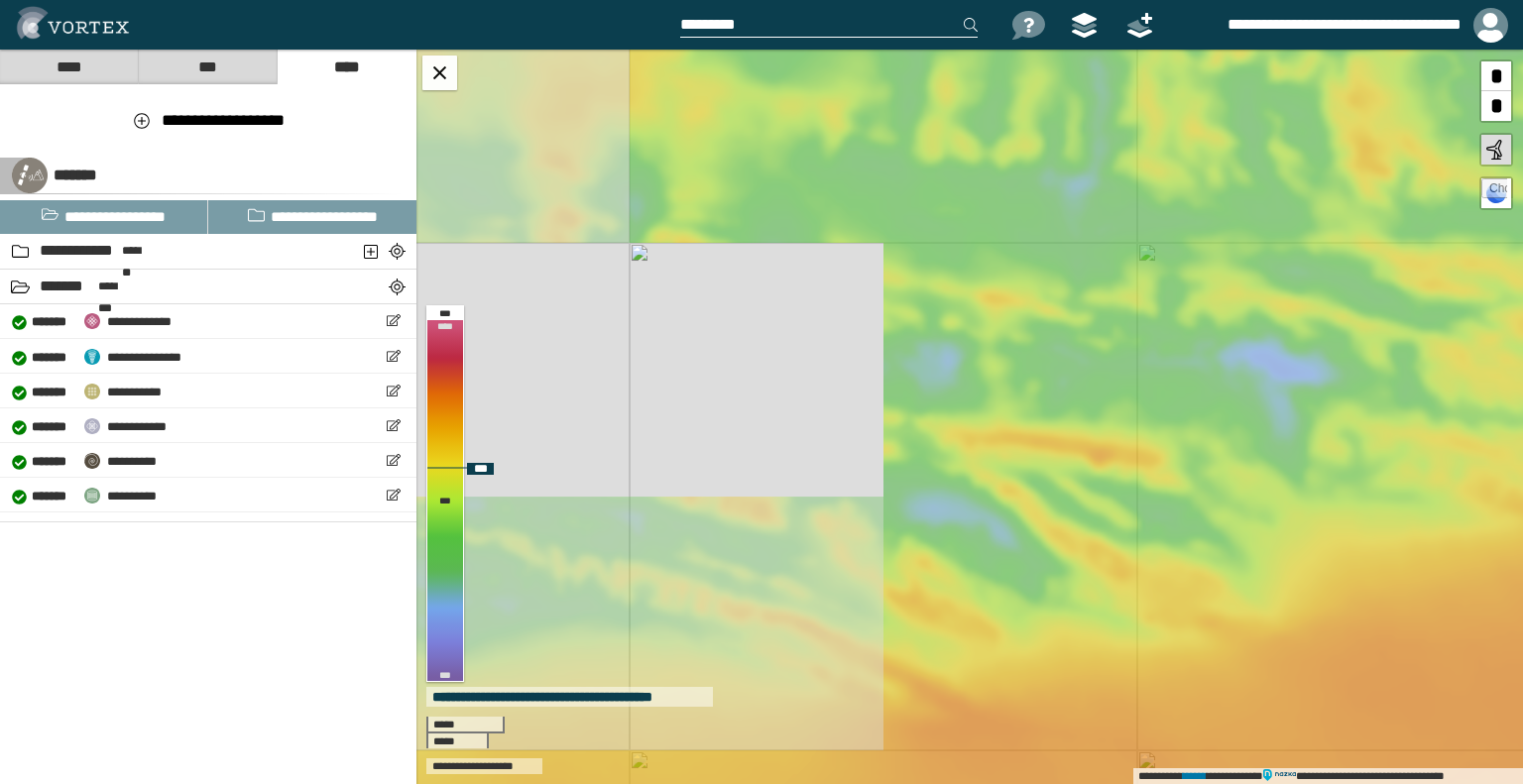 drag, startPoint x: 899, startPoint y: 403, endPoint x: 1503, endPoint y: 377, distance: 604.5593 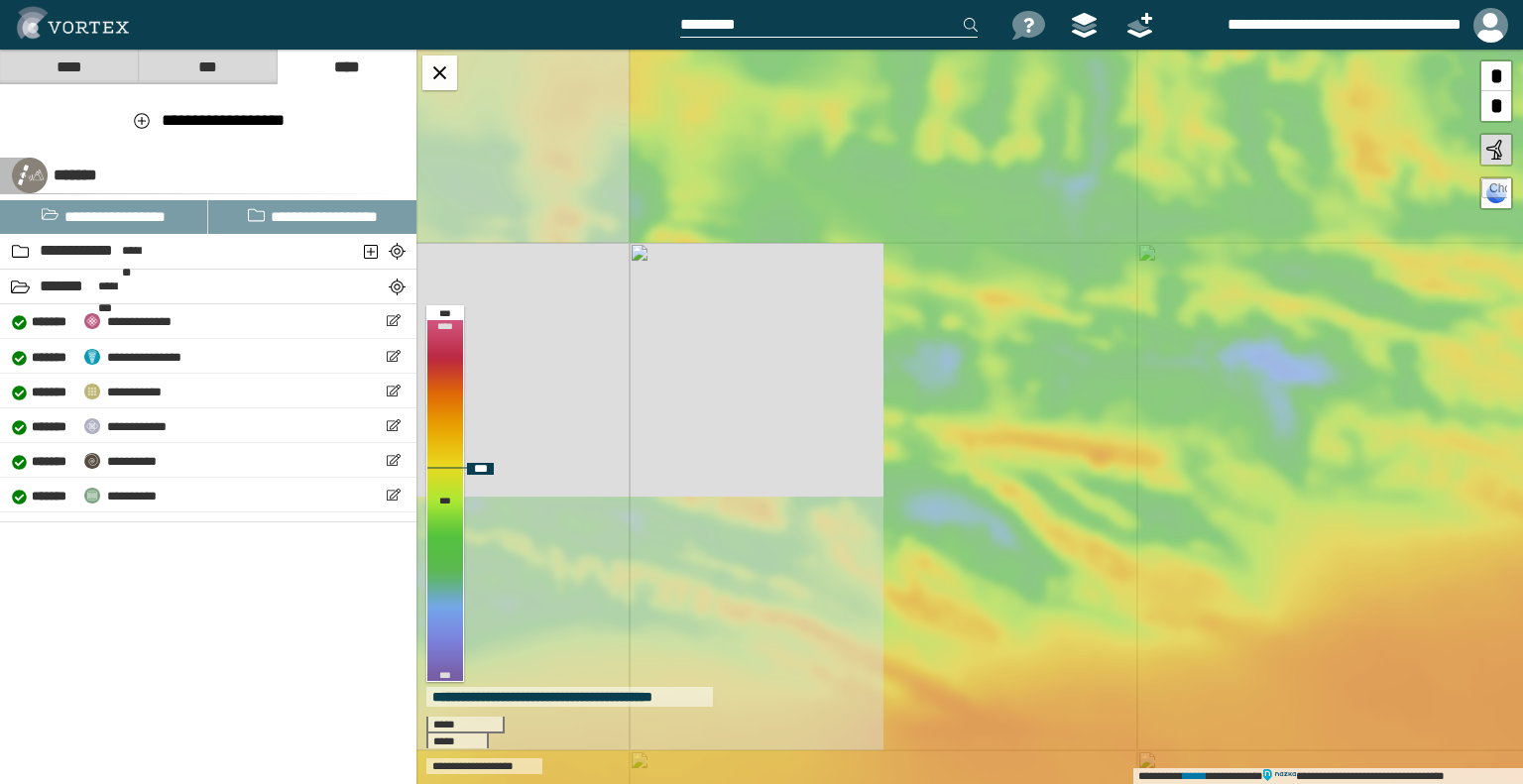 click on "**********" at bounding box center [970, 416] 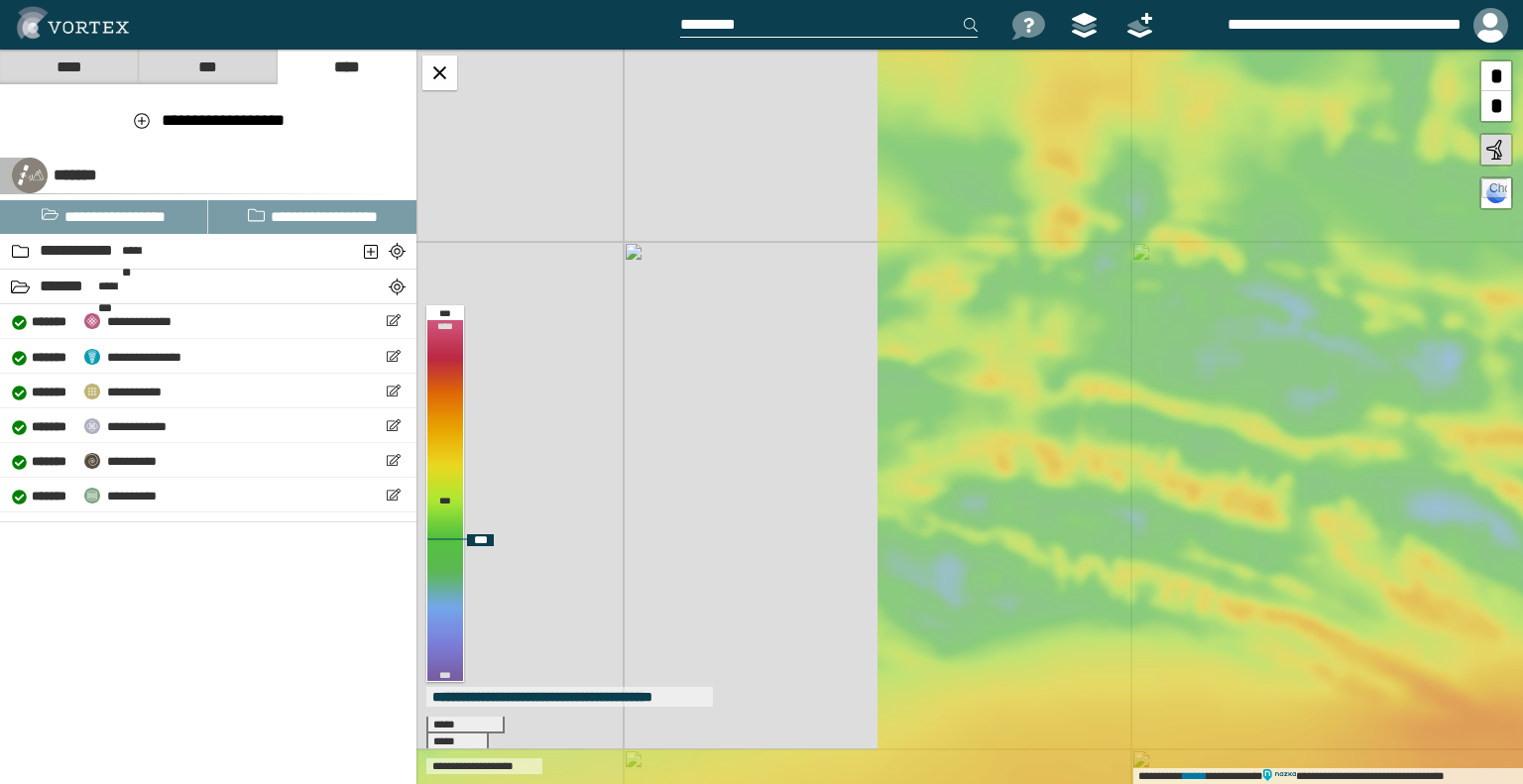 drag, startPoint x: 871, startPoint y: 472, endPoint x: 1431, endPoint y: 463, distance: 560.07232 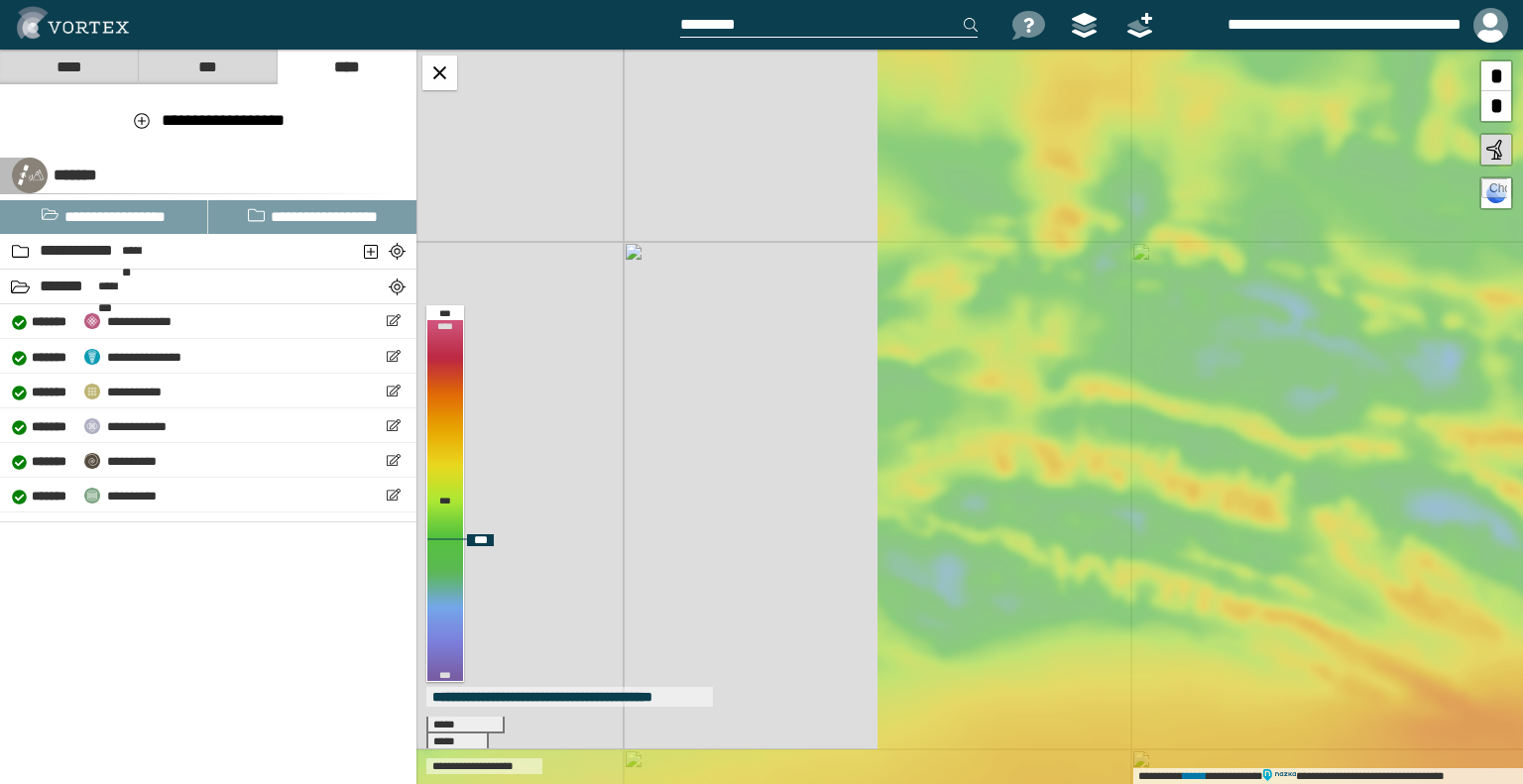 click on "**********" at bounding box center (970, 416) 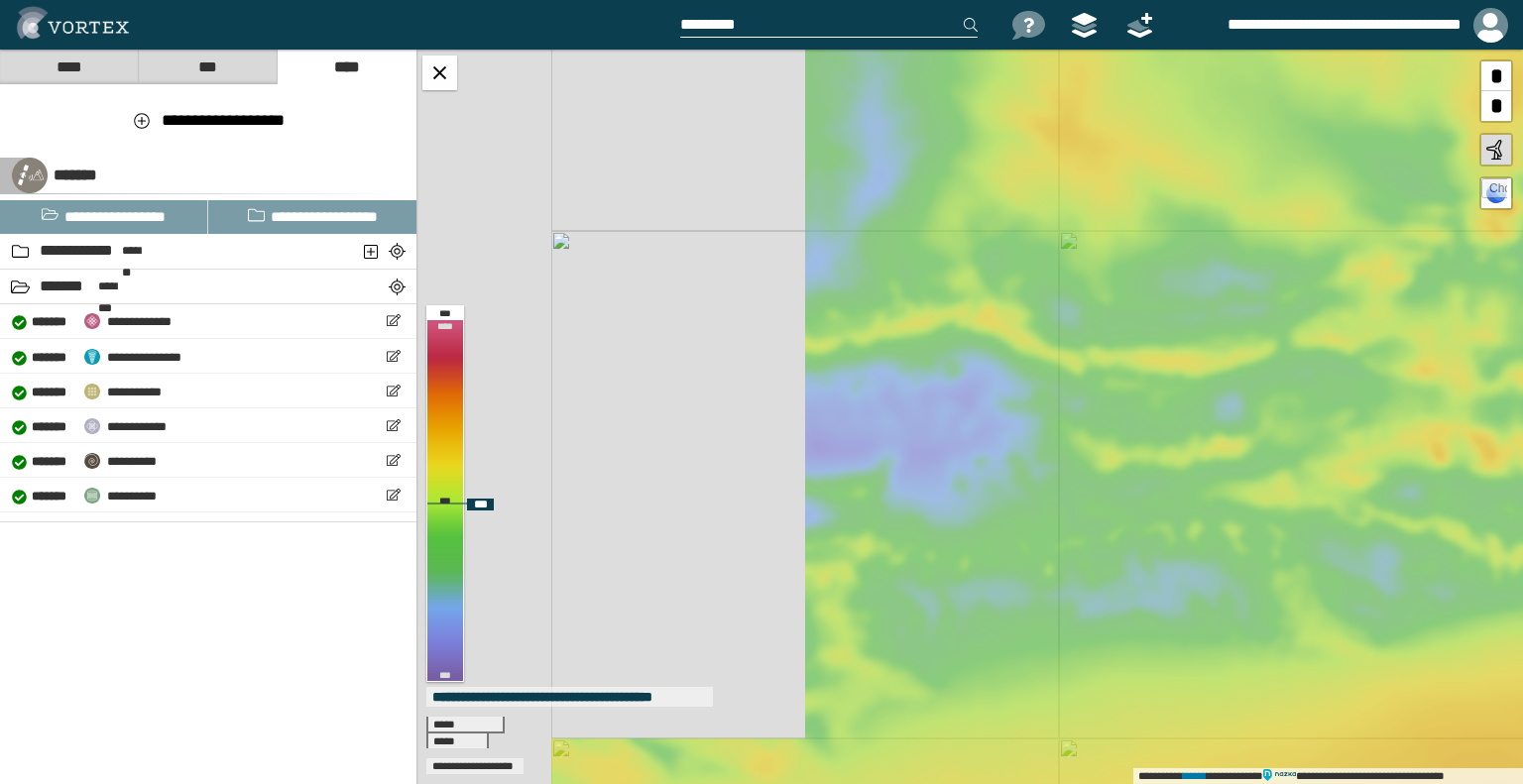 drag, startPoint x: 1083, startPoint y: 496, endPoint x: 1249, endPoint y: 491, distance: 166.07528 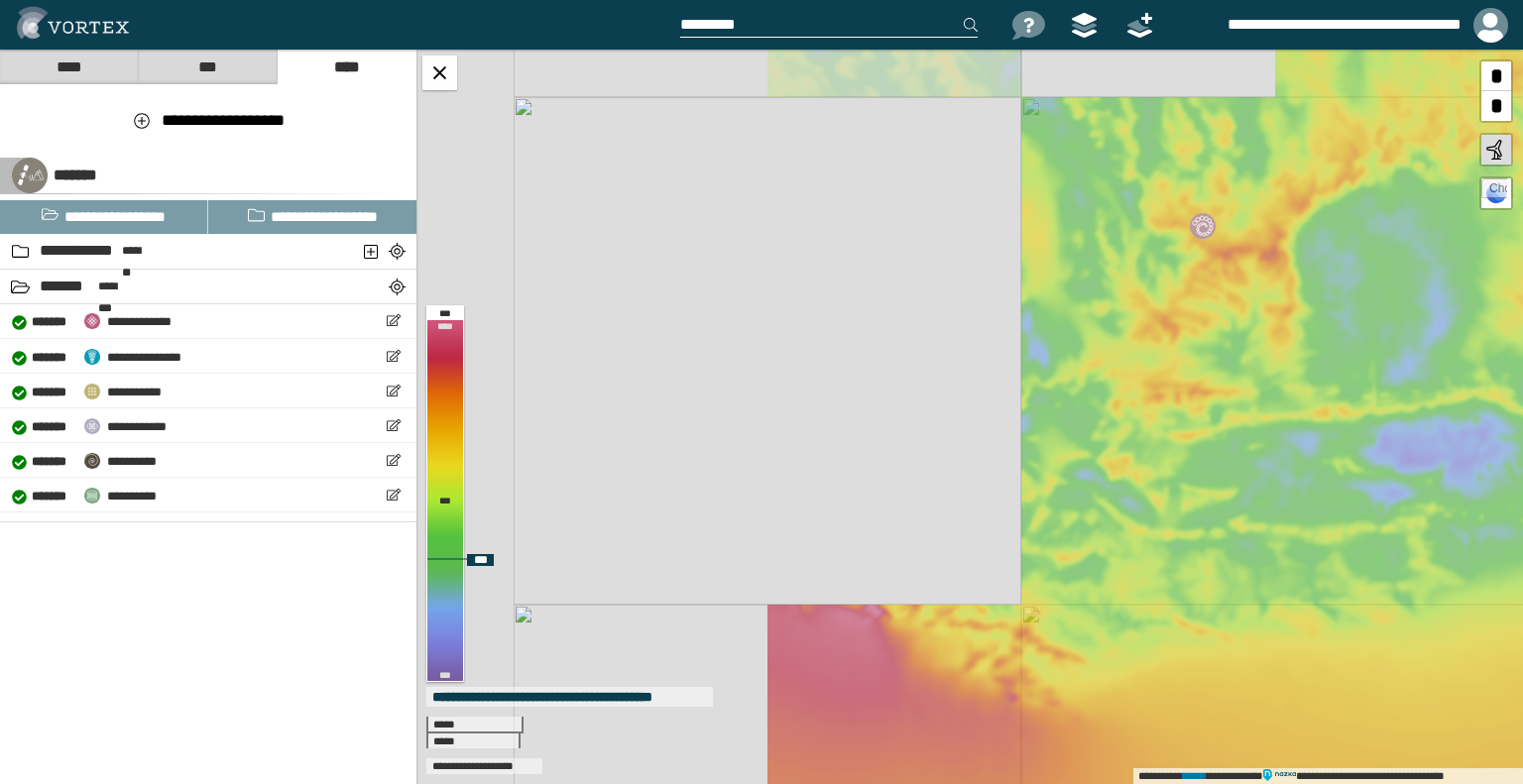 drag, startPoint x: 789, startPoint y: 474, endPoint x: 1206, endPoint y: 457, distance: 417.3464 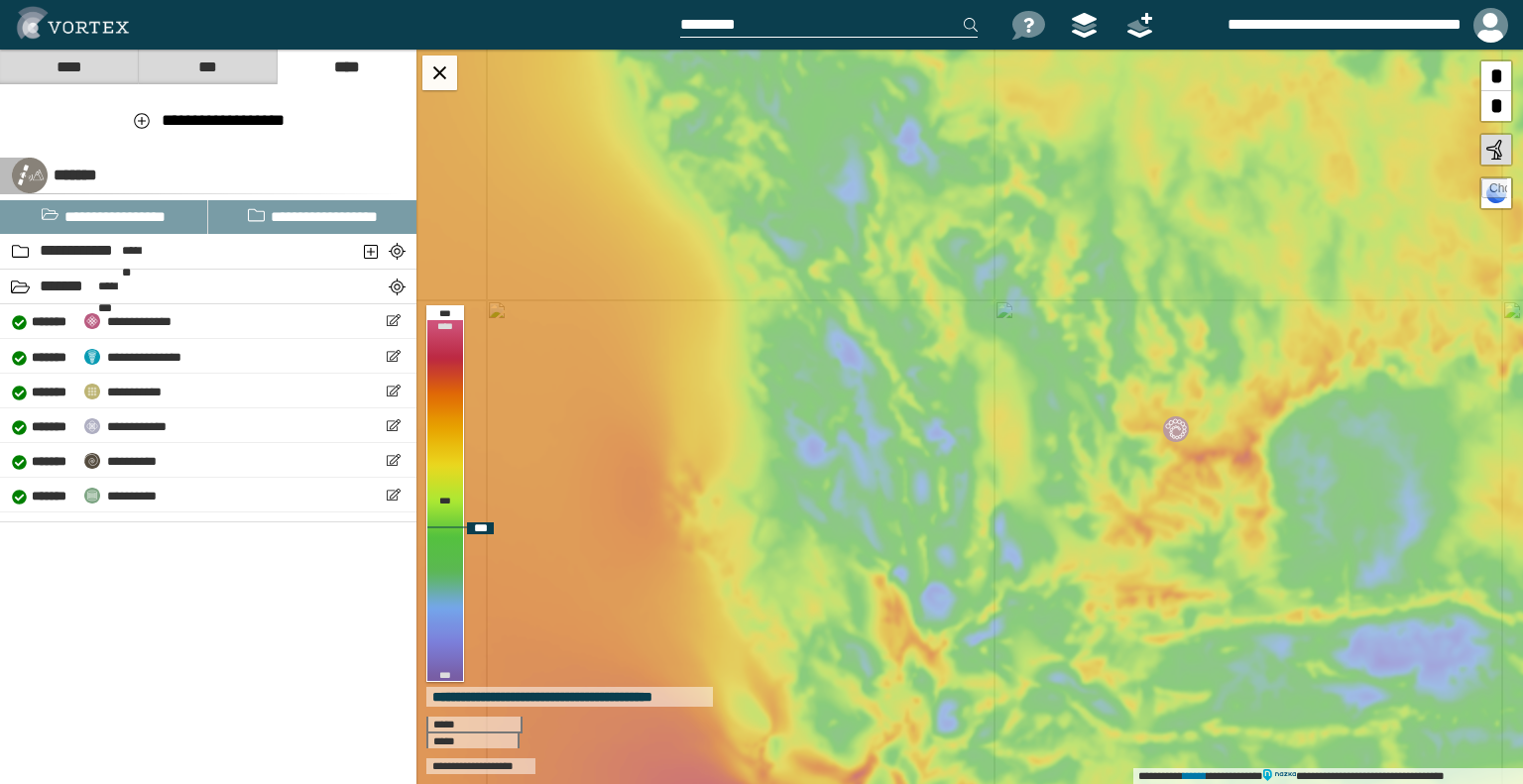drag, startPoint x: 1018, startPoint y: 384, endPoint x: 992, endPoint y: 588, distance: 205.65019 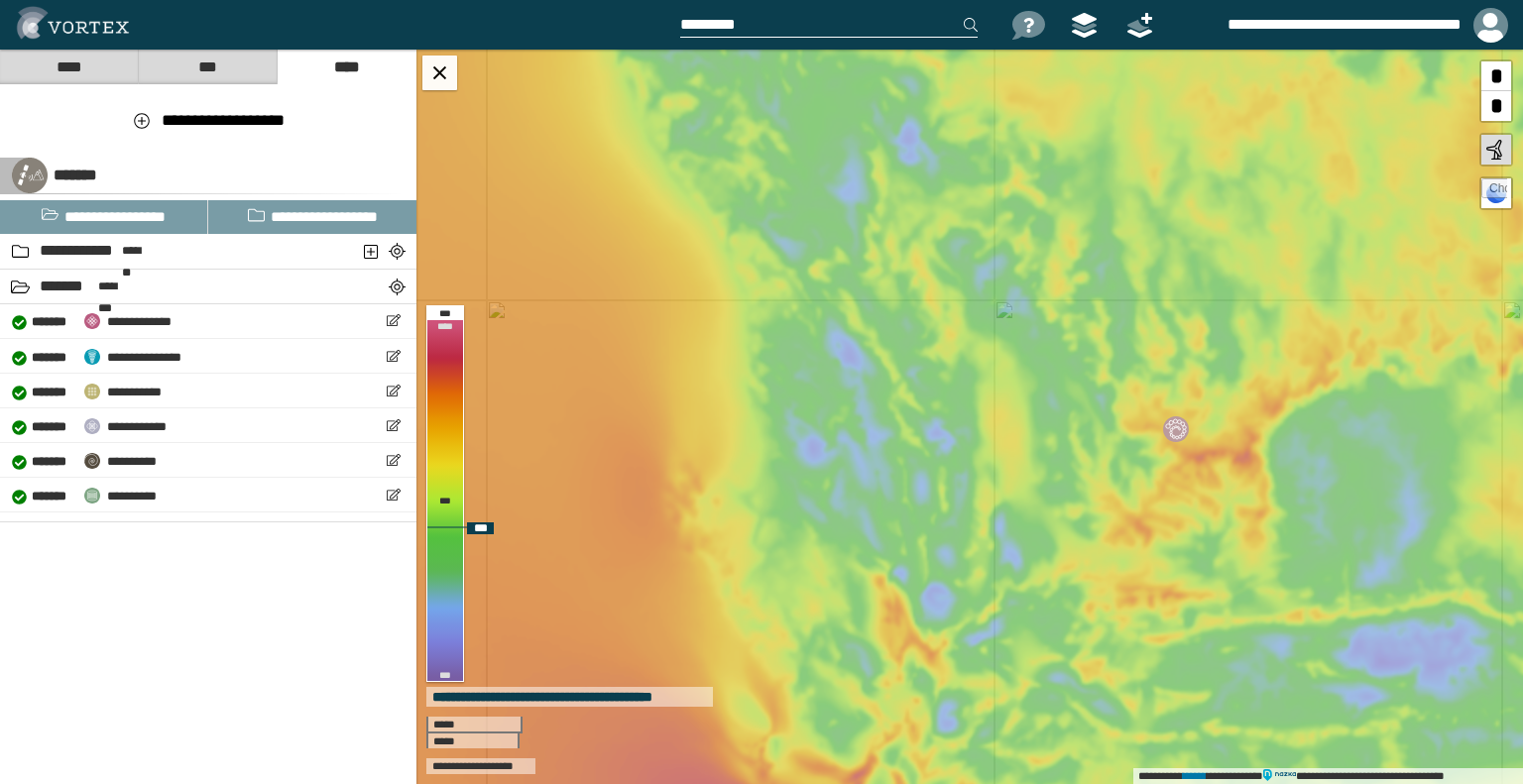 click on "**********" at bounding box center (970, 416) 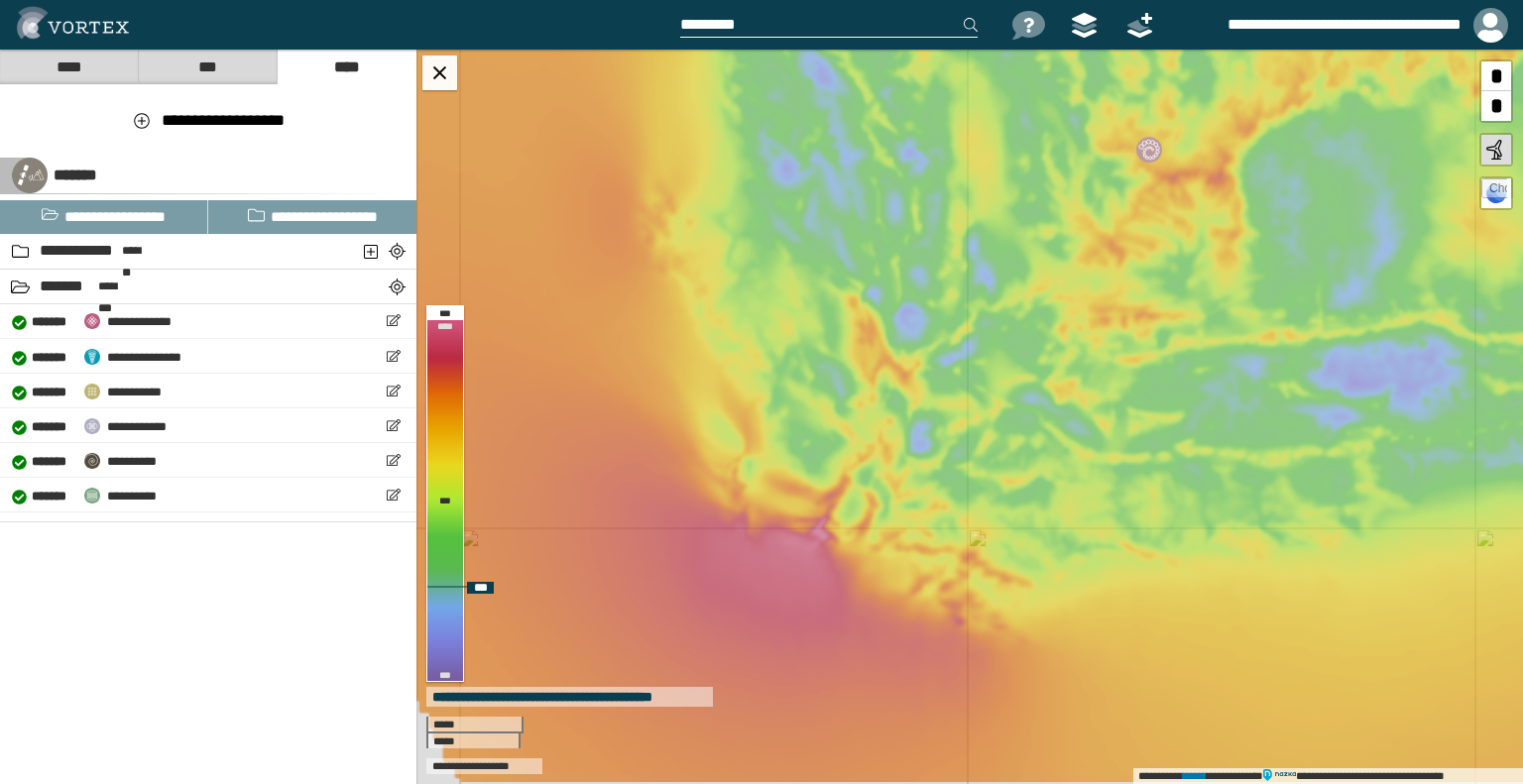 drag, startPoint x: 887, startPoint y: 491, endPoint x: 861, endPoint y: 205, distance: 287.17939 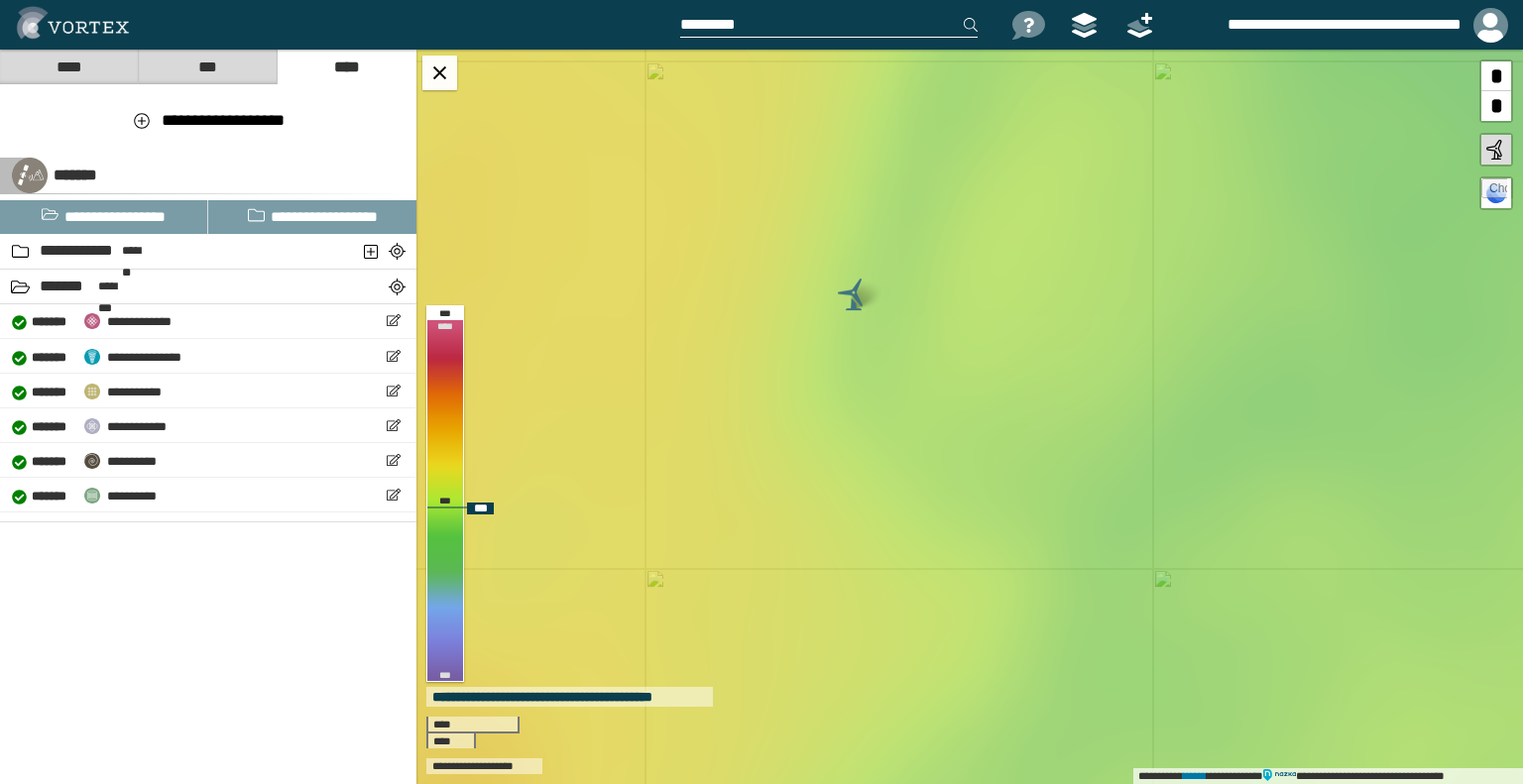 click at bounding box center [854, 294] 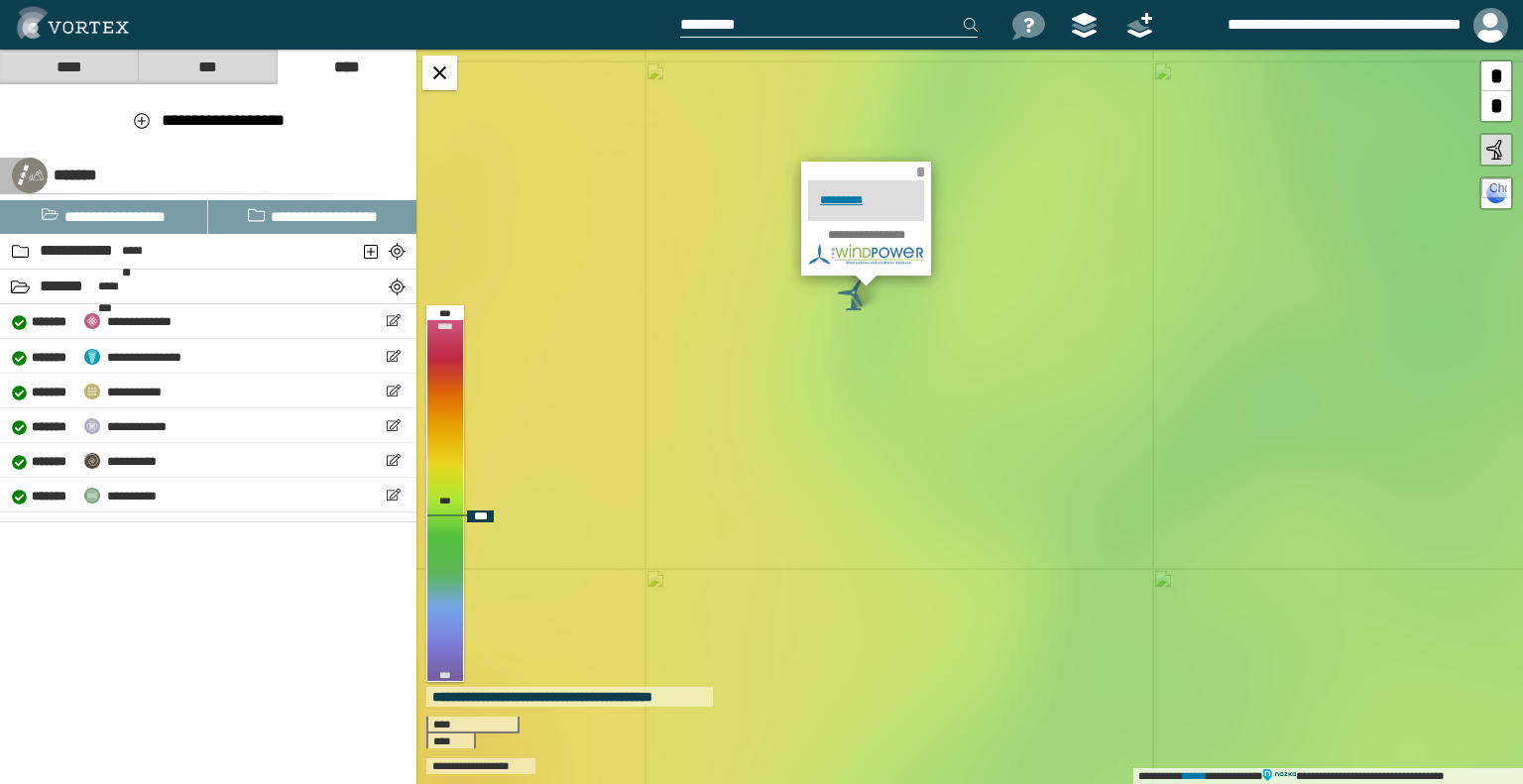click on "*" at bounding box center (920, 171) 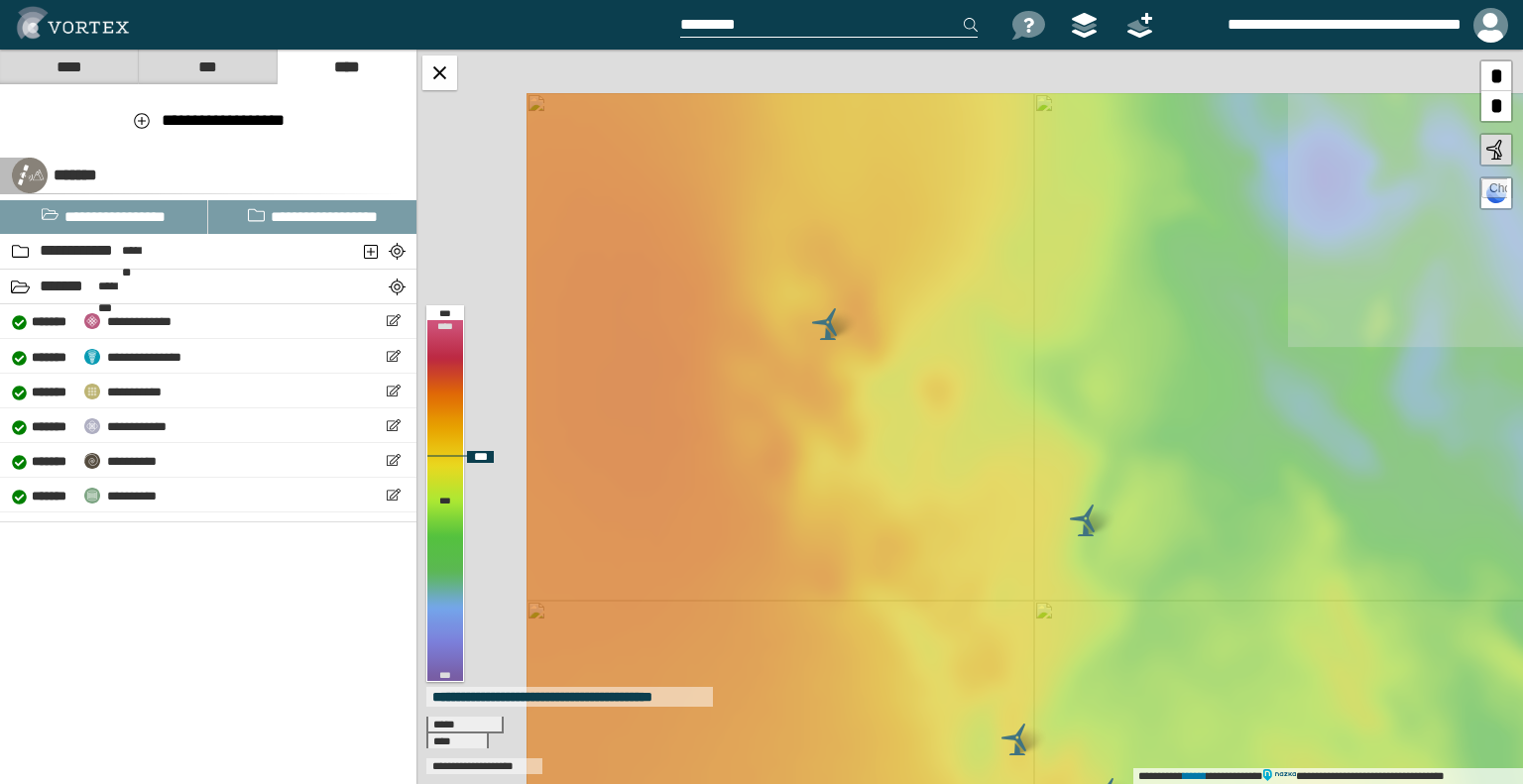 drag, startPoint x: 685, startPoint y: 328, endPoint x: 948, endPoint y: 576, distance: 361.48721 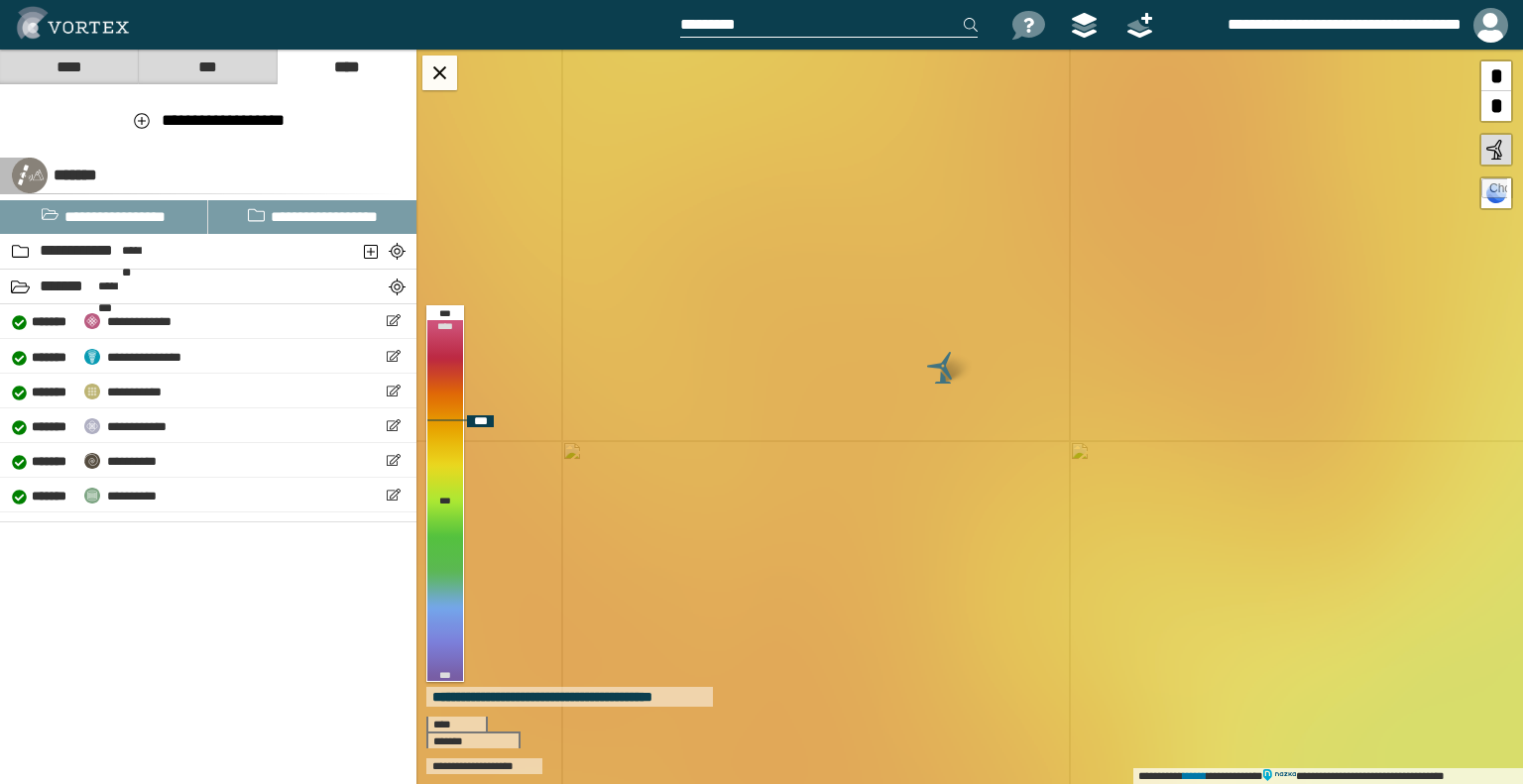 click on "**********" at bounding box center (970, 416) 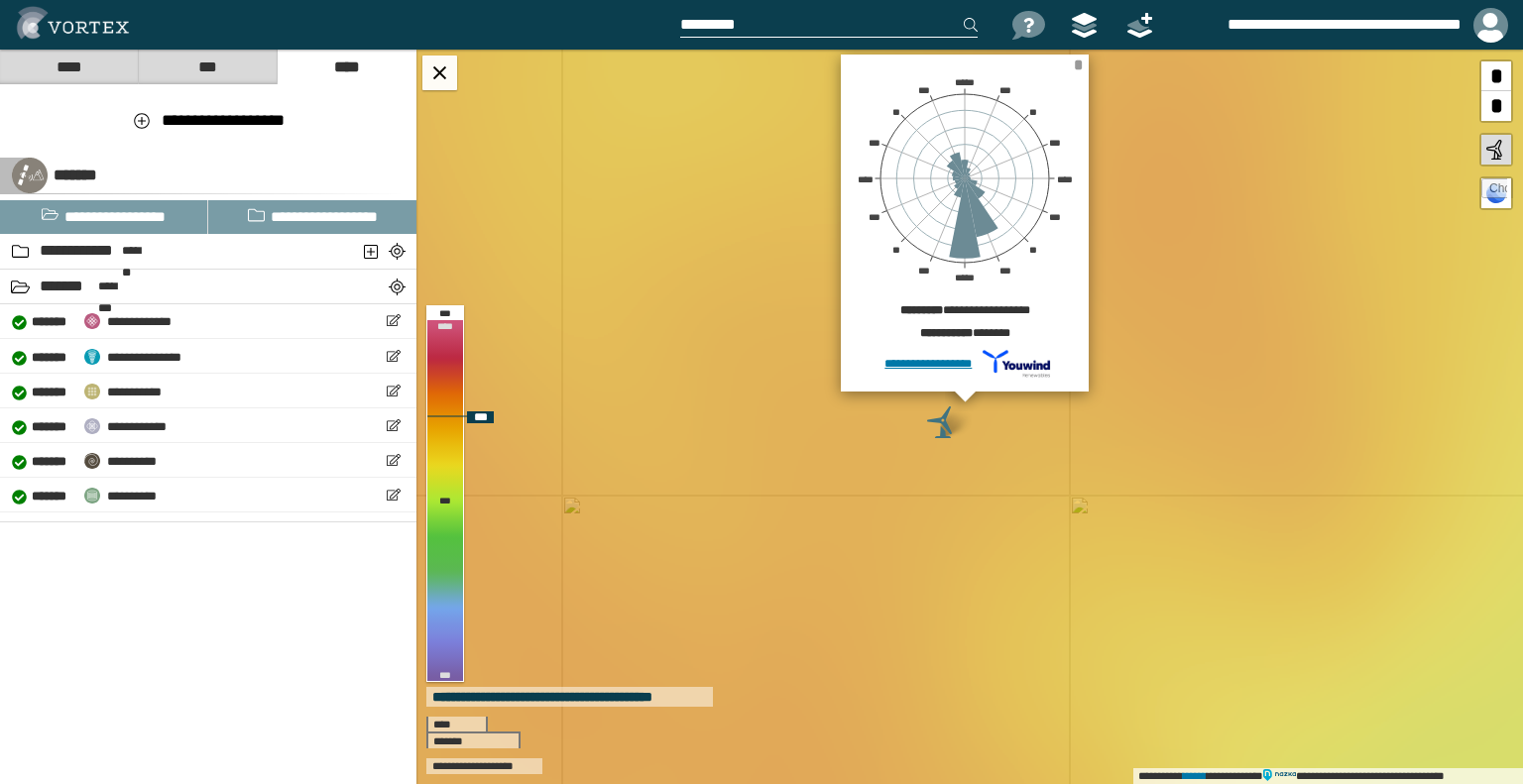 click on "*" at bounding box center (1078, 64) 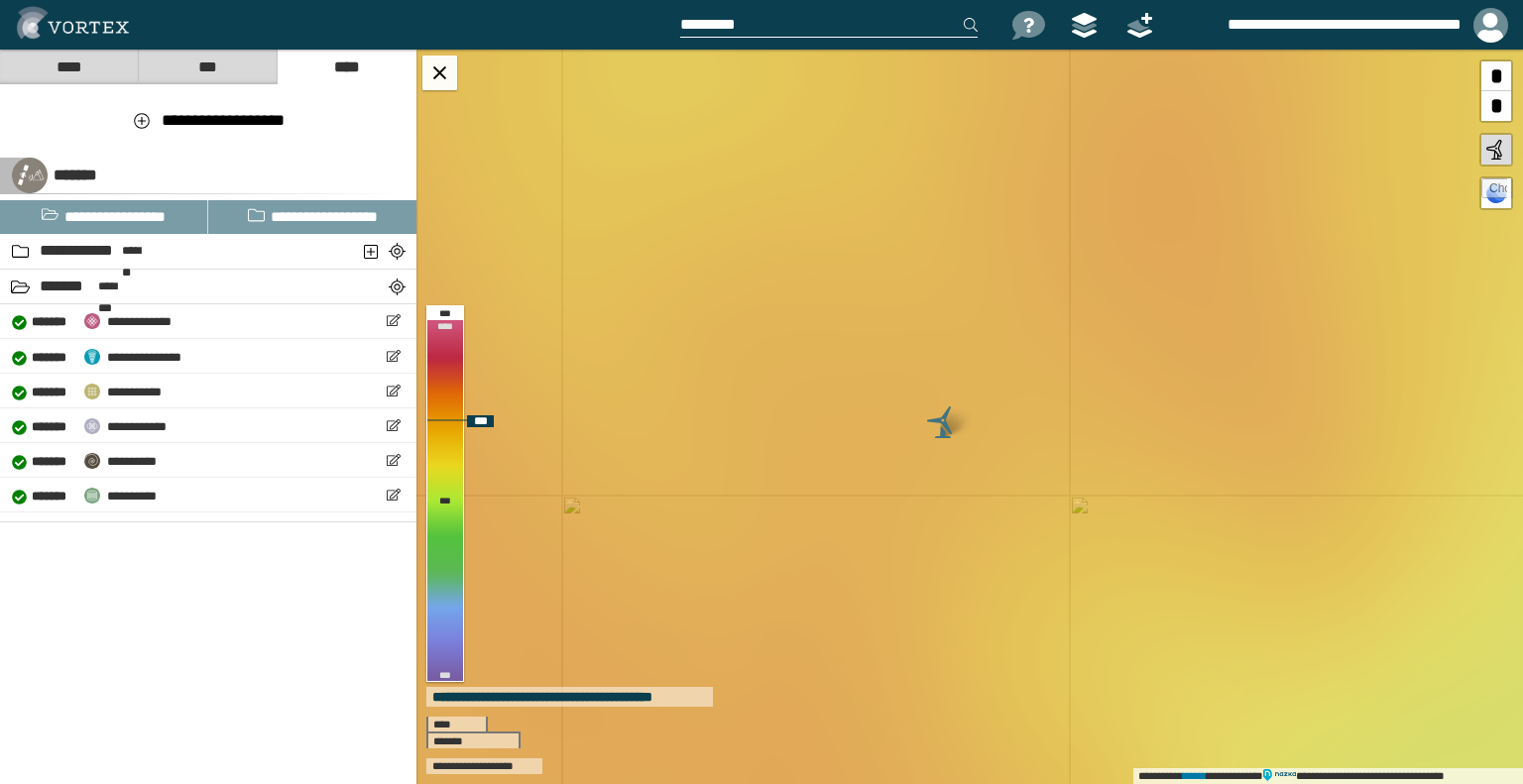 click on "**********" at bounding box center (970, 416) 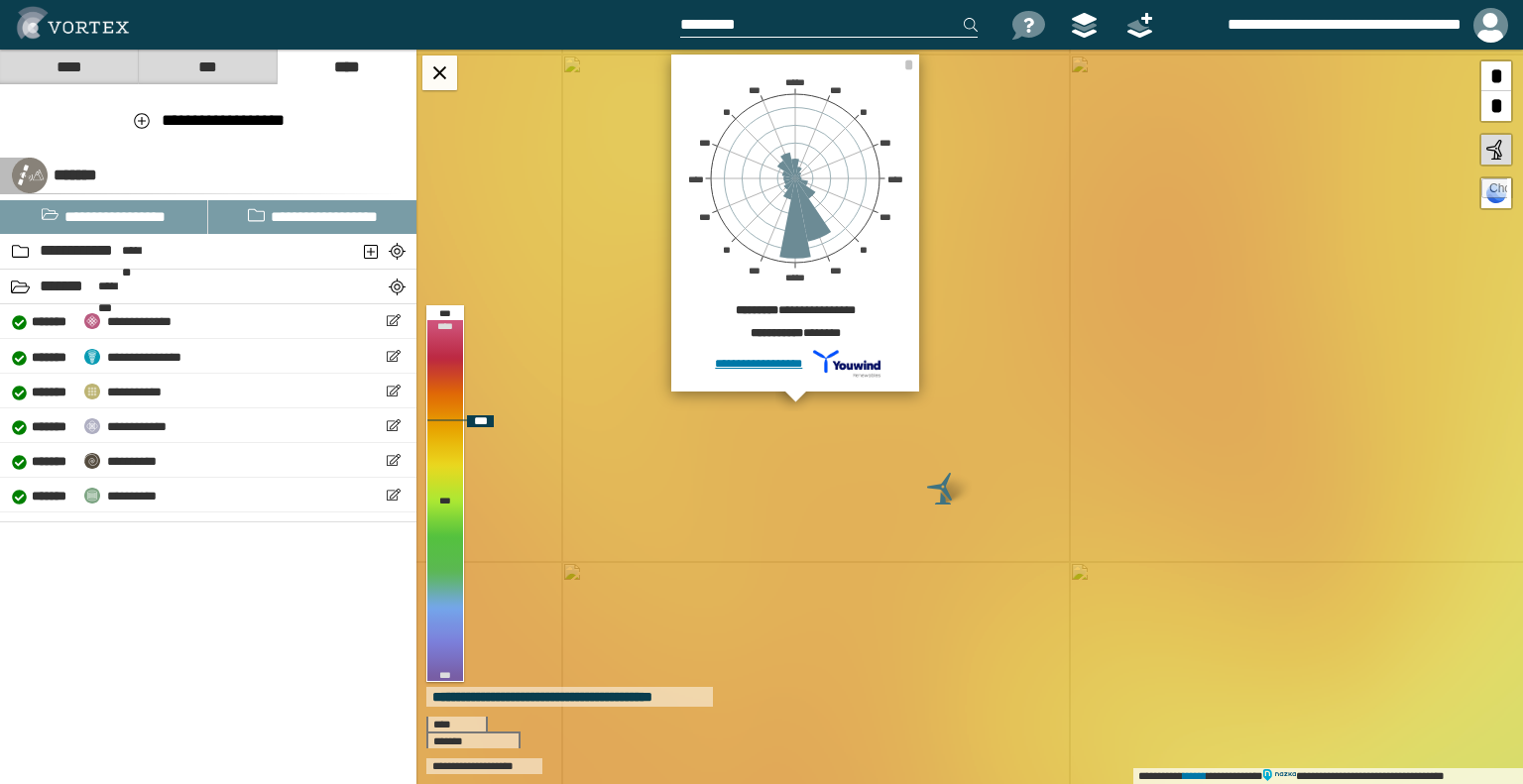click on "**********" at bounding box center [970, 416] 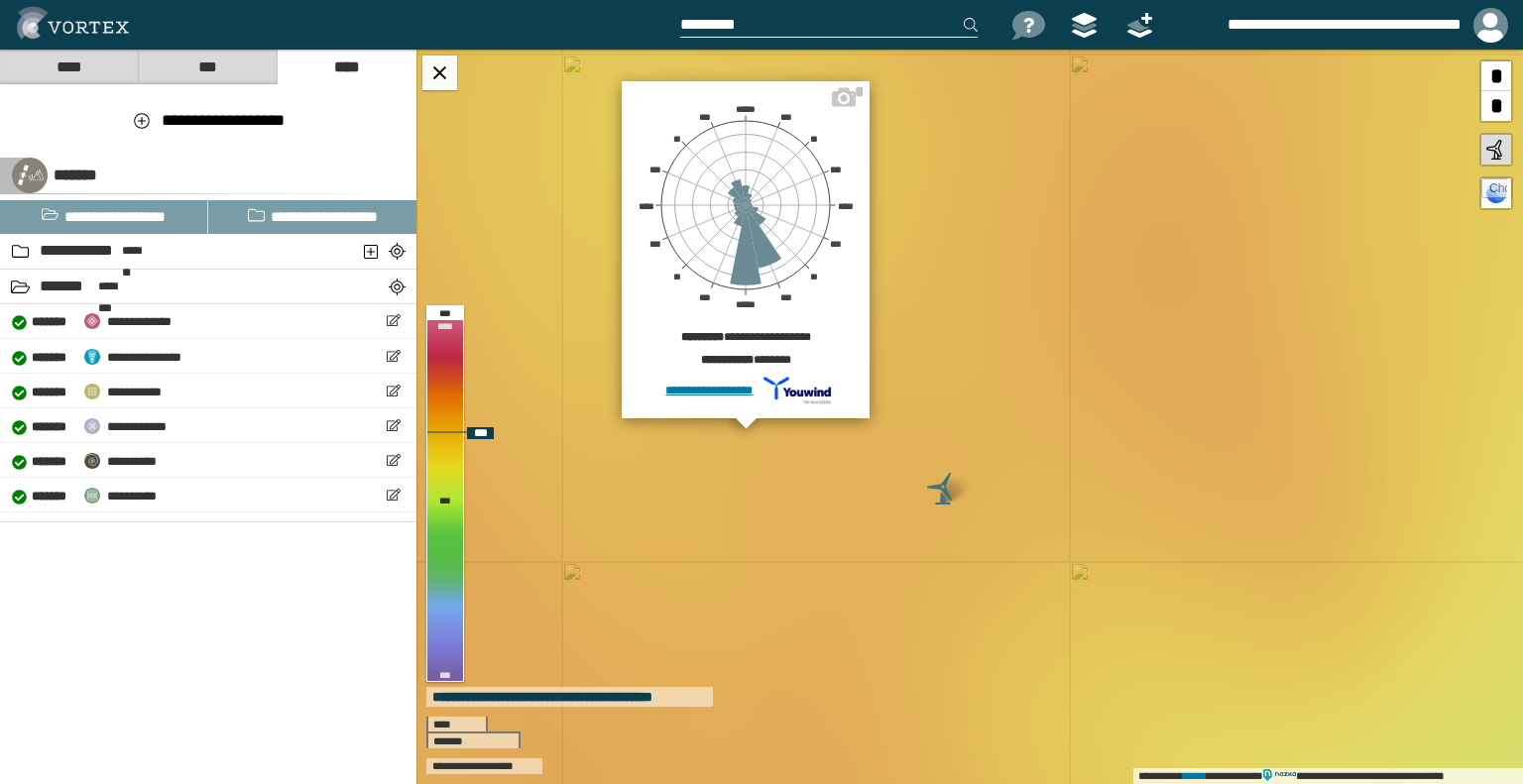 drag, startPoint x: 861, startPoint y: 98, endPoint x: 861, endPoint y: 111, distance: 13 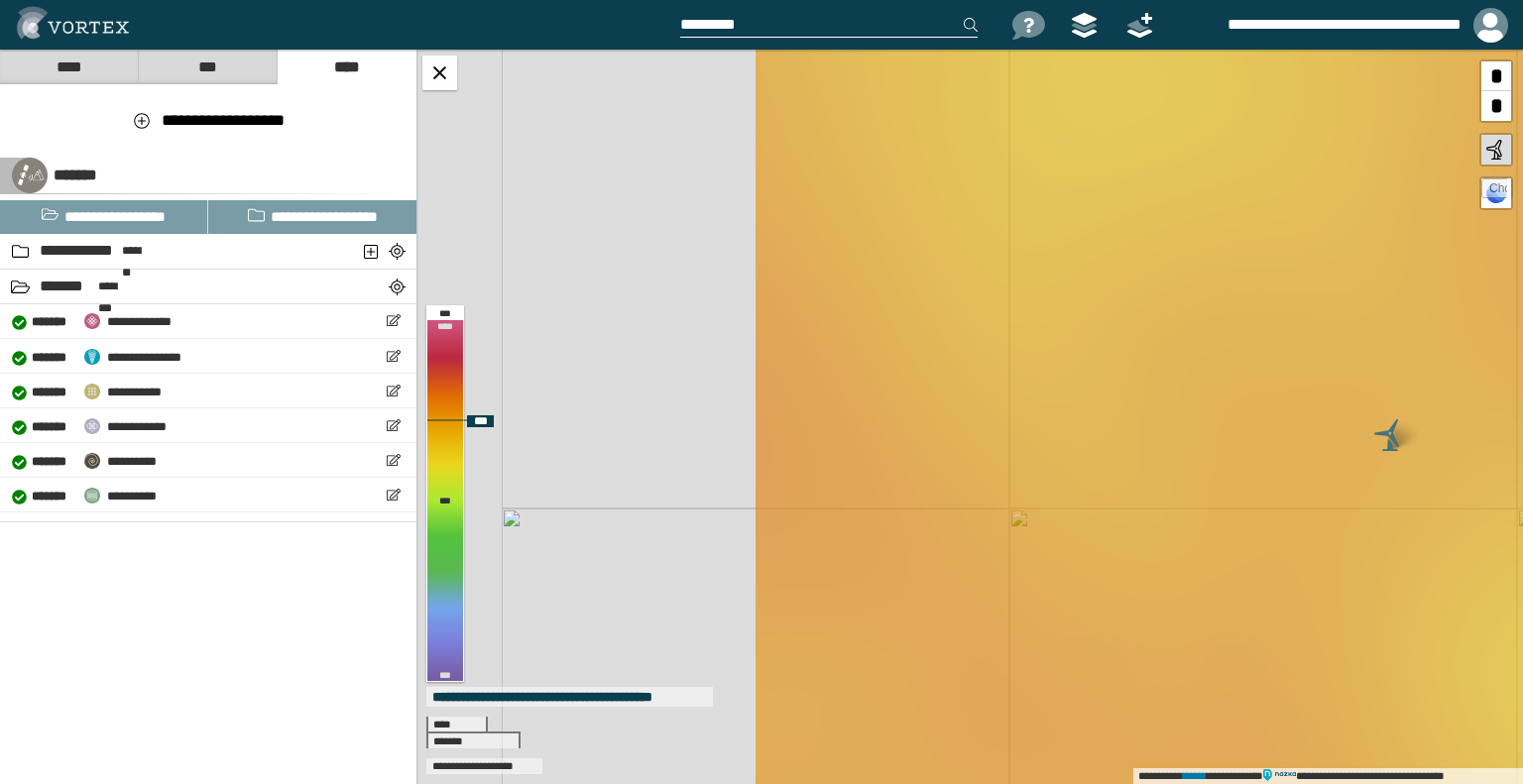 drag, startPoint x: 810, startPoint y: 424, endPoint x: 1257, endPoint y: 371, distance: 450.1311 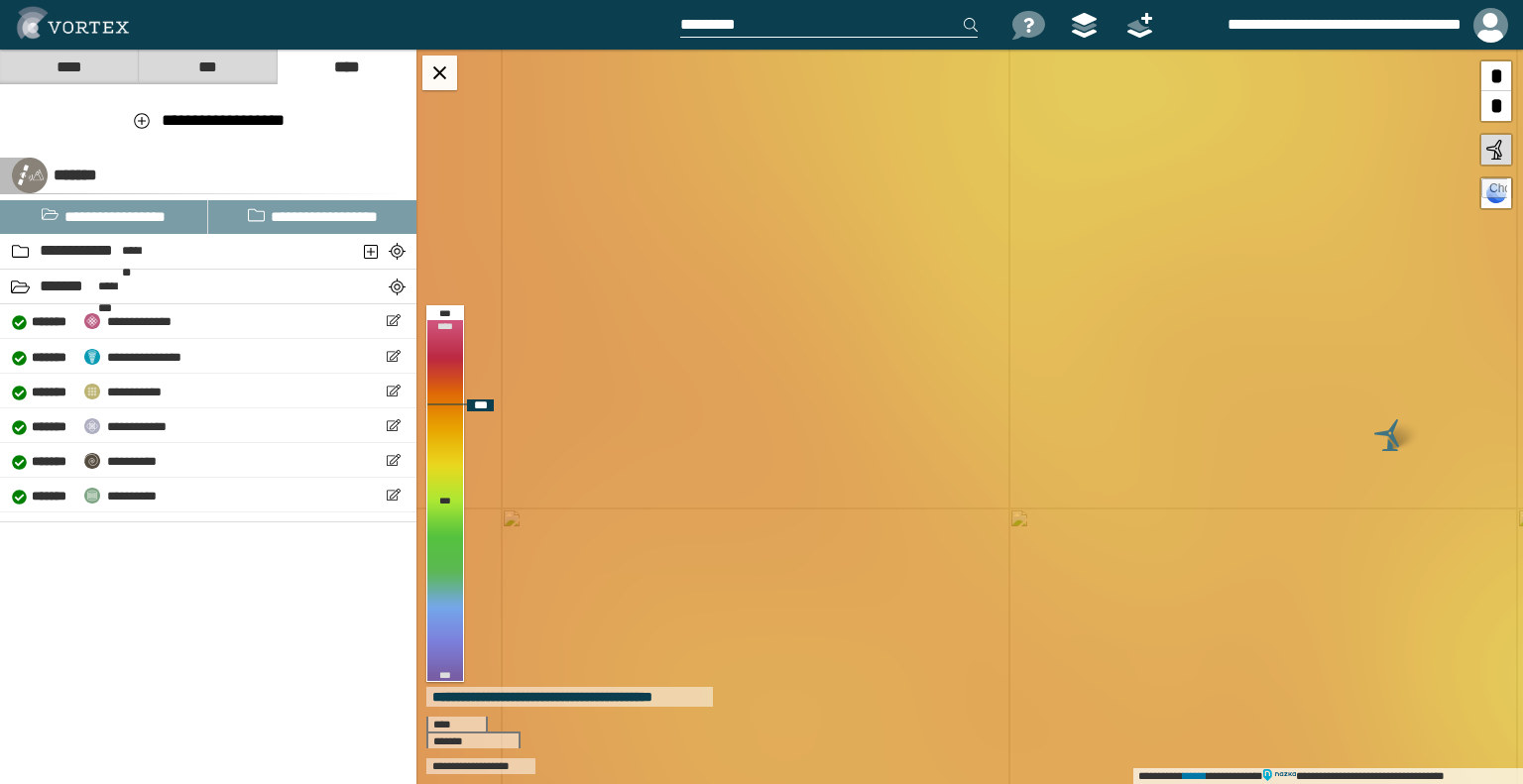 click on "**********" at bounding box center [970, 416] 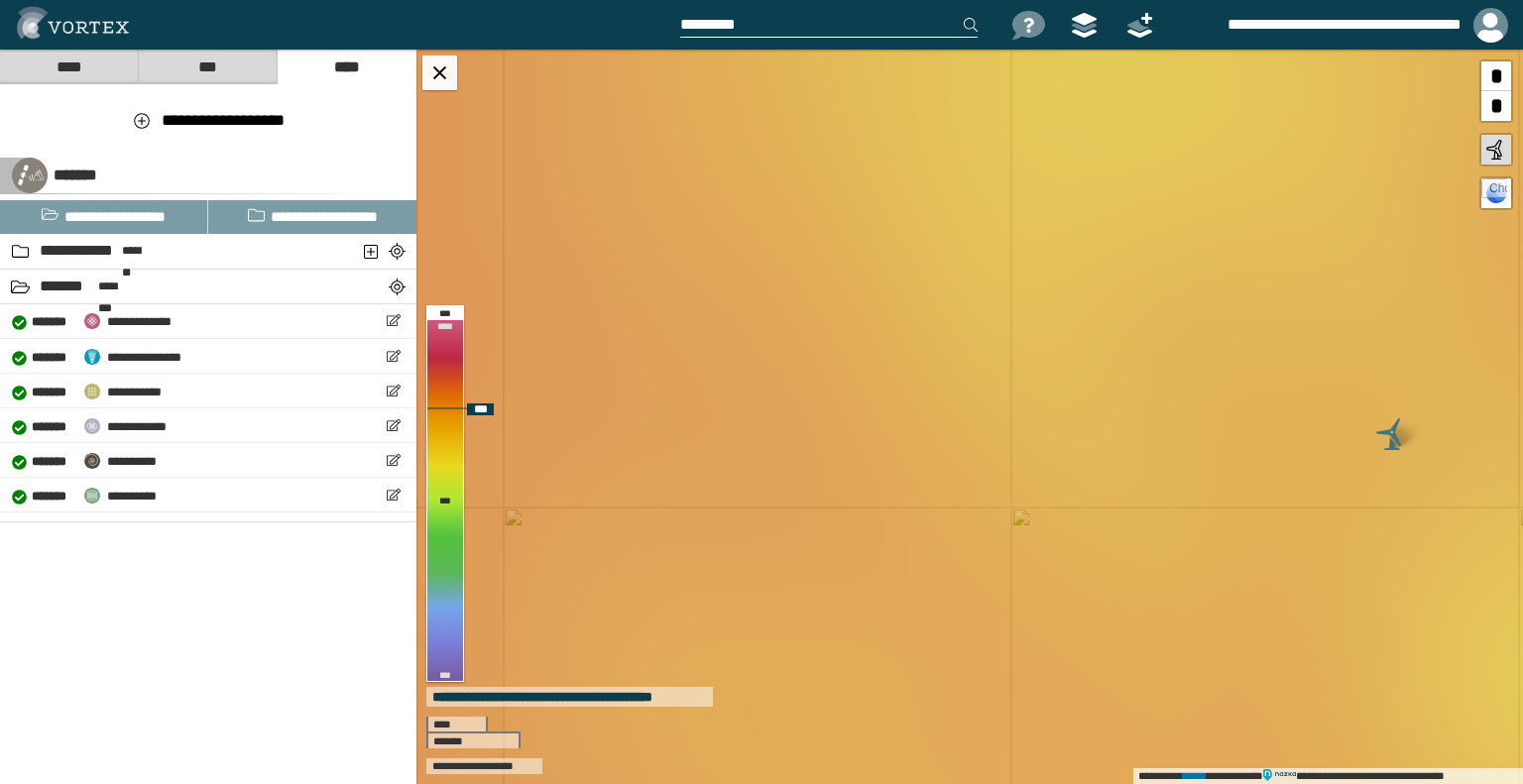 click on "**********" at bounding box center [970, 416] 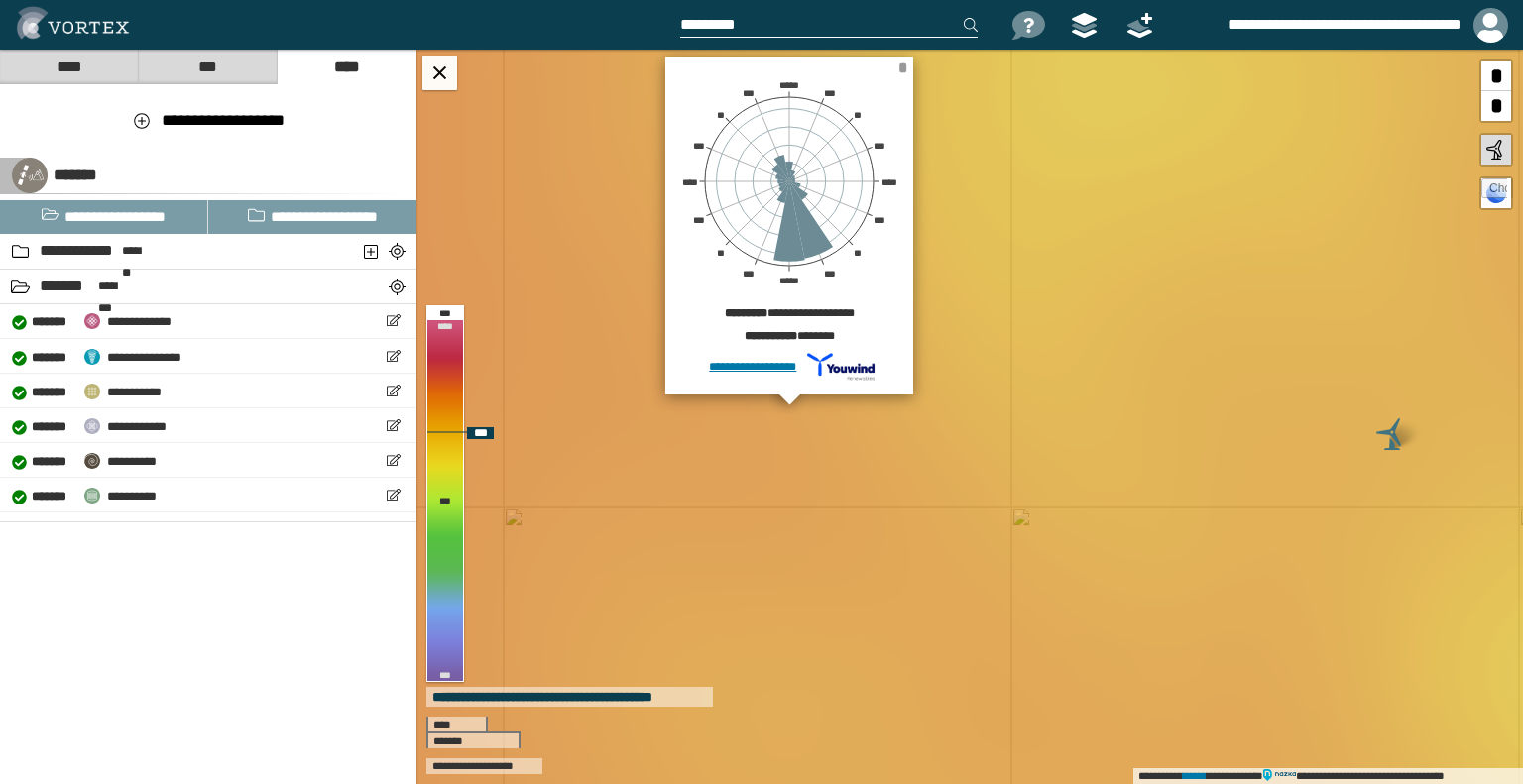 click on "*" at bounding box center (902, 67) 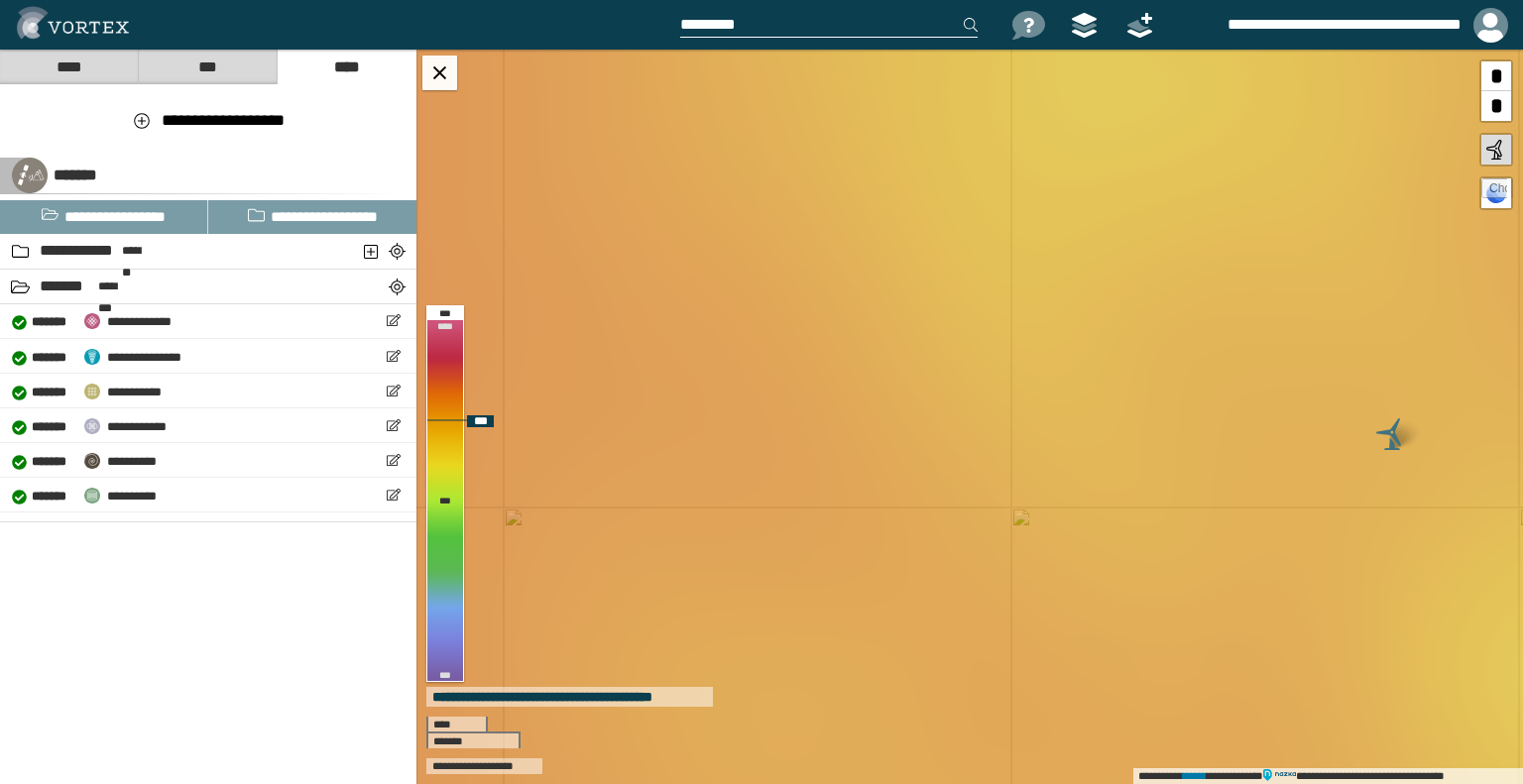click on "**********" at bounding box center [970, 416] 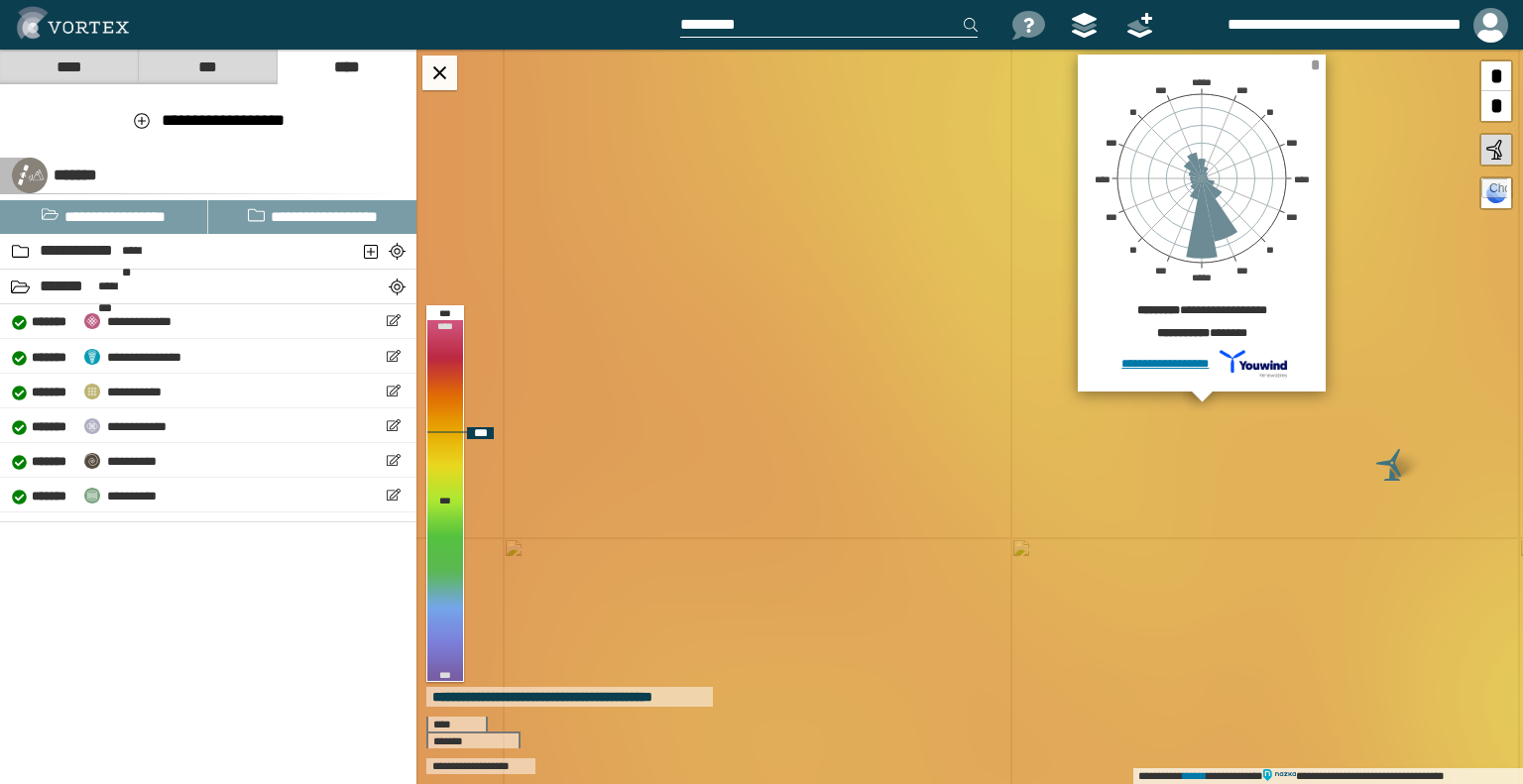click on "*" at bounding box center (1315, 64) 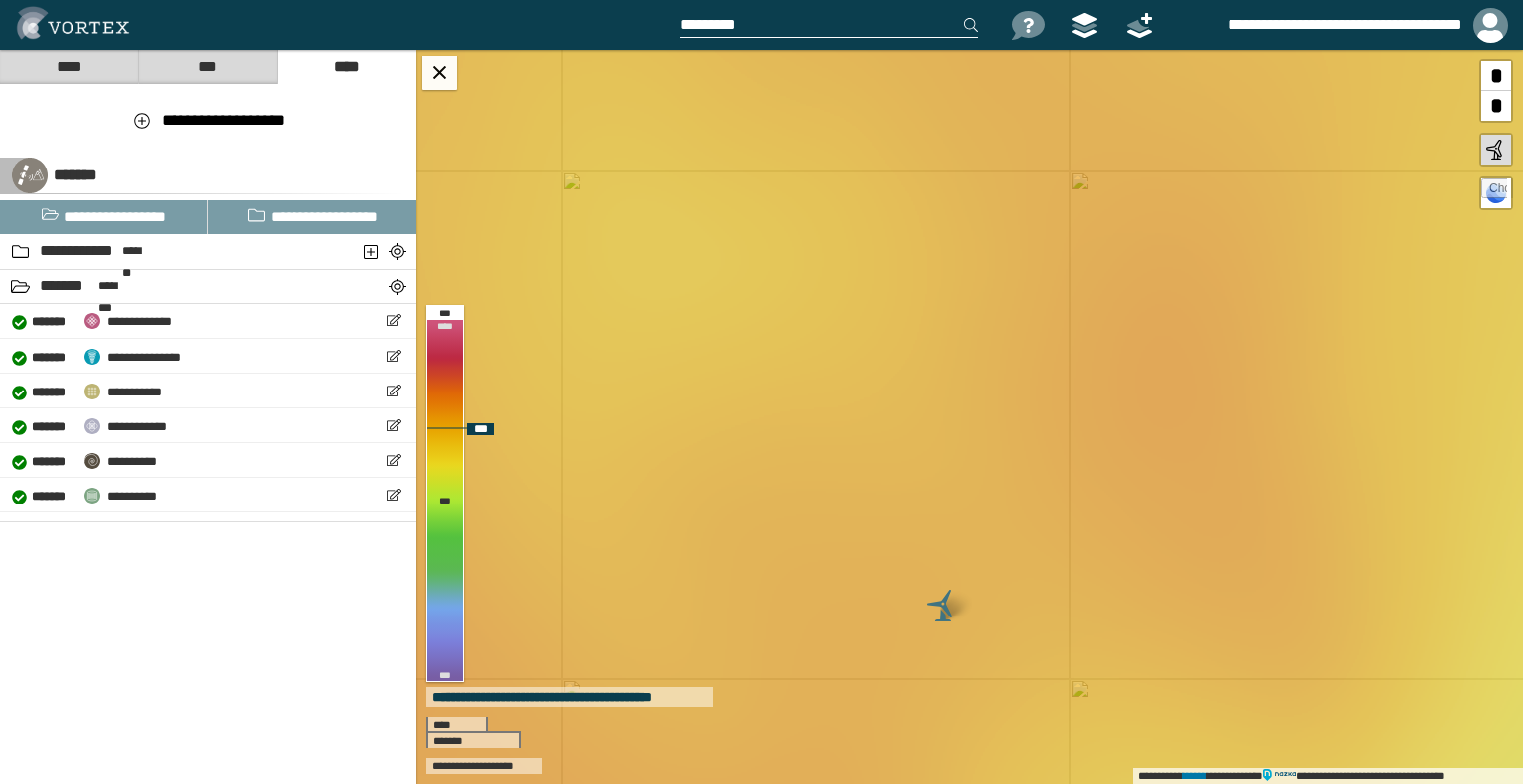 drag, startPoint x: 1383, startPoint y: 245, endPoint x: 898, endPoint y: 401, distance: 509.471 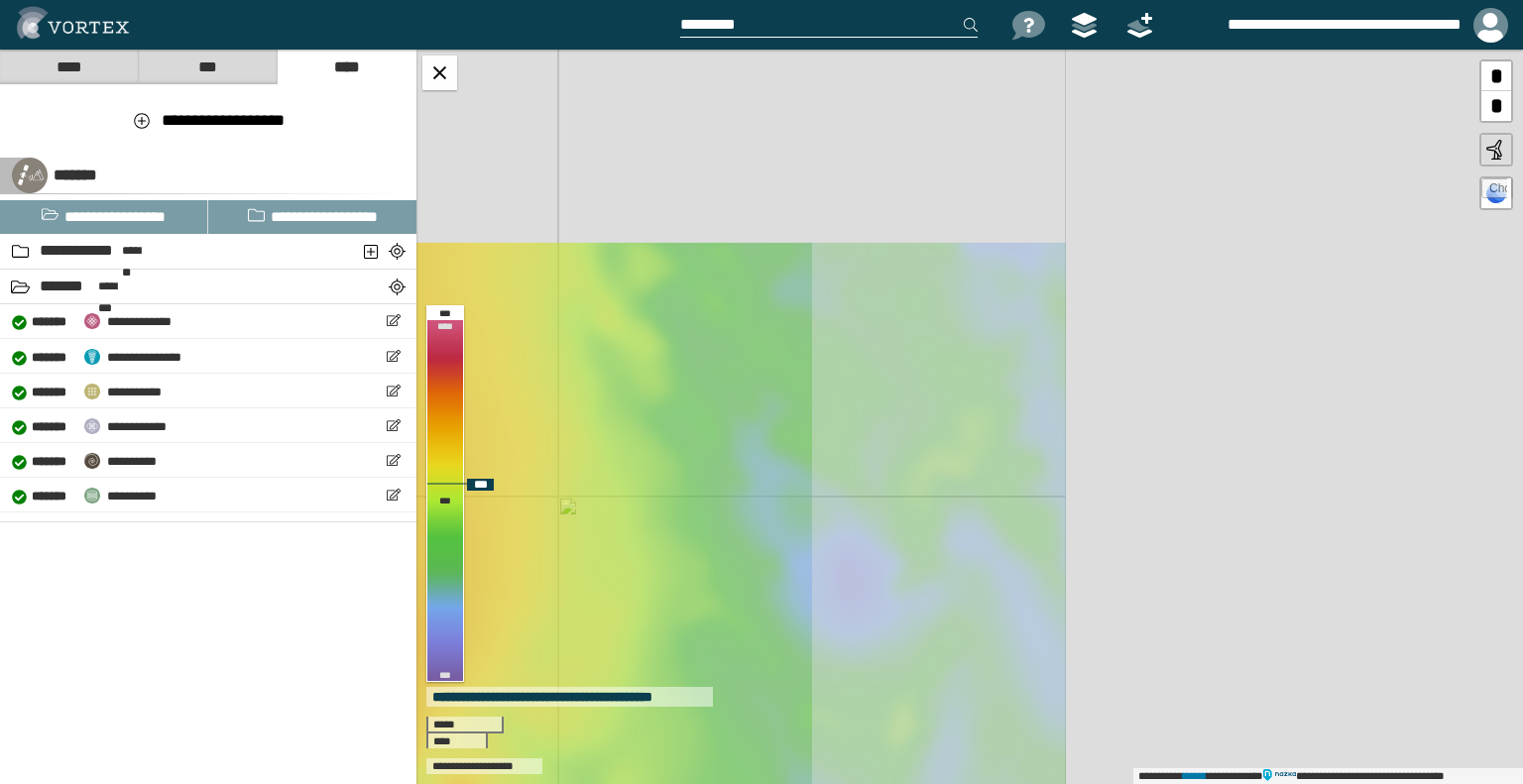 drag, startPoint x: 1192, startPoint y: 454, endPoint x: 596, endPoint y: 676, distance: 636.0031 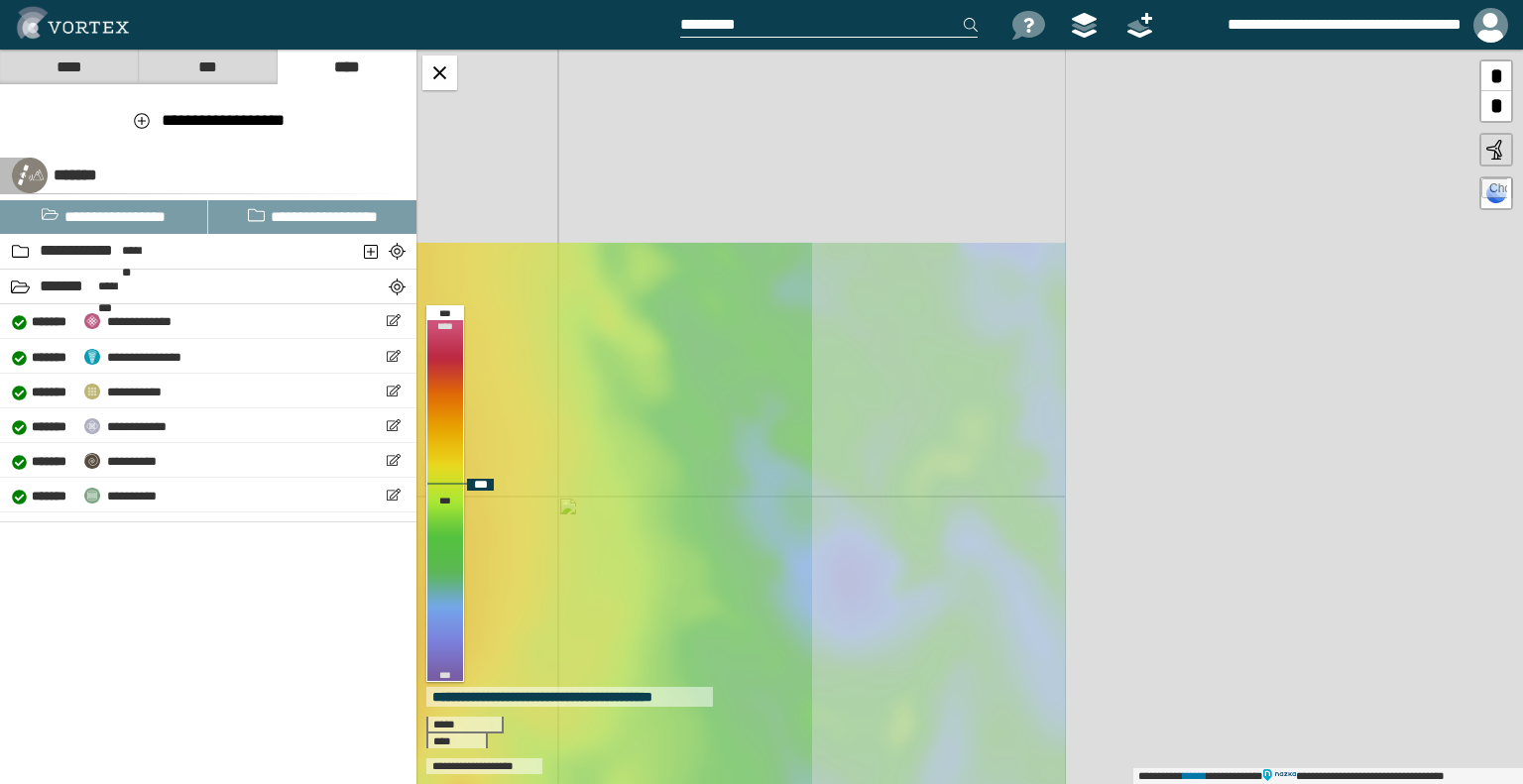 click on "**********" at bounding box center (970, 416) 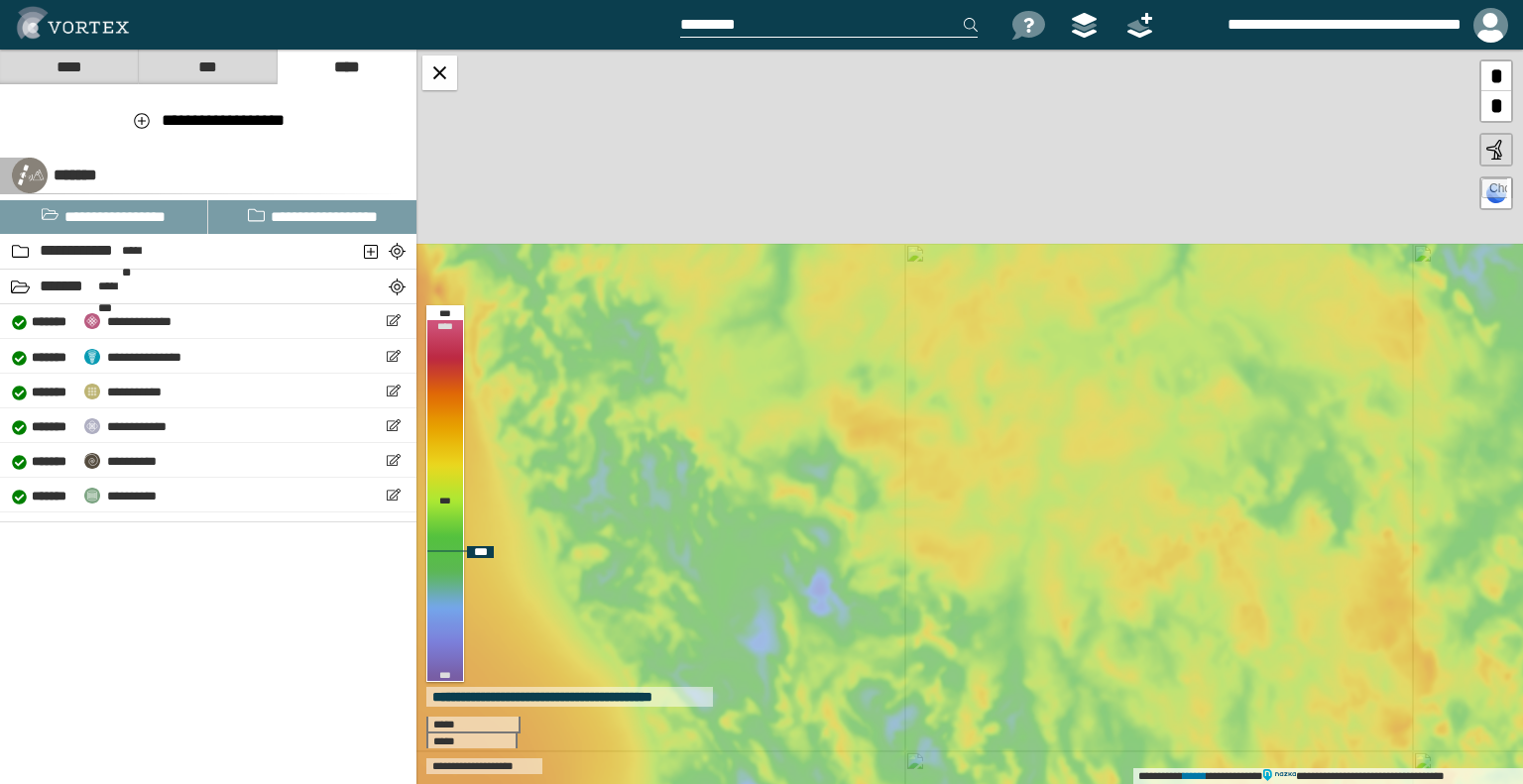 drag, startPoint x: 686, startPoint y: 427, endPoint x: 752, endPoint y: 675, distance: 256.63203 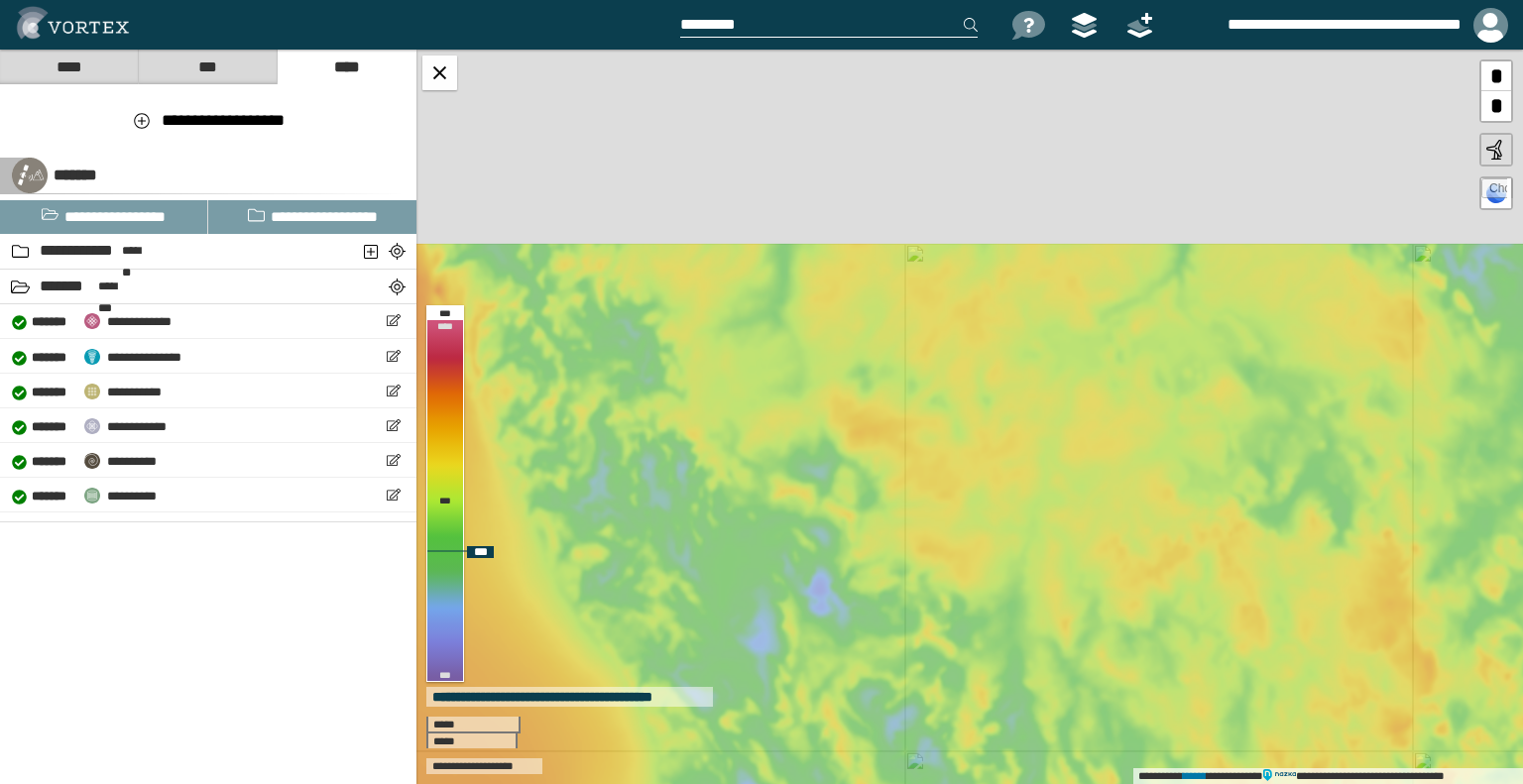 click on "**********" at bounding box center [970, 416] 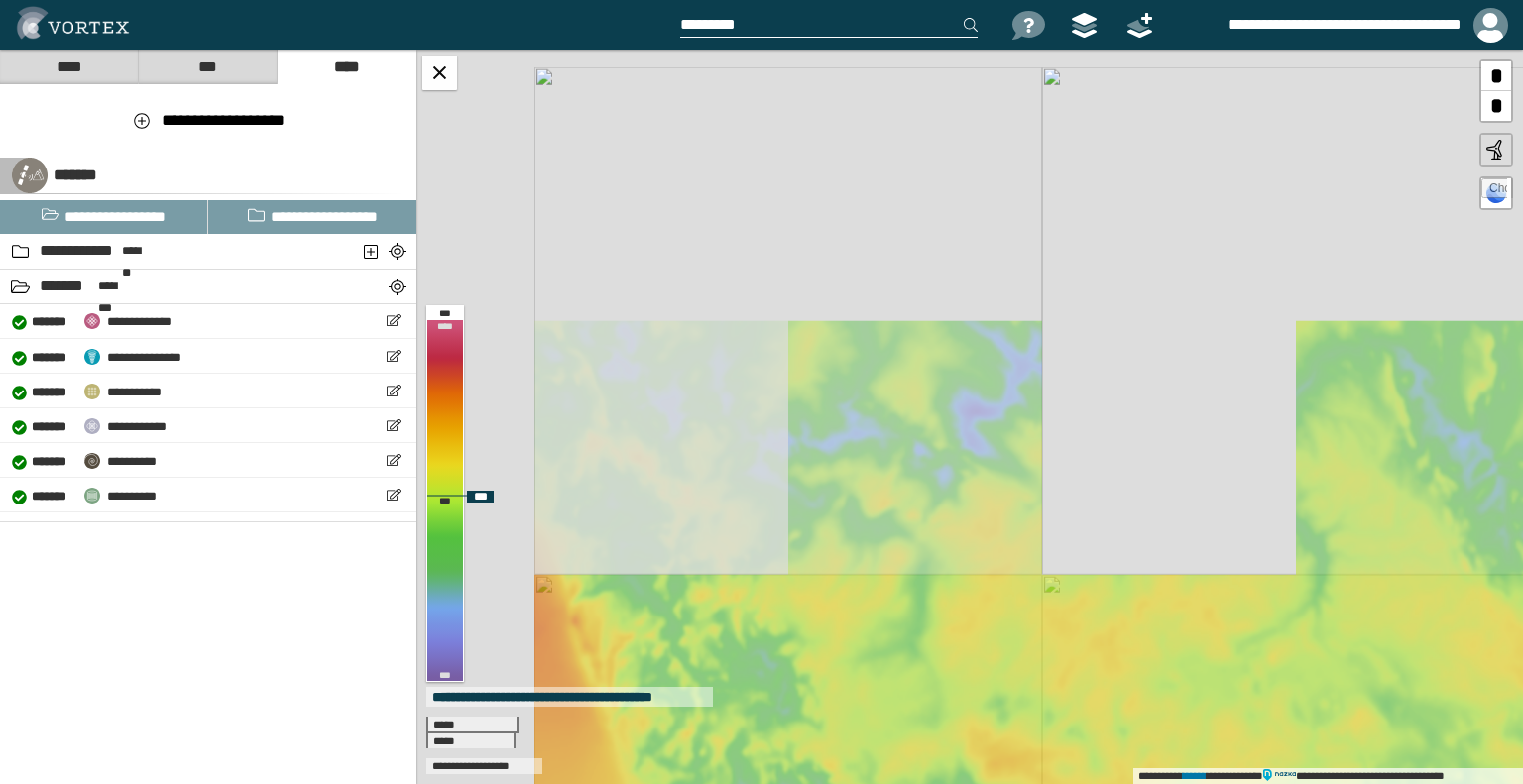 drag, startPoint x: 730, startPoint y: 396, endPoint x: 867, endPoint y: 728, distance: 359.15595 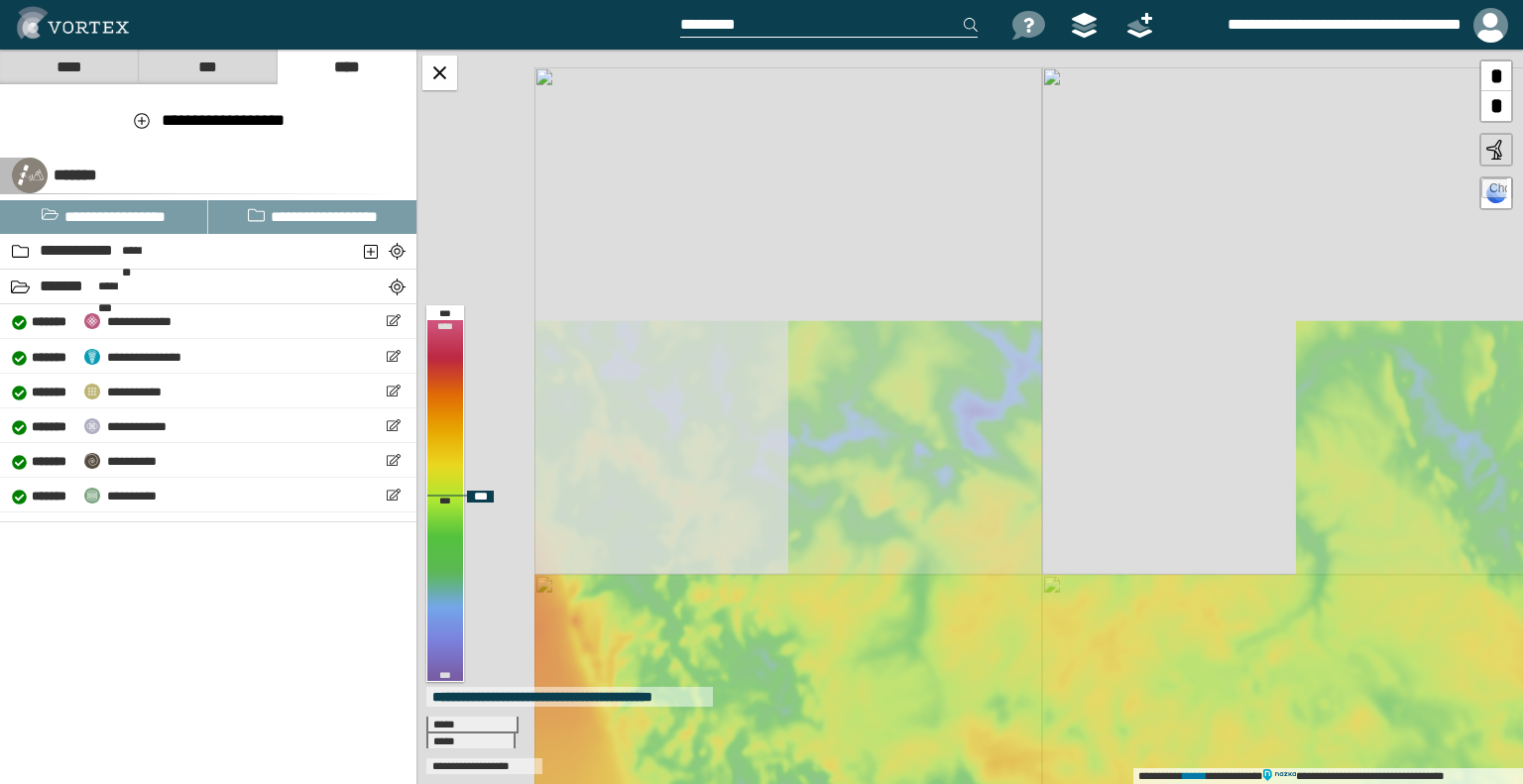 click on "**********" at bounding box center (970, 416) 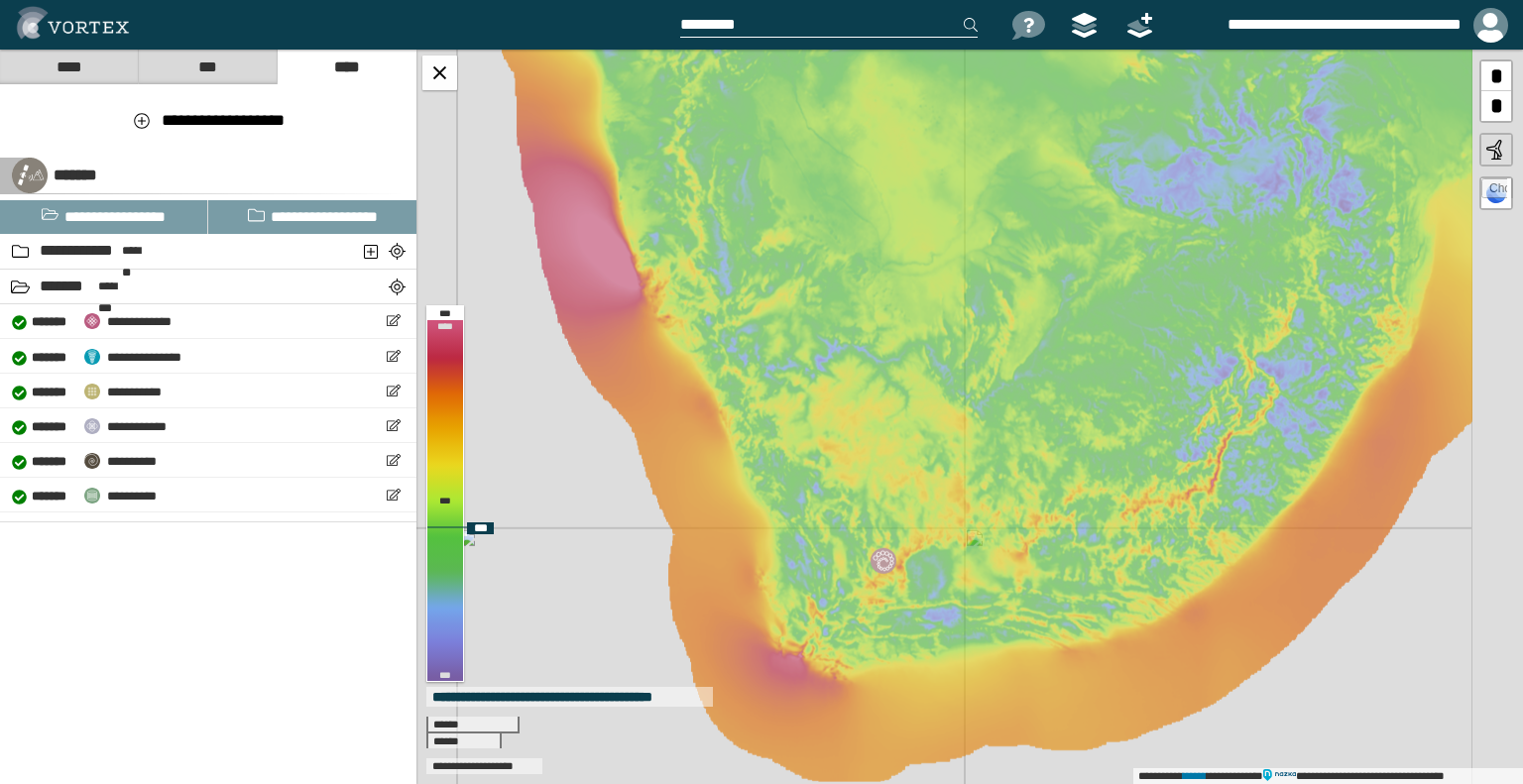 drag, startPoint x: 856, startPoint y: 412, endPoint x: 833, endPoint y: 308, distance: 106.51291 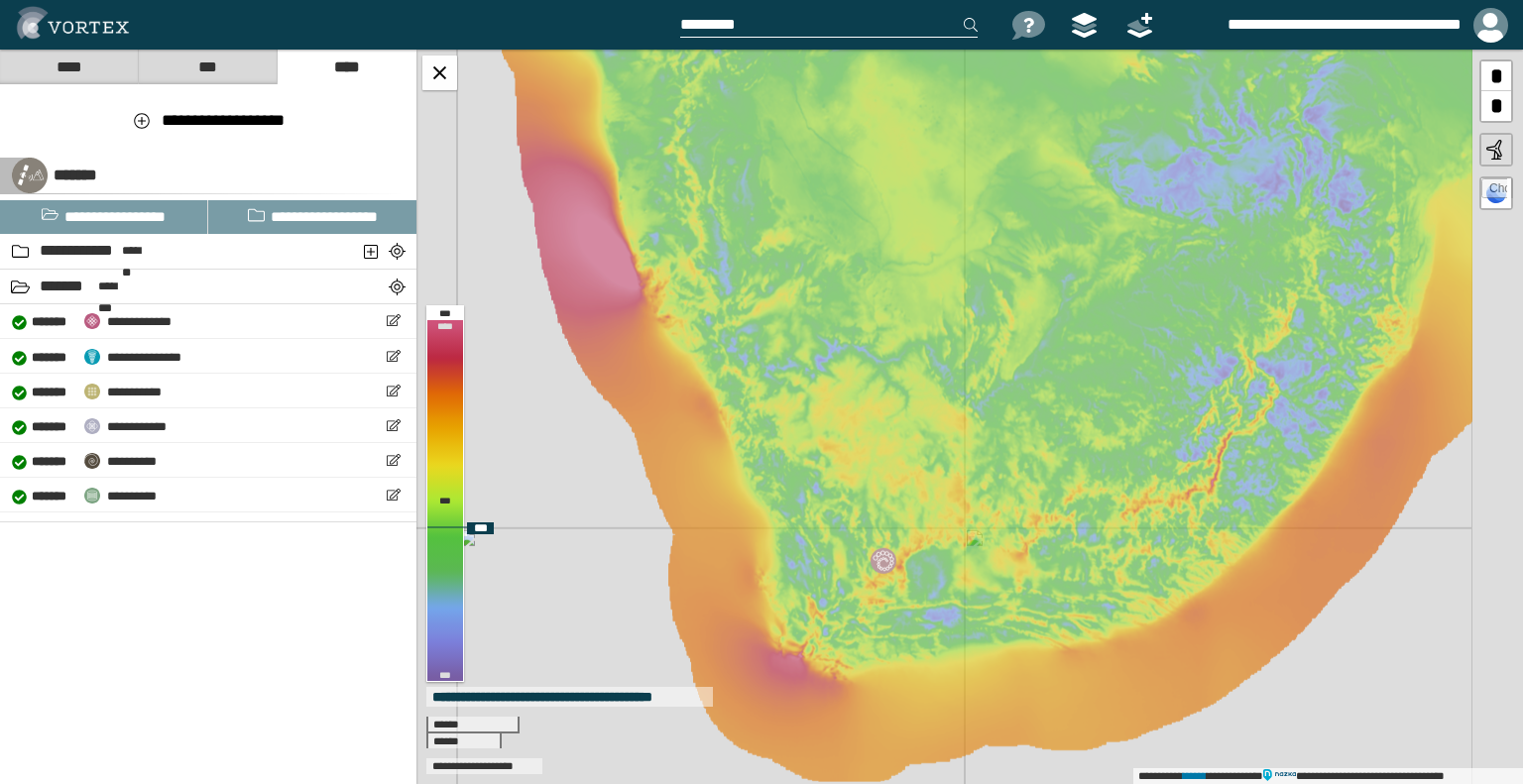 click on "**********" at bounding box center (970, 416) 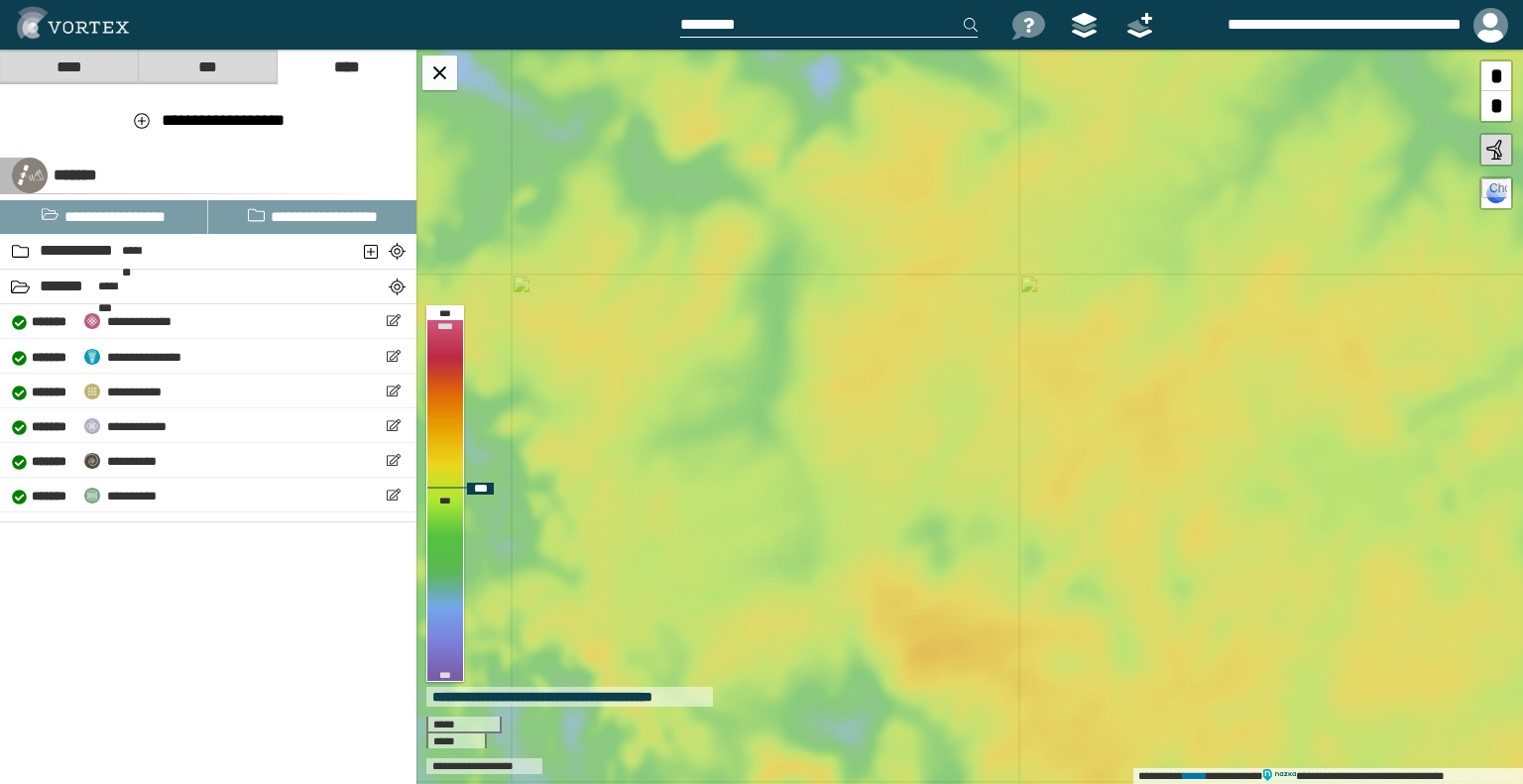 drag, startPoint x: 758, startPoint y: 397, endPoint x: 817, endPoint y: 439, distance: 72.422372 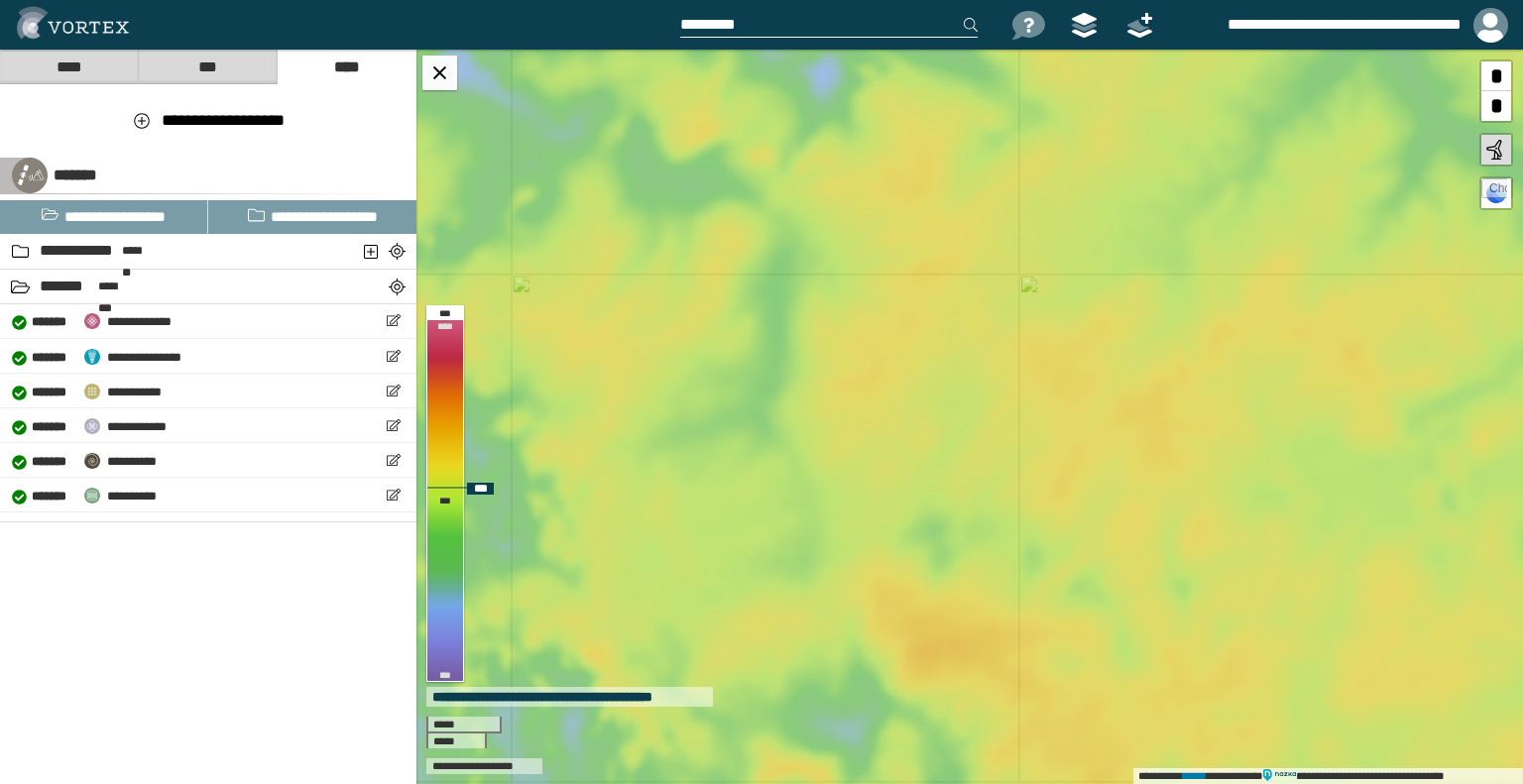 click on "**********" at bounding box center [970, 416] 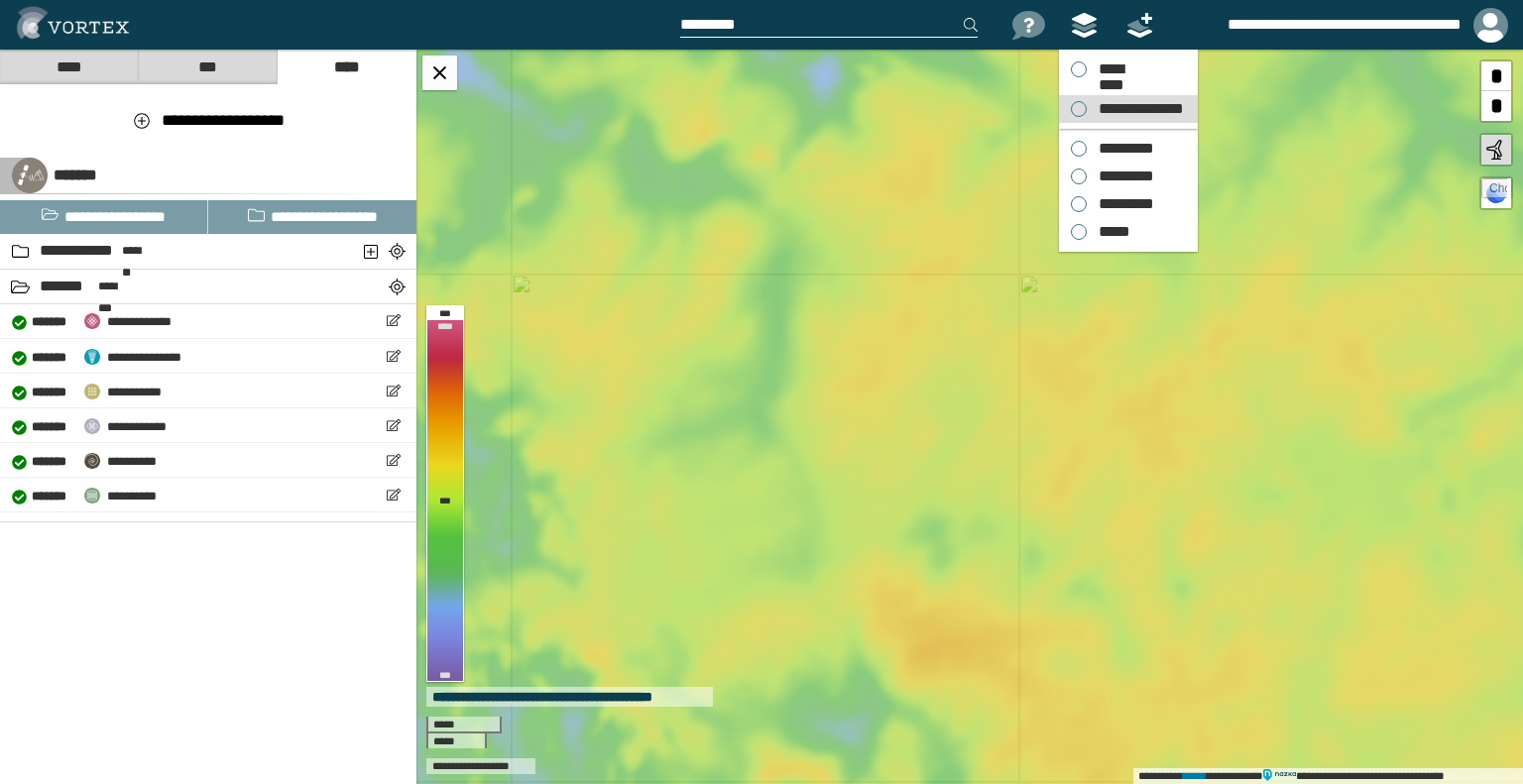 click on "**********" at bounding box center (1128, 109) 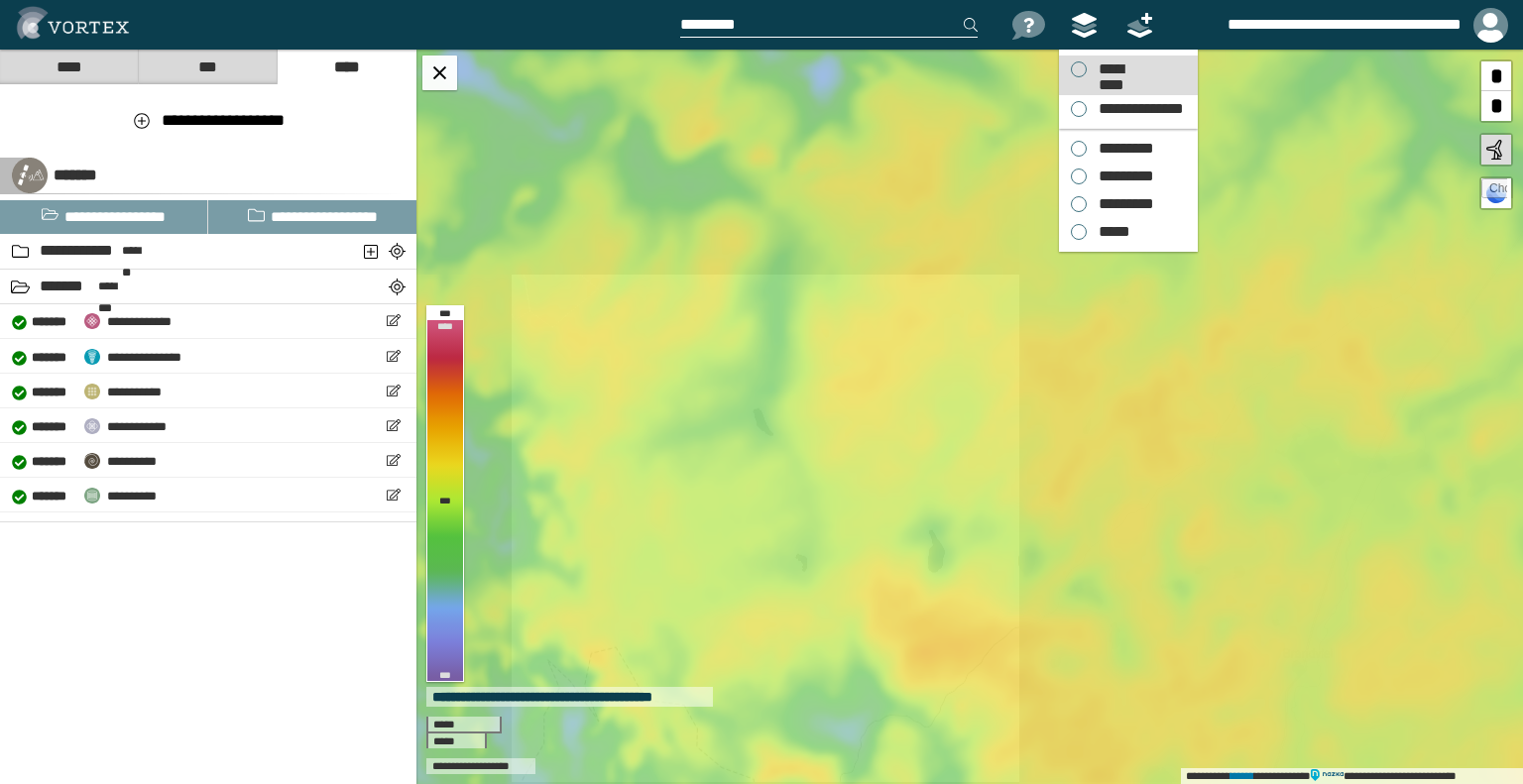 click on "*********" at bounding box center [1111, 69] 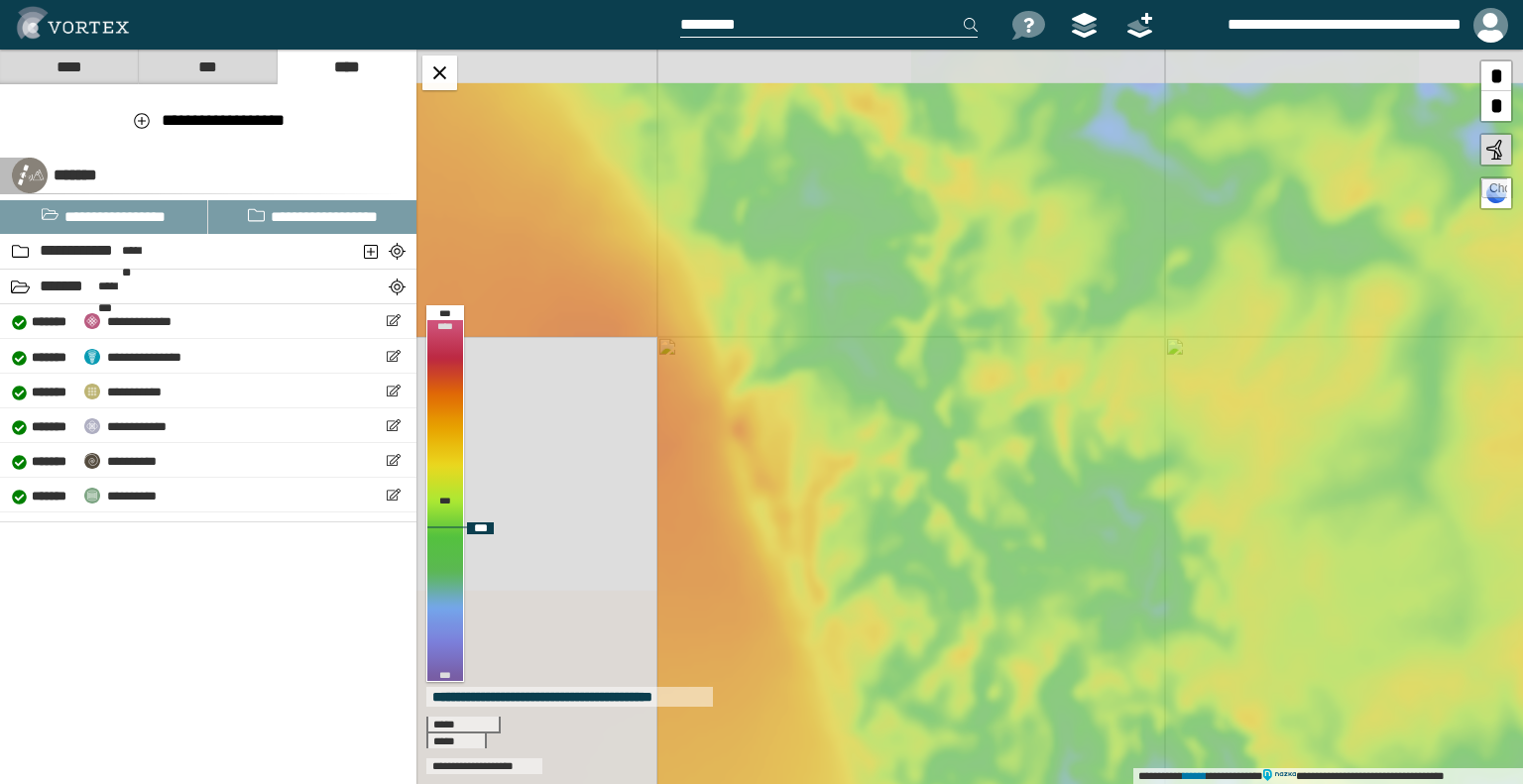 drag, startPoint x: 699, startPoint y: 412, endPoint x: 1352, endPoint y: 475, distance: 656.032 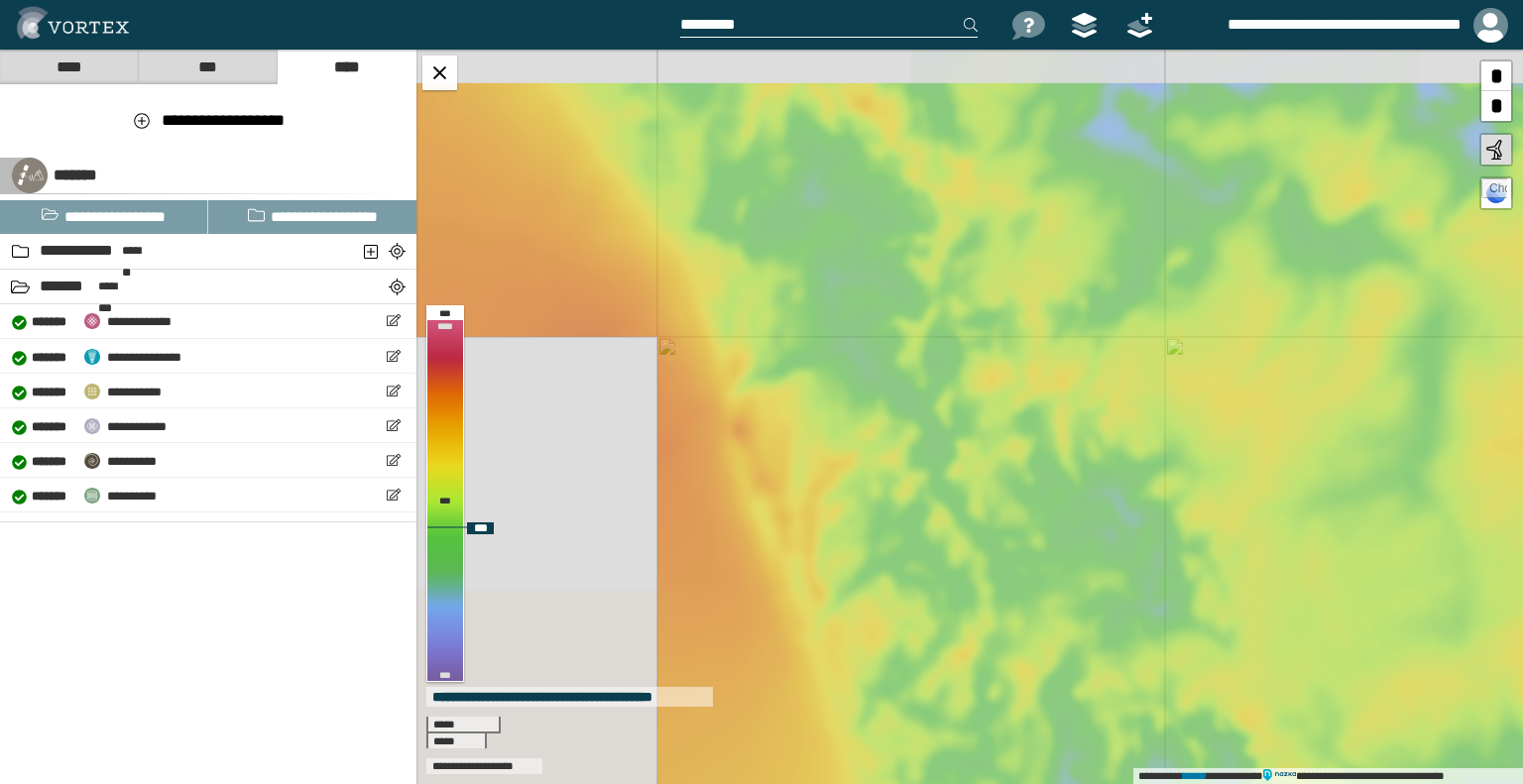 click on "**********" at bounding box center [970, 416] 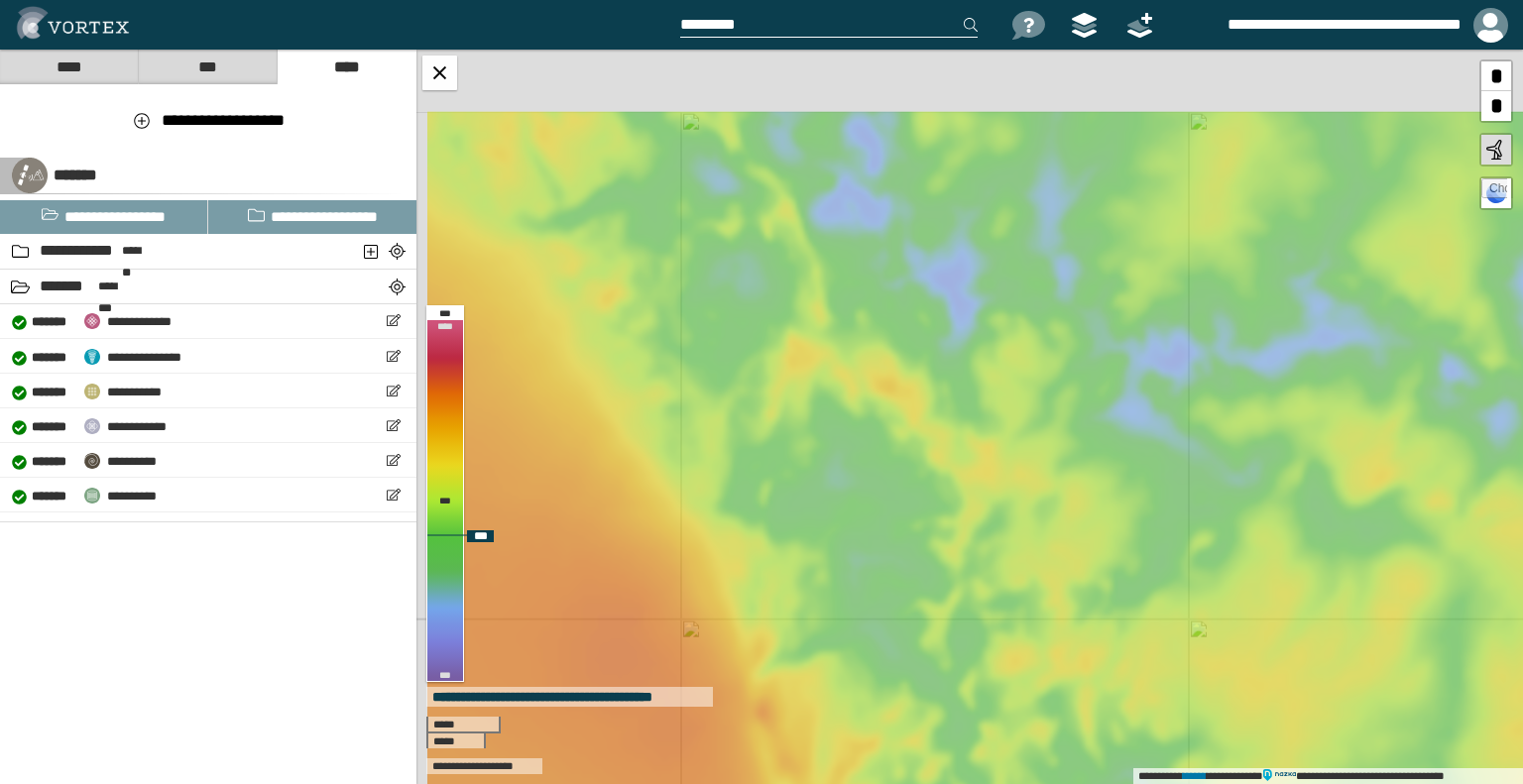drag, startPoint x: 734, startPoint y: 180, endPoint x: 762, endPoint y: 470, distance: 291.3486 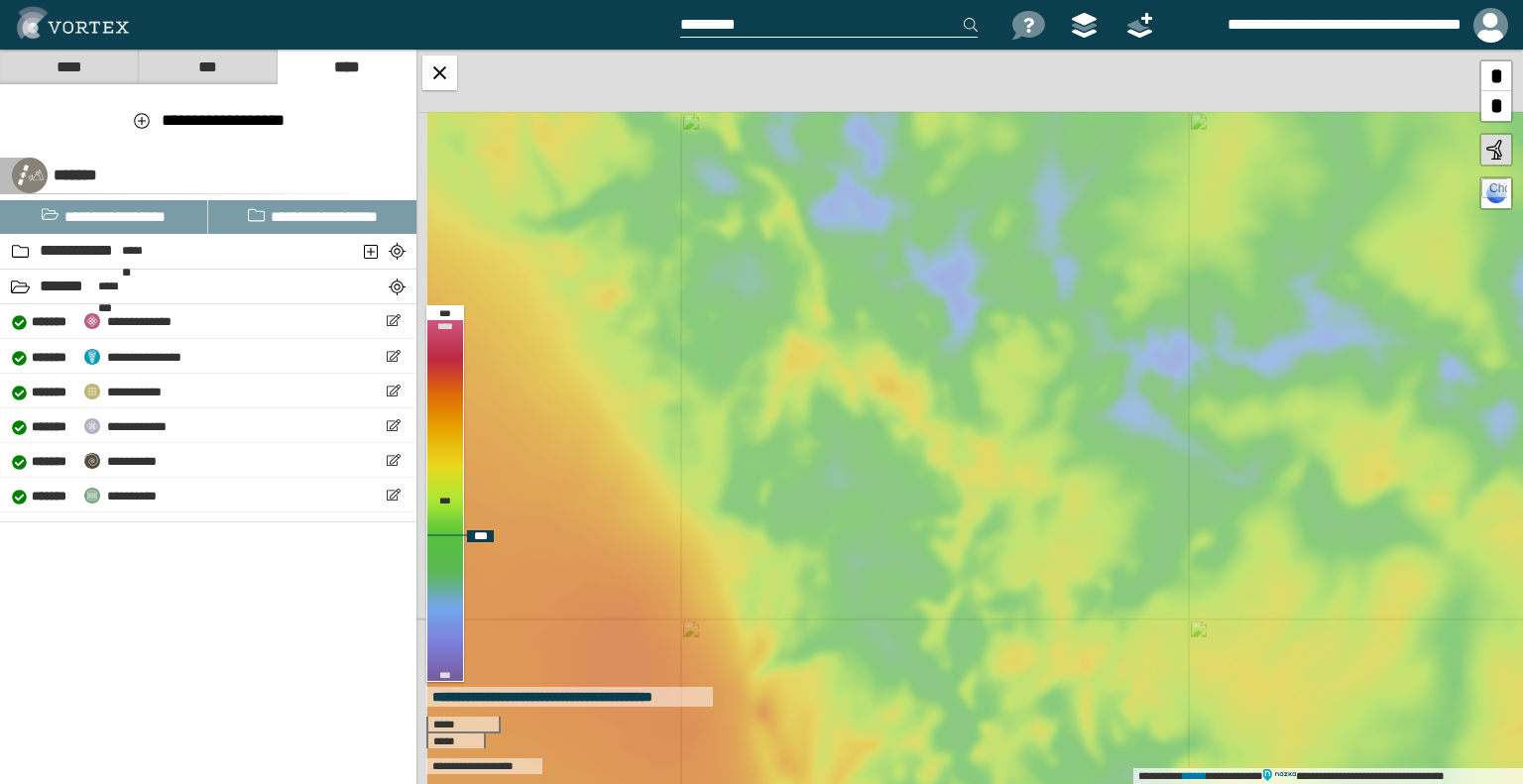 click on "**********" at bounding box center (970, 416) 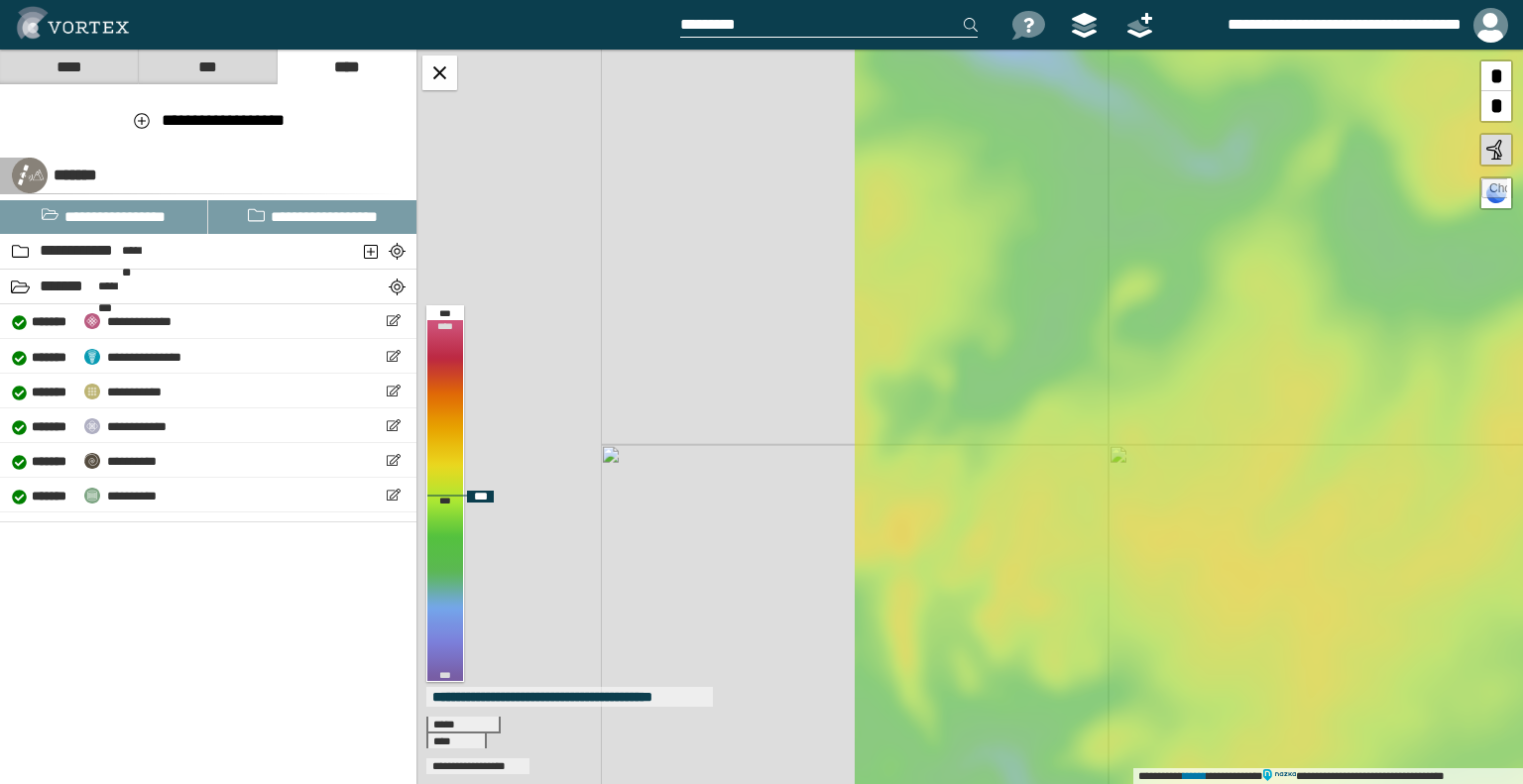 drag, startPoint x: 777, startPoint y: 471, endPoint x: 1455, endPoint y: 421, distance: 679.8412 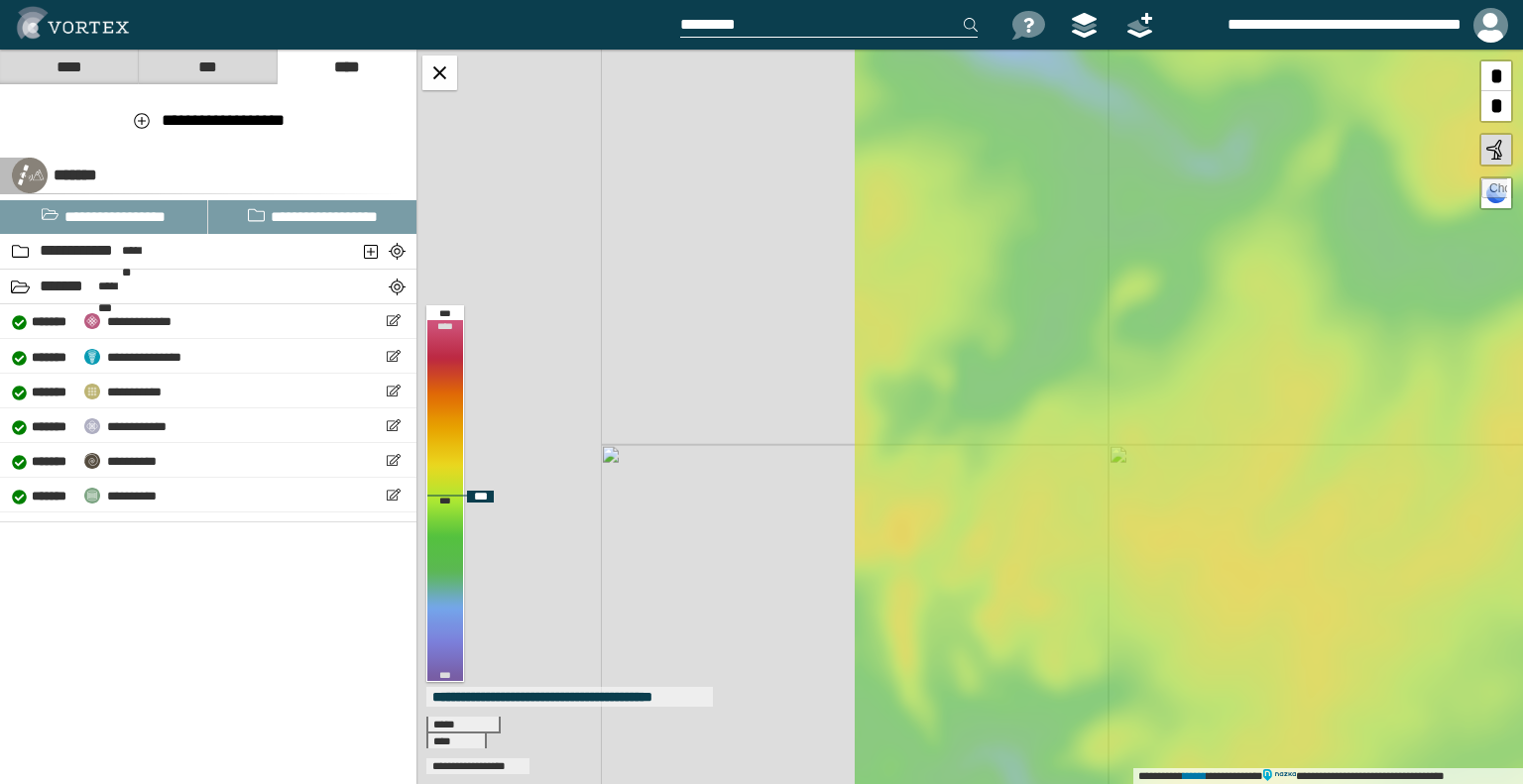 click on "**********" at bounding box center [970, 416] 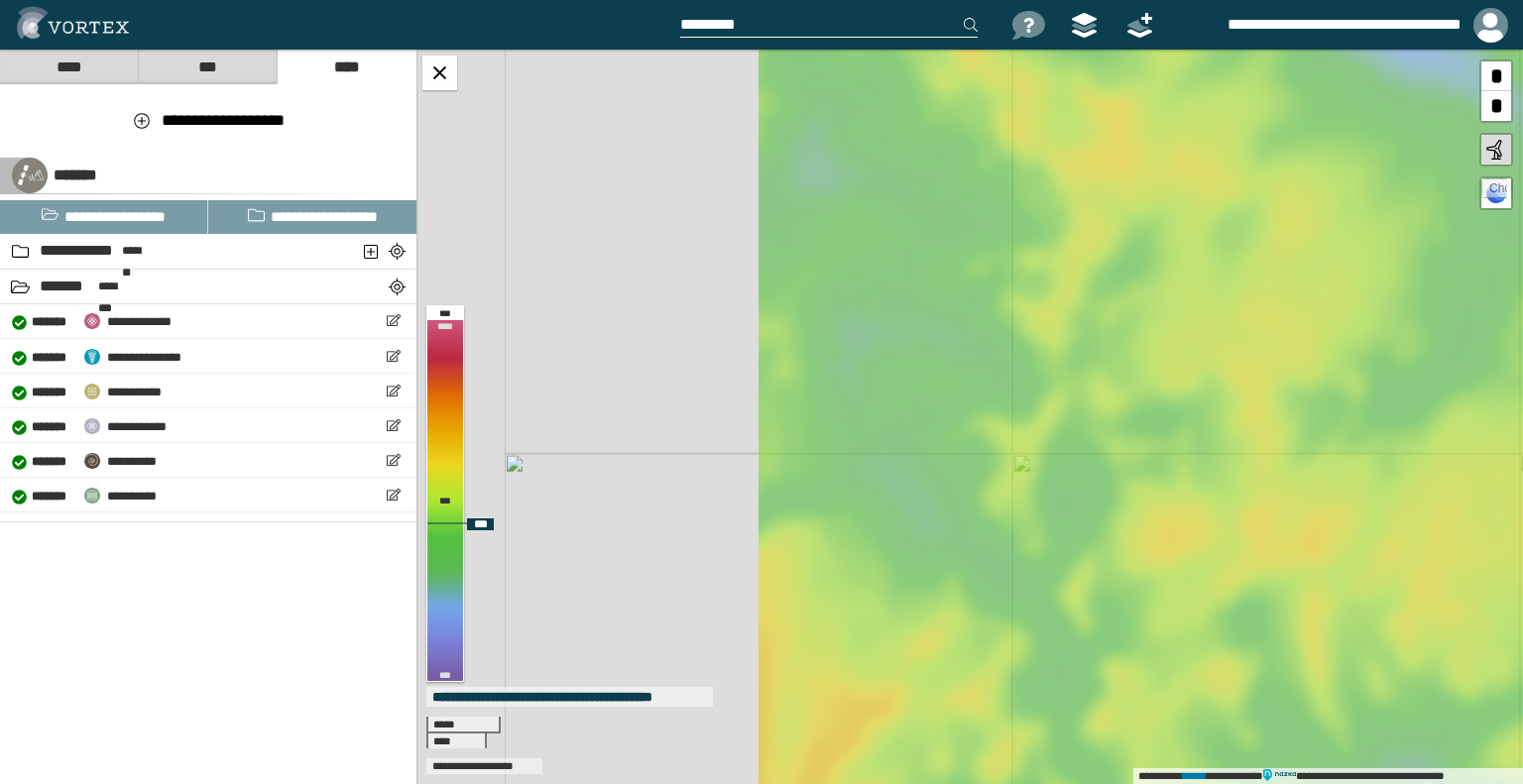 drag, startPoint x: 932, startPoint y: 423, endPoint x: 1344, endPoint y: 432, distance: 412.09829 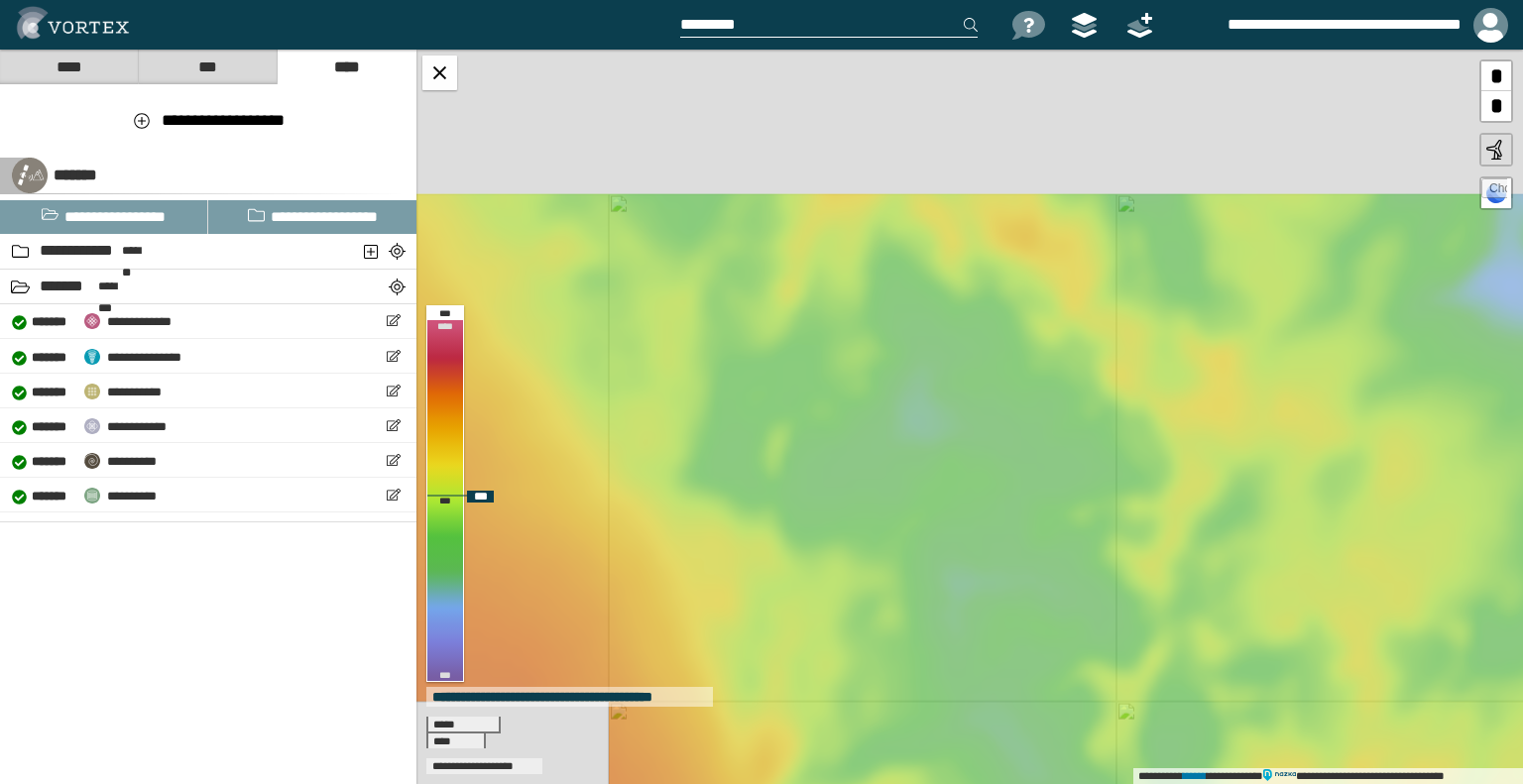 drag, startPoint x: 716, startPoint y: 353, endPoint x: 817, endPoint y: 632, distance: 296.71872 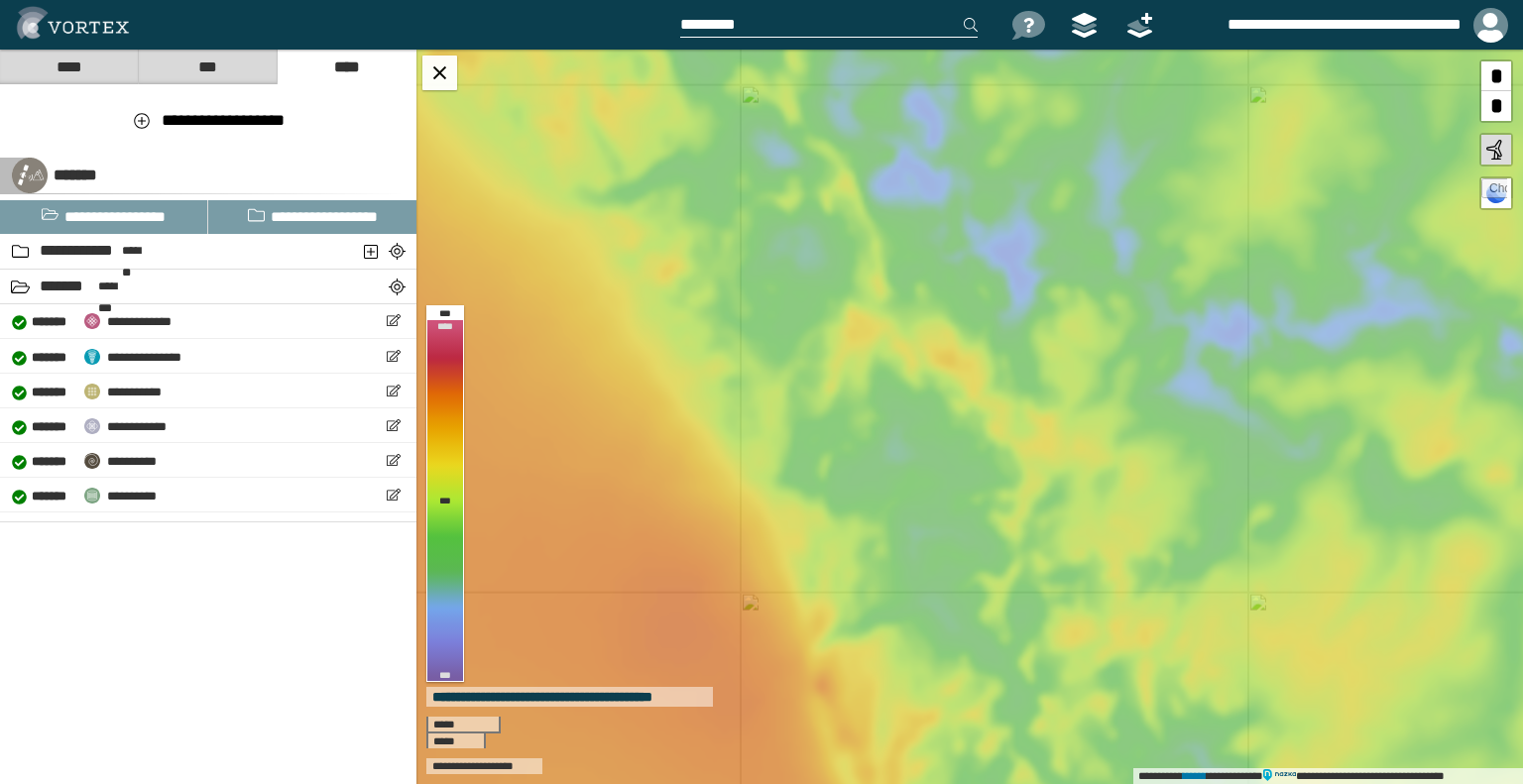 click at bounding box center (829, 25) 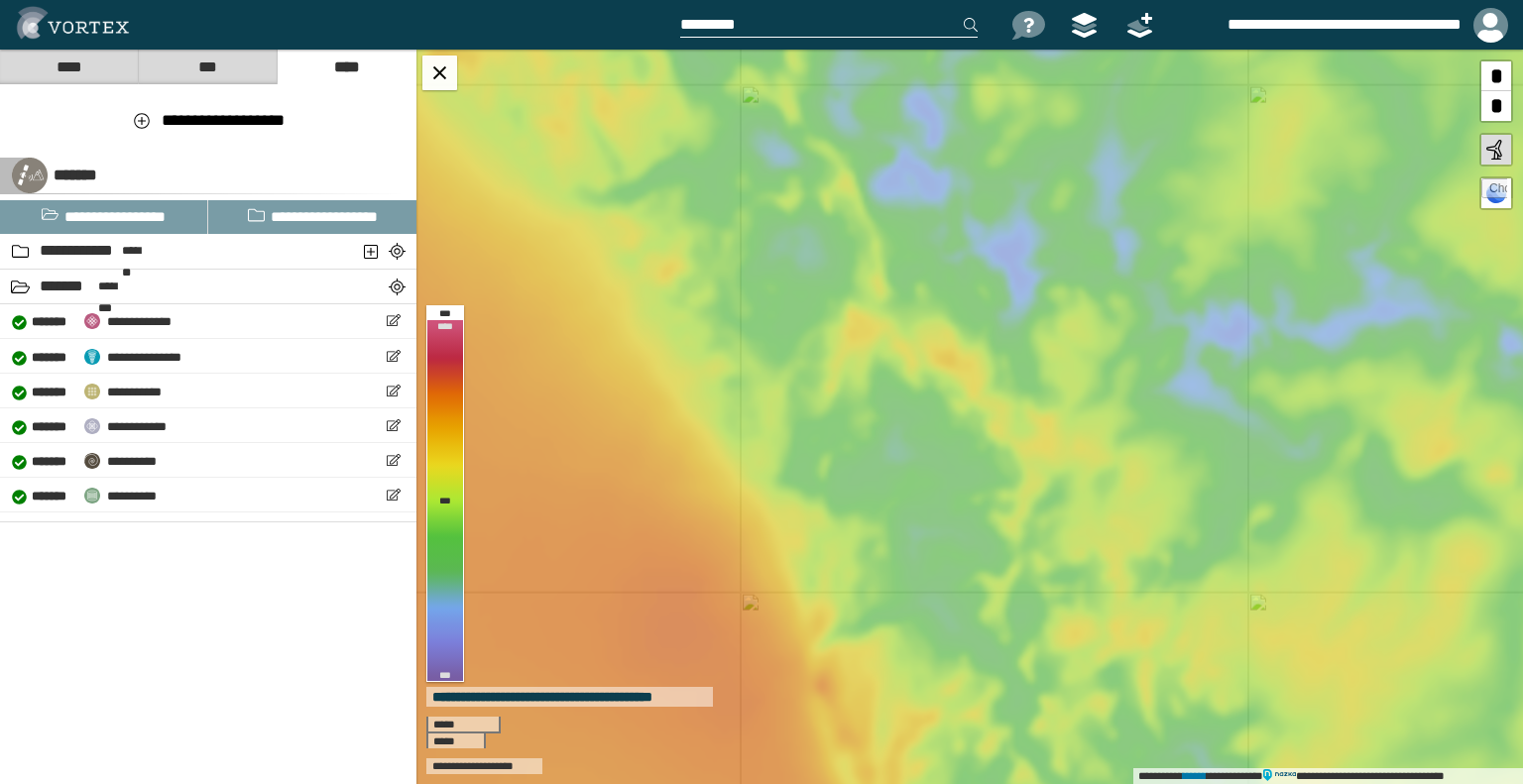 paste on "**********" 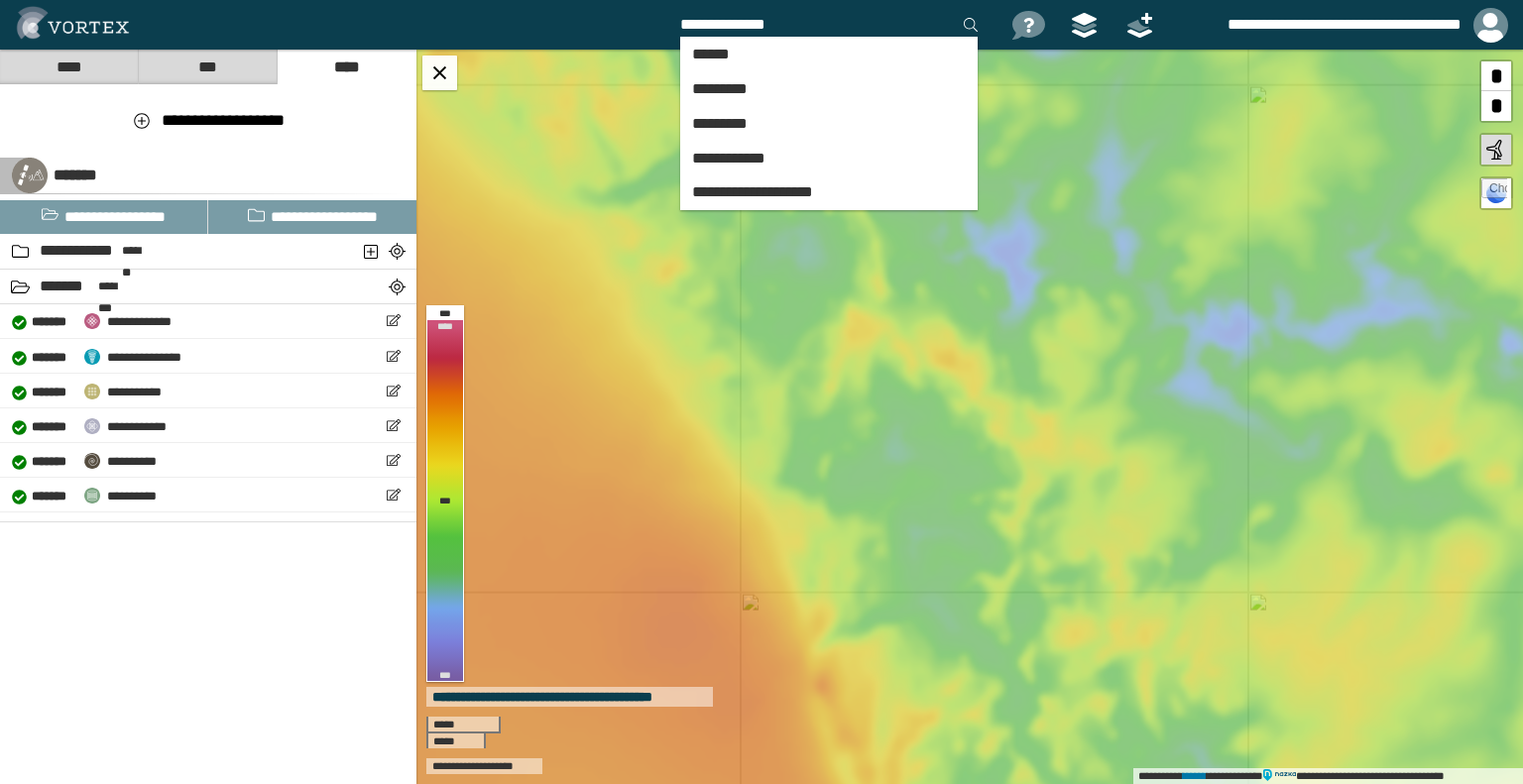click on "**********" at bounding box center [829, 25] 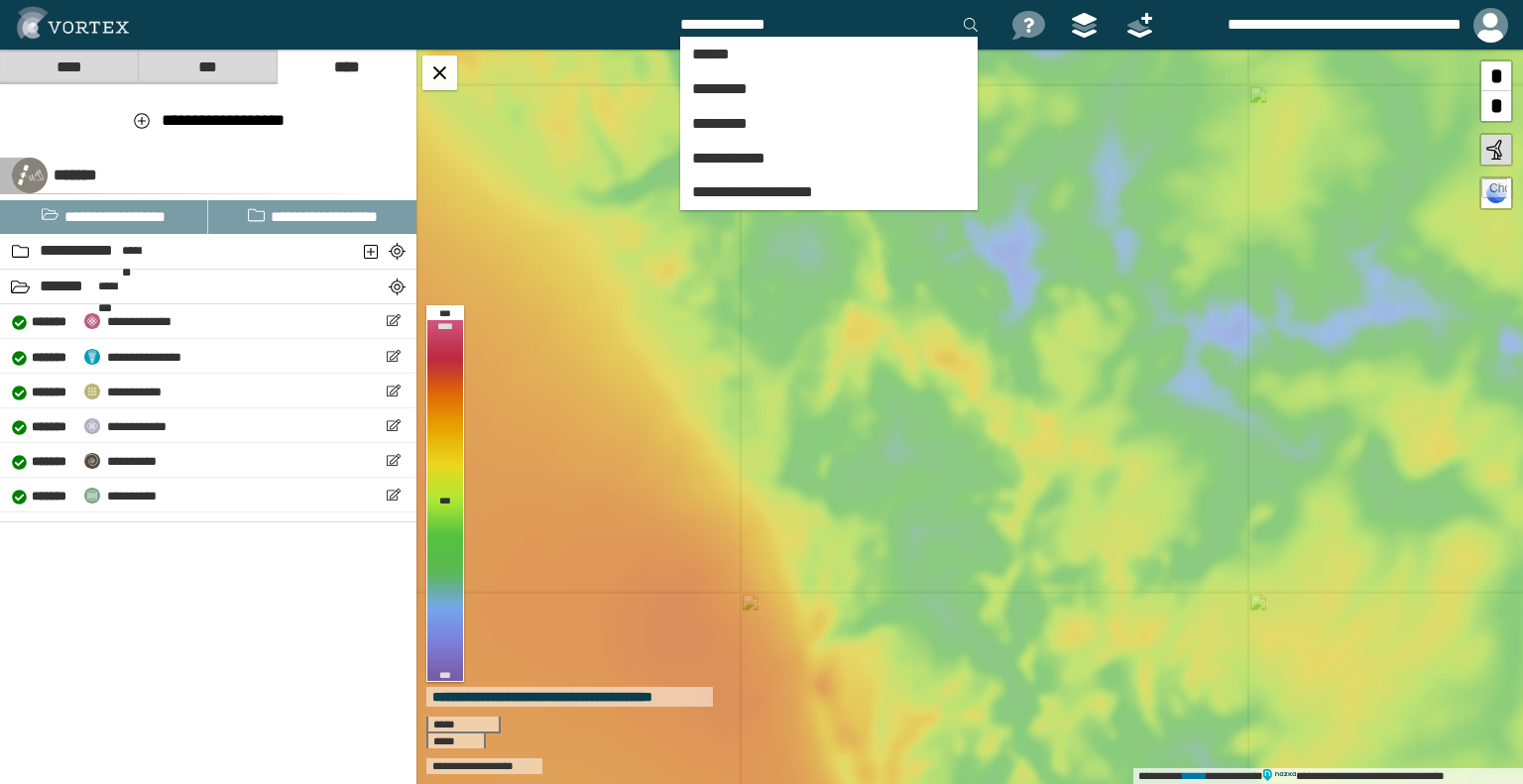 paste on "**********" 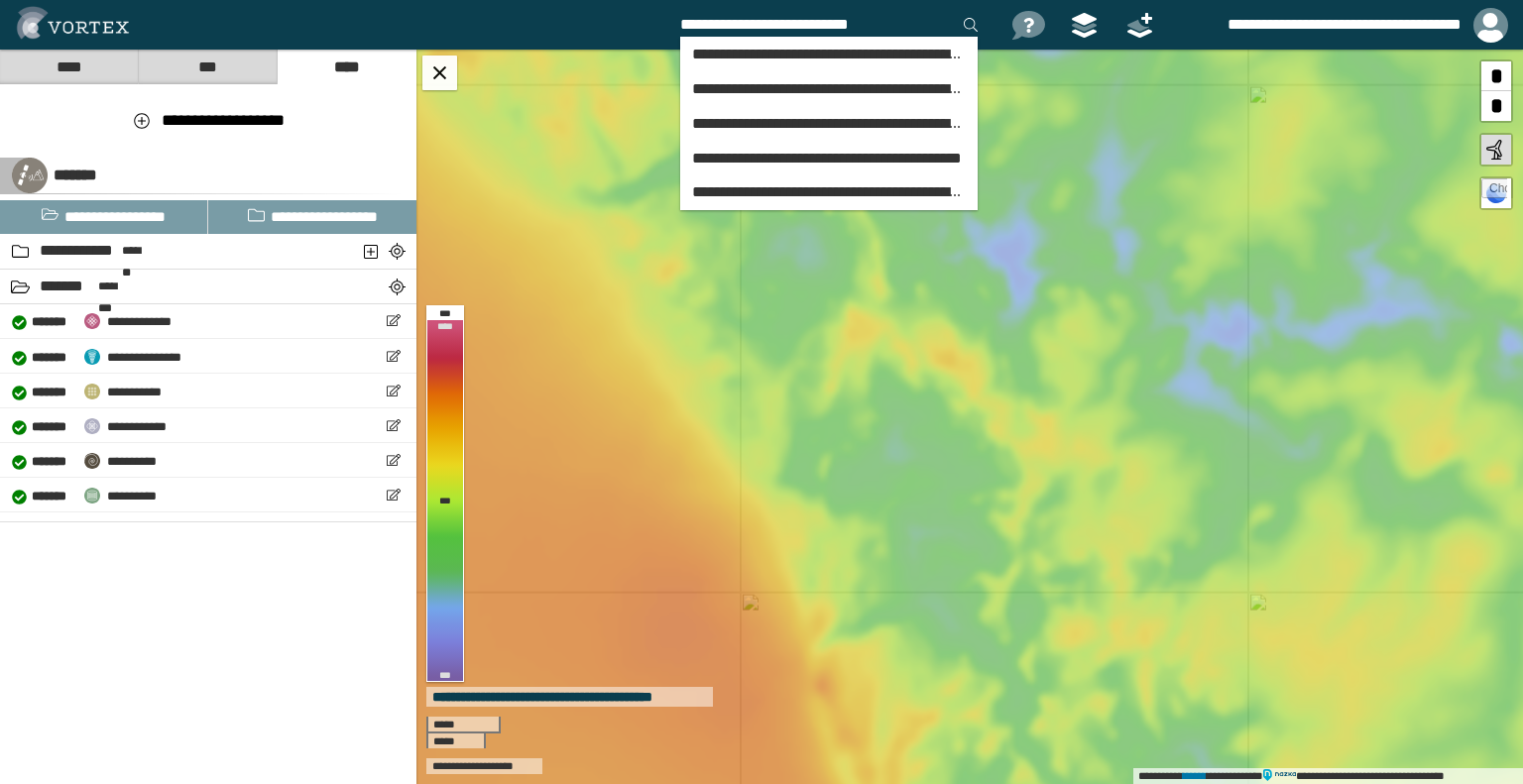 type on "**********" 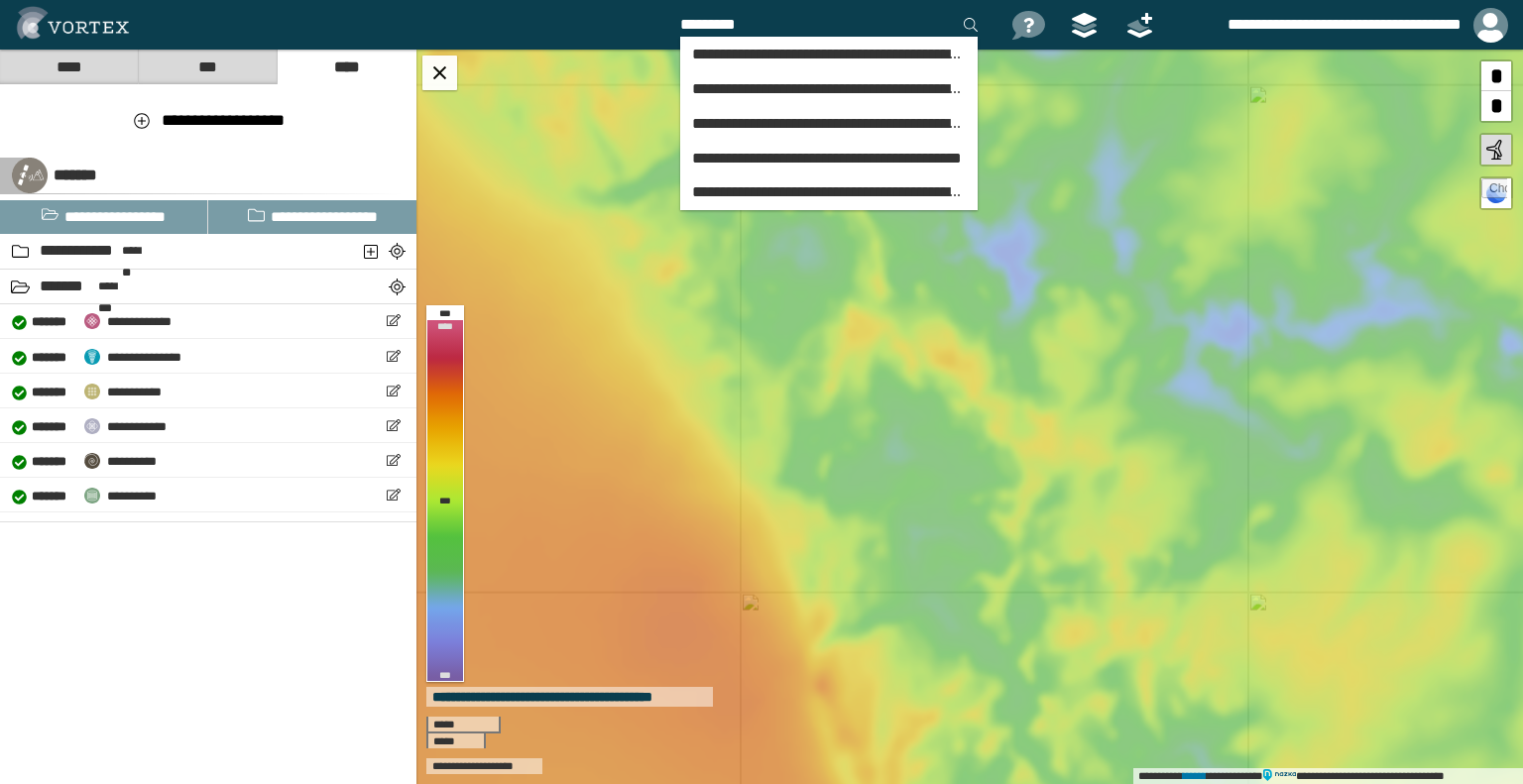 click on "****" at bounding box center [68, 66] 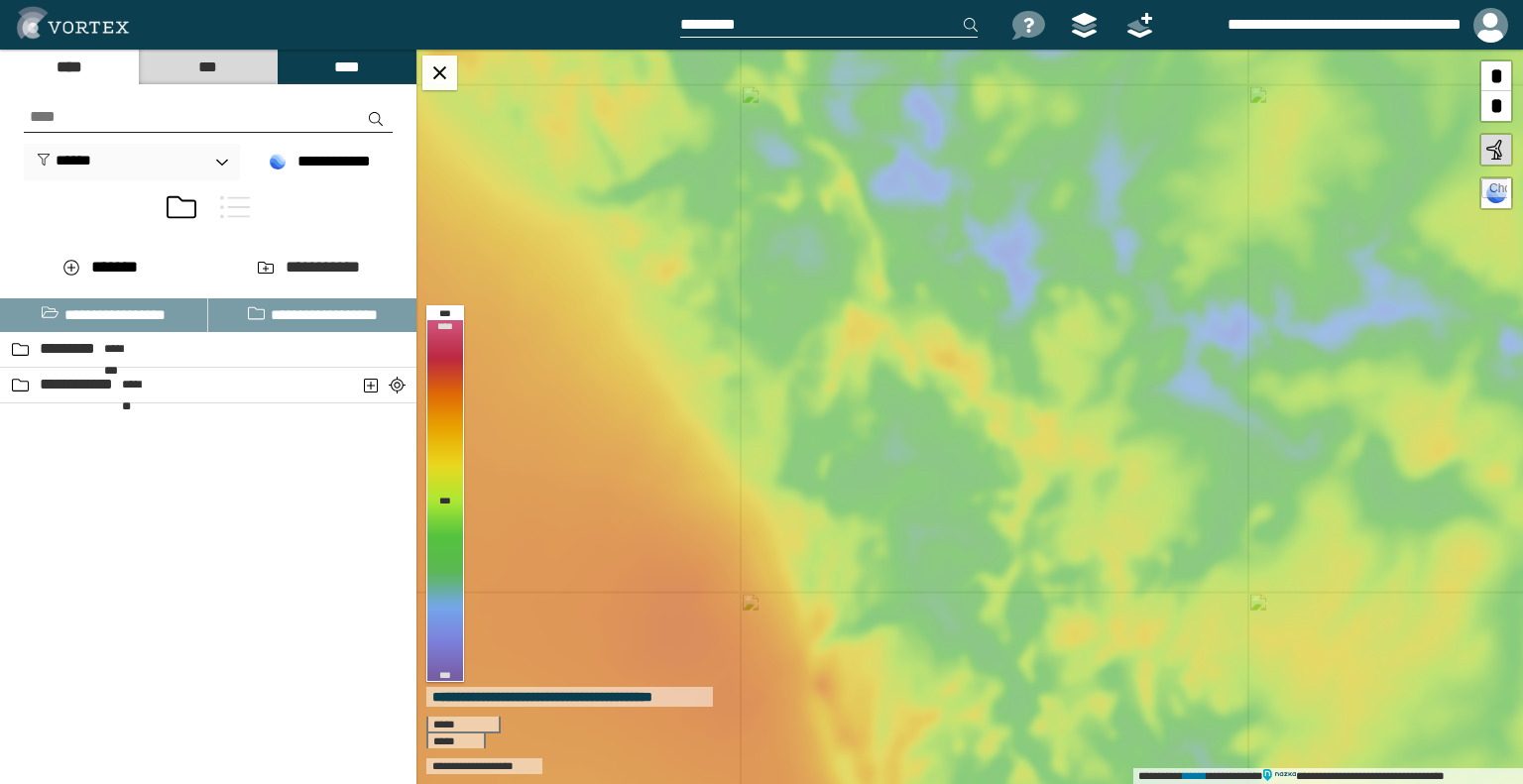 click at bounding box center (829, 25) 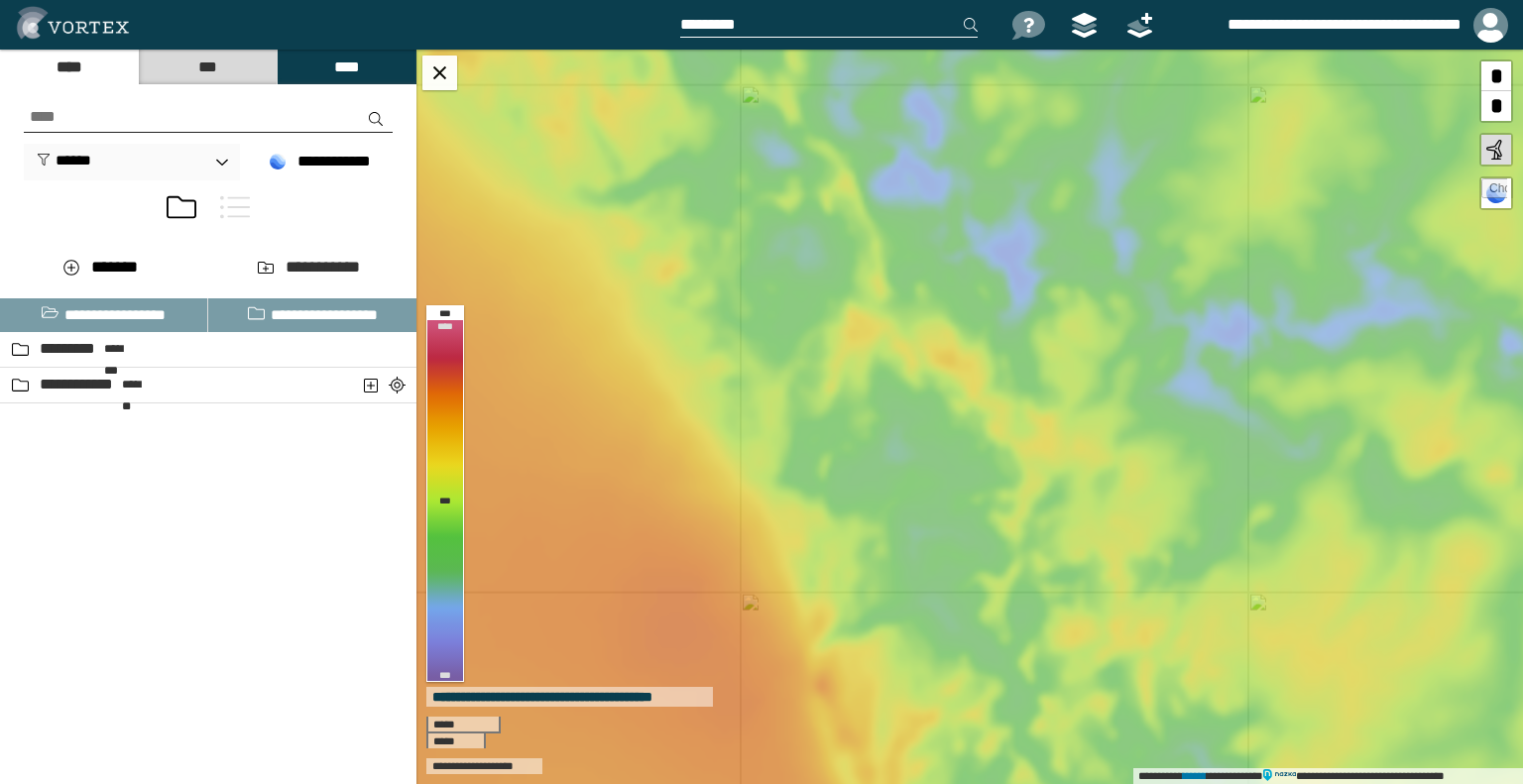 paste on "**********" 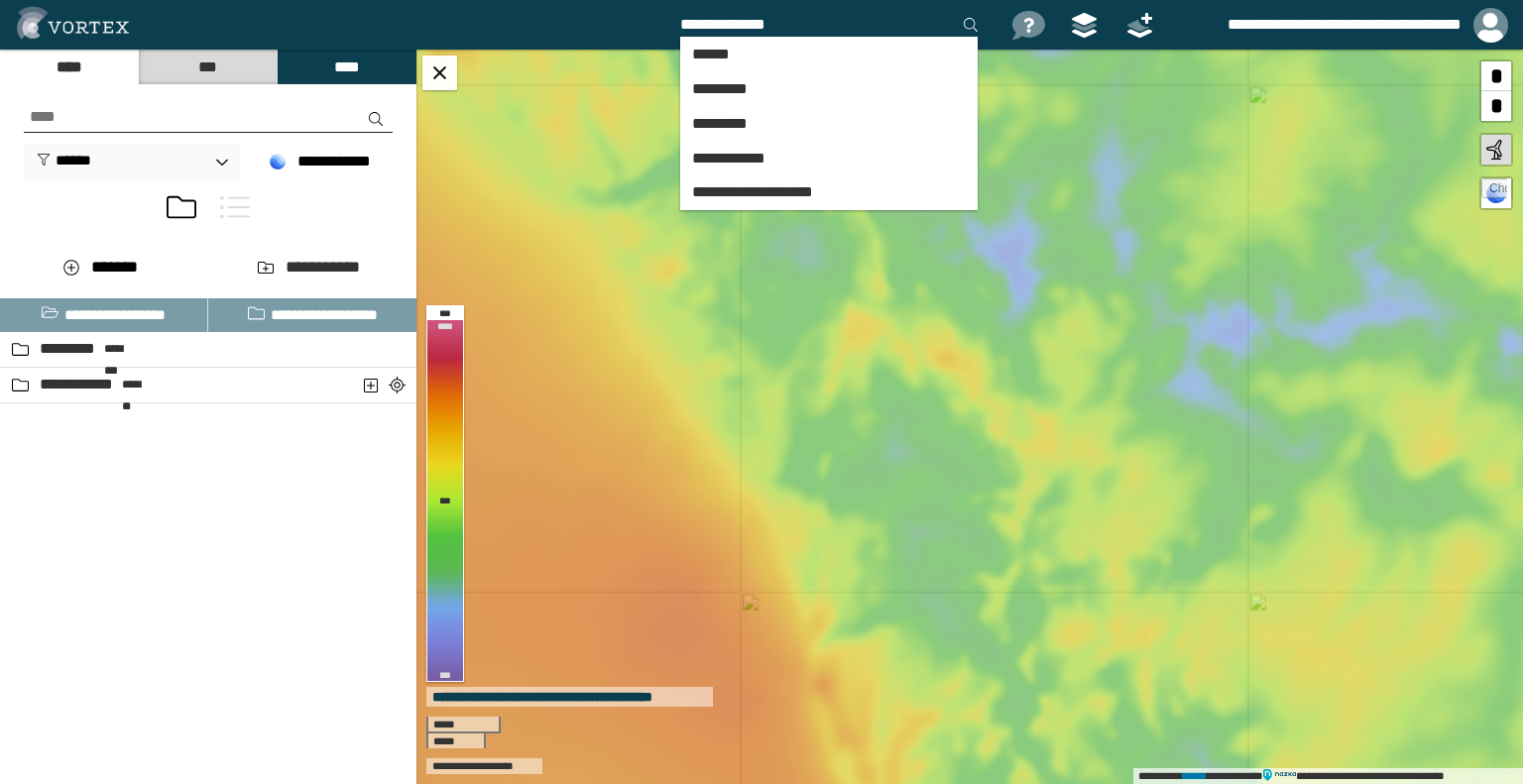 click on "**********" at bounding box center (829, 25) 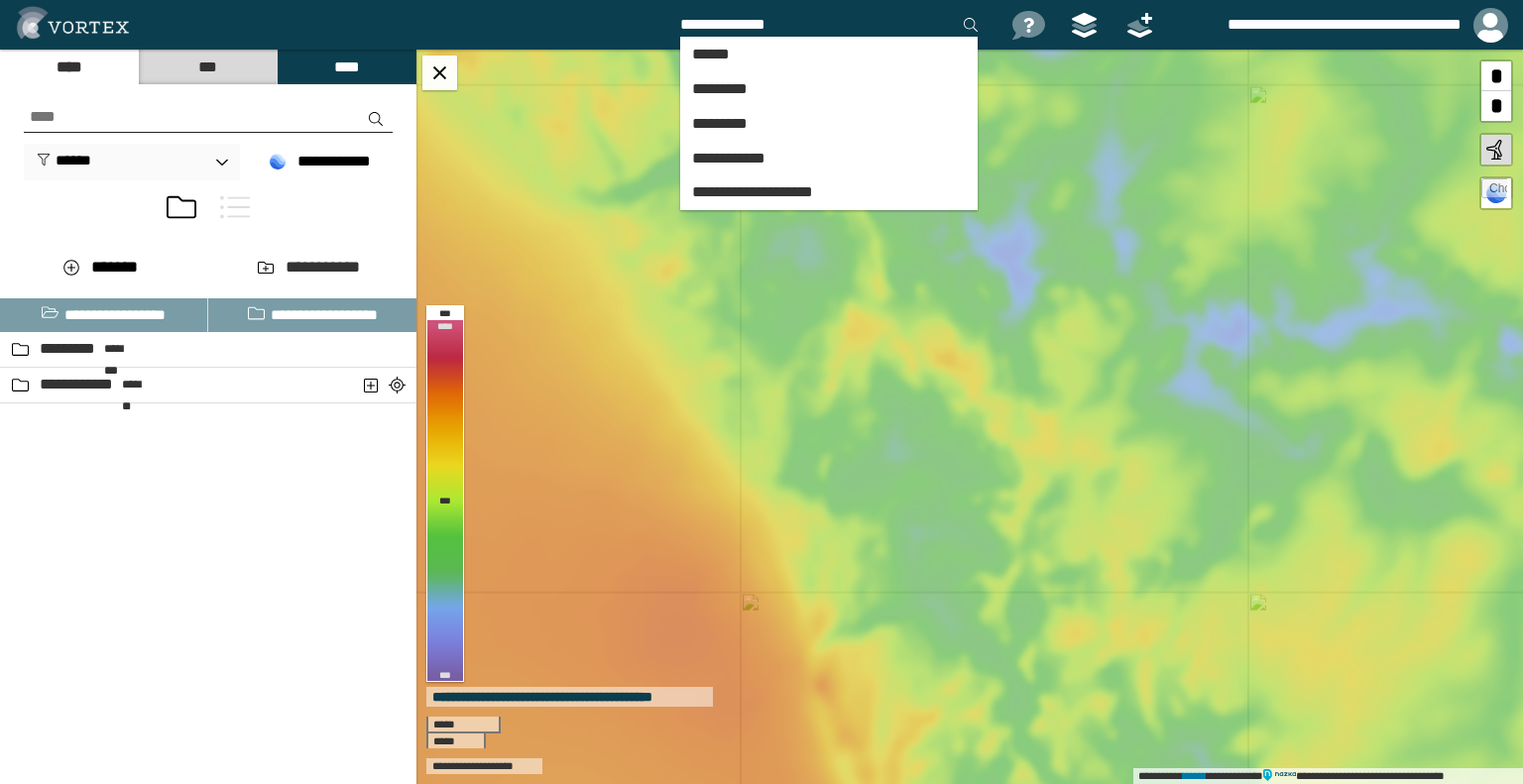paste on "**********" 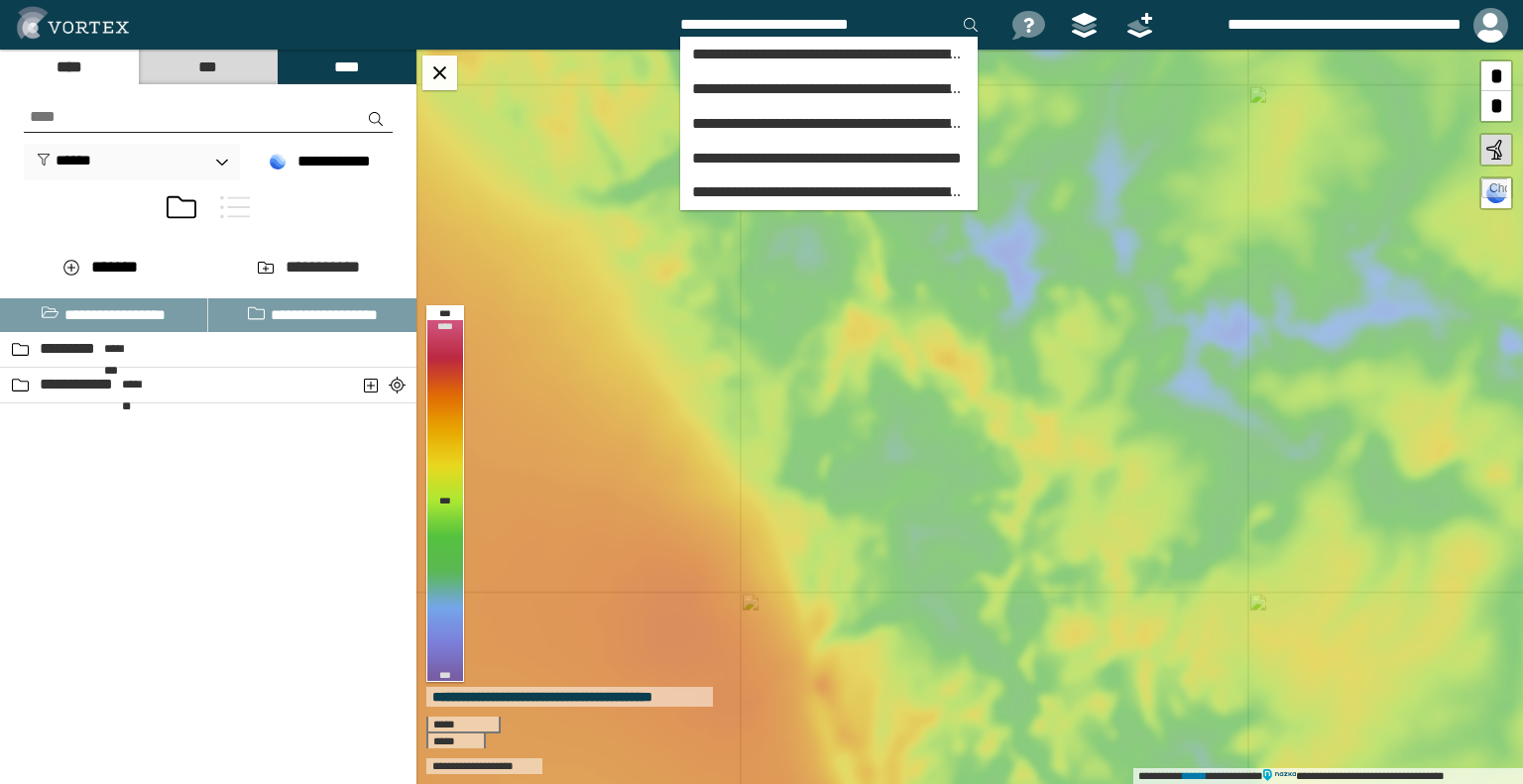 type on "**********" 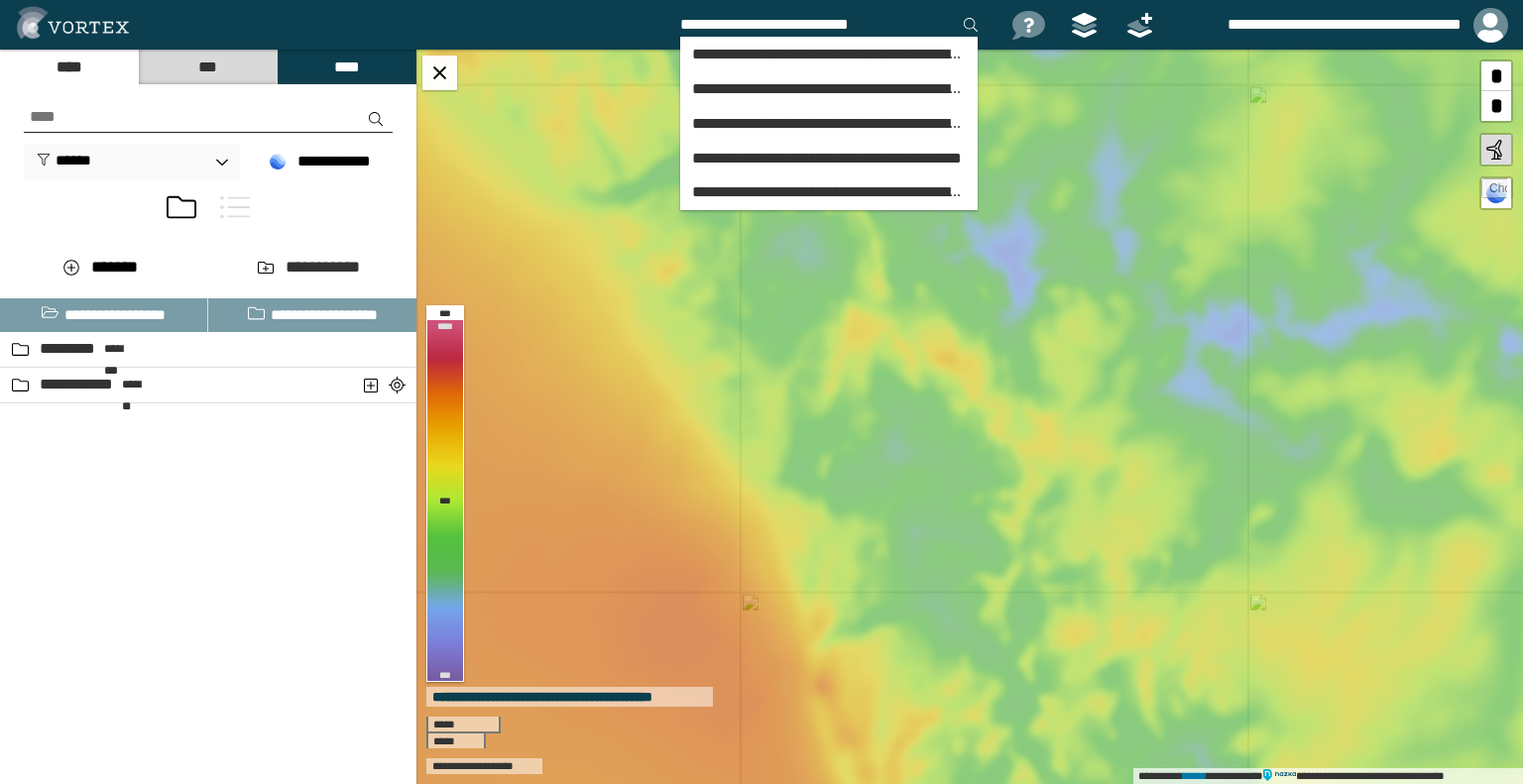 click on "**********" at bounding box center [829, 111] 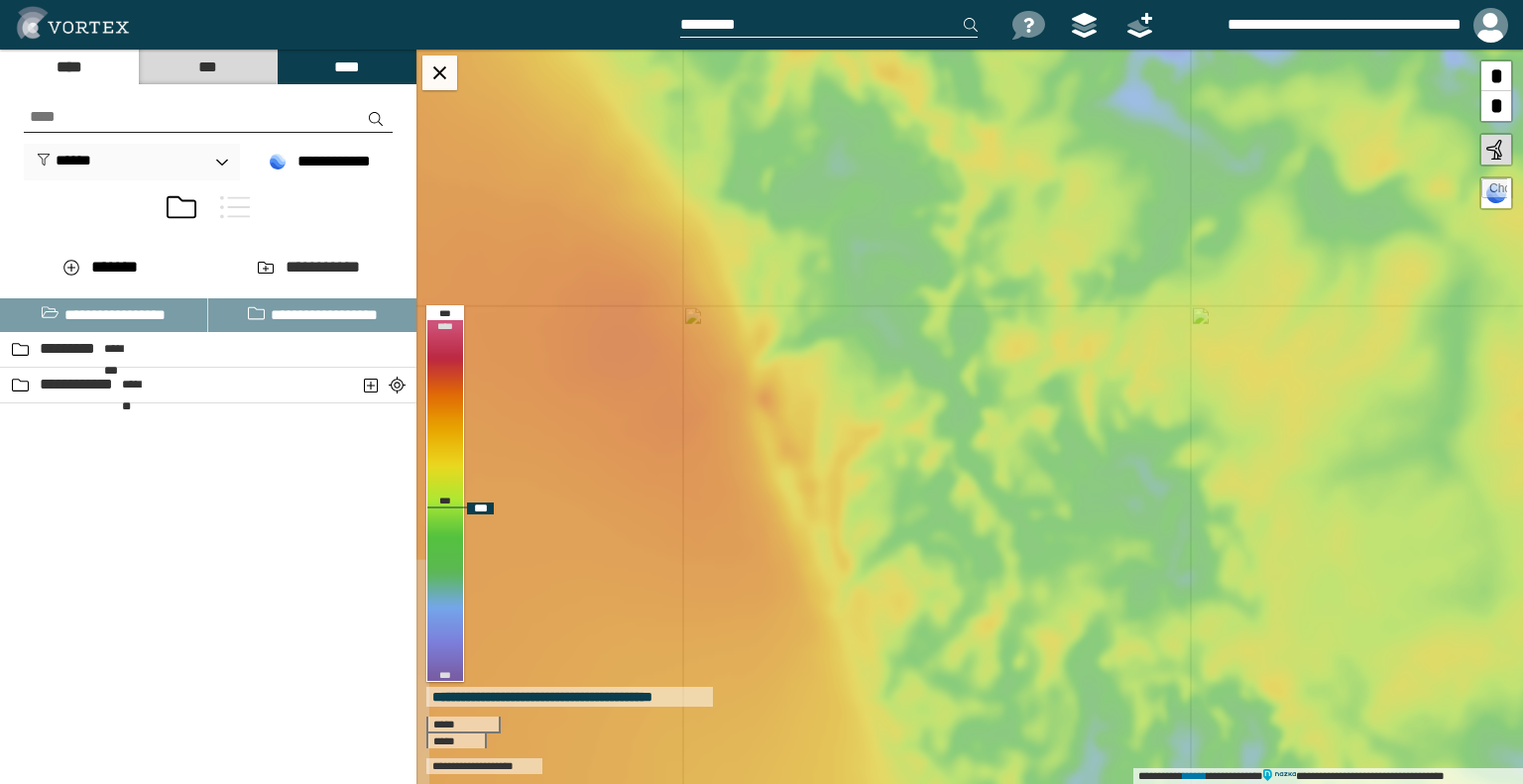 drag, startPoint x: 917, startPoint y: 684, endPoint x: 860, endPoint y: 397, distance: 292.6055 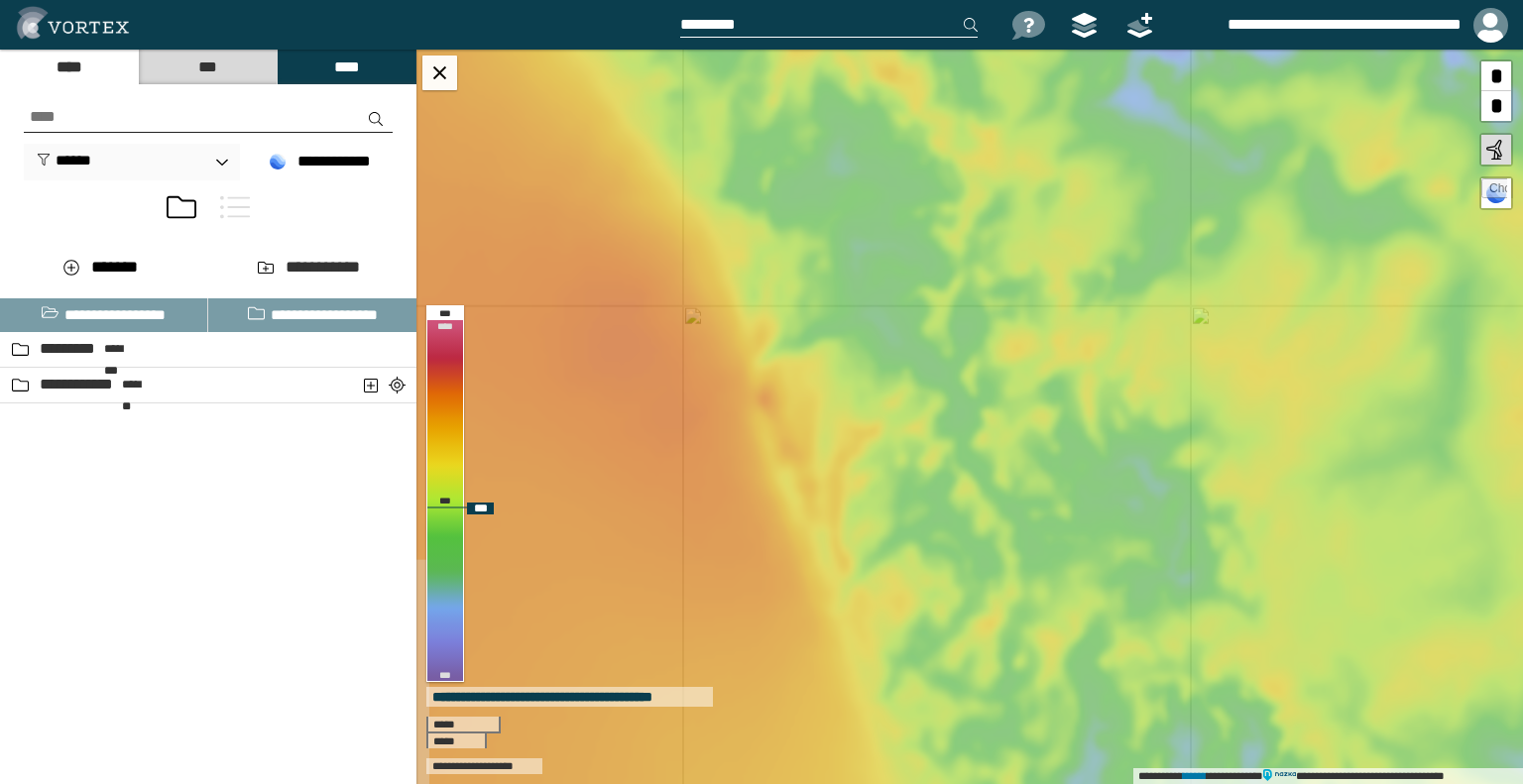 click on "**********" at bounding box center [970, 416] 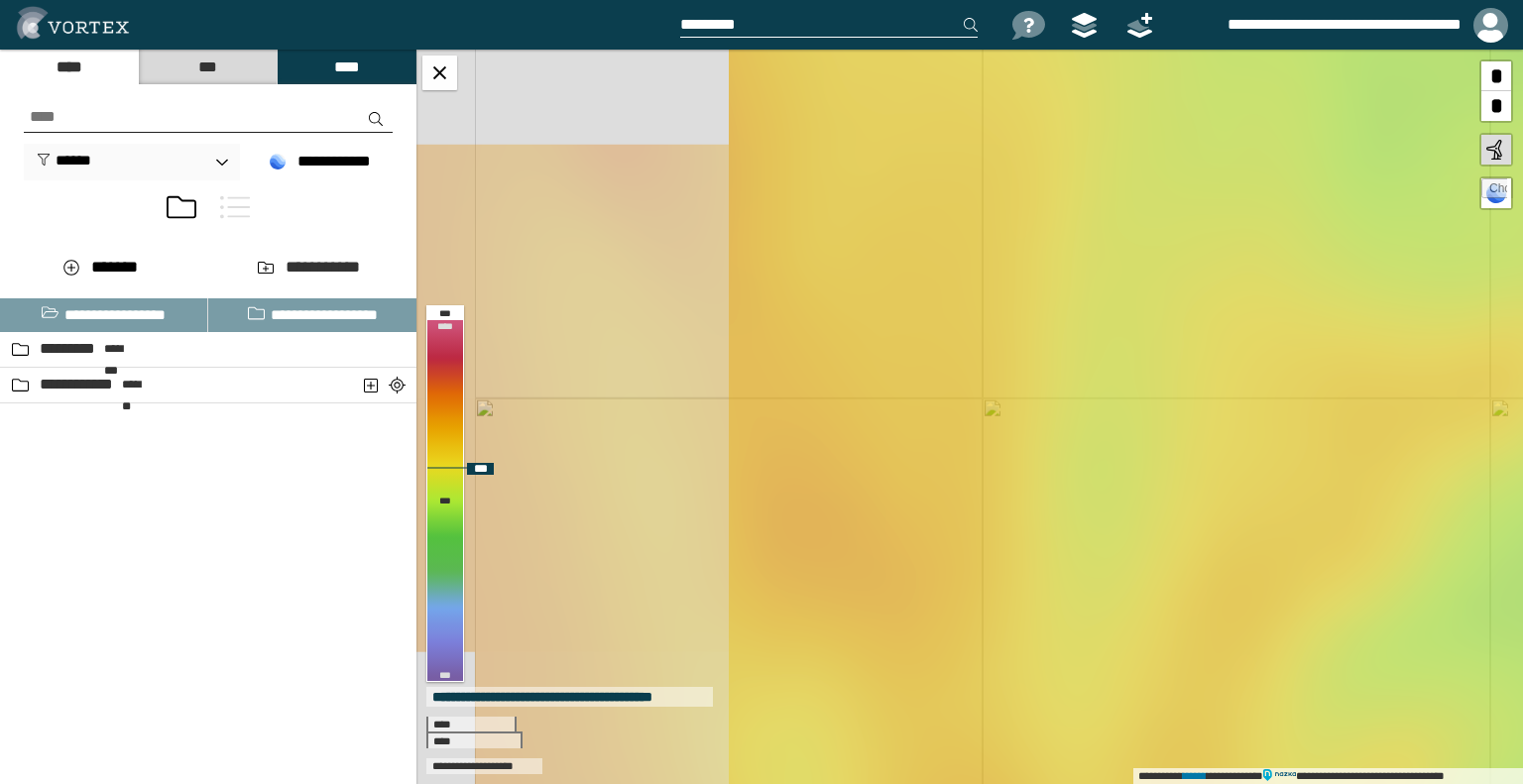 drag, startPoint x: 865, startPoint y: 438, endPoint x: 1203, endPoint y: 314, distance: 360.02778 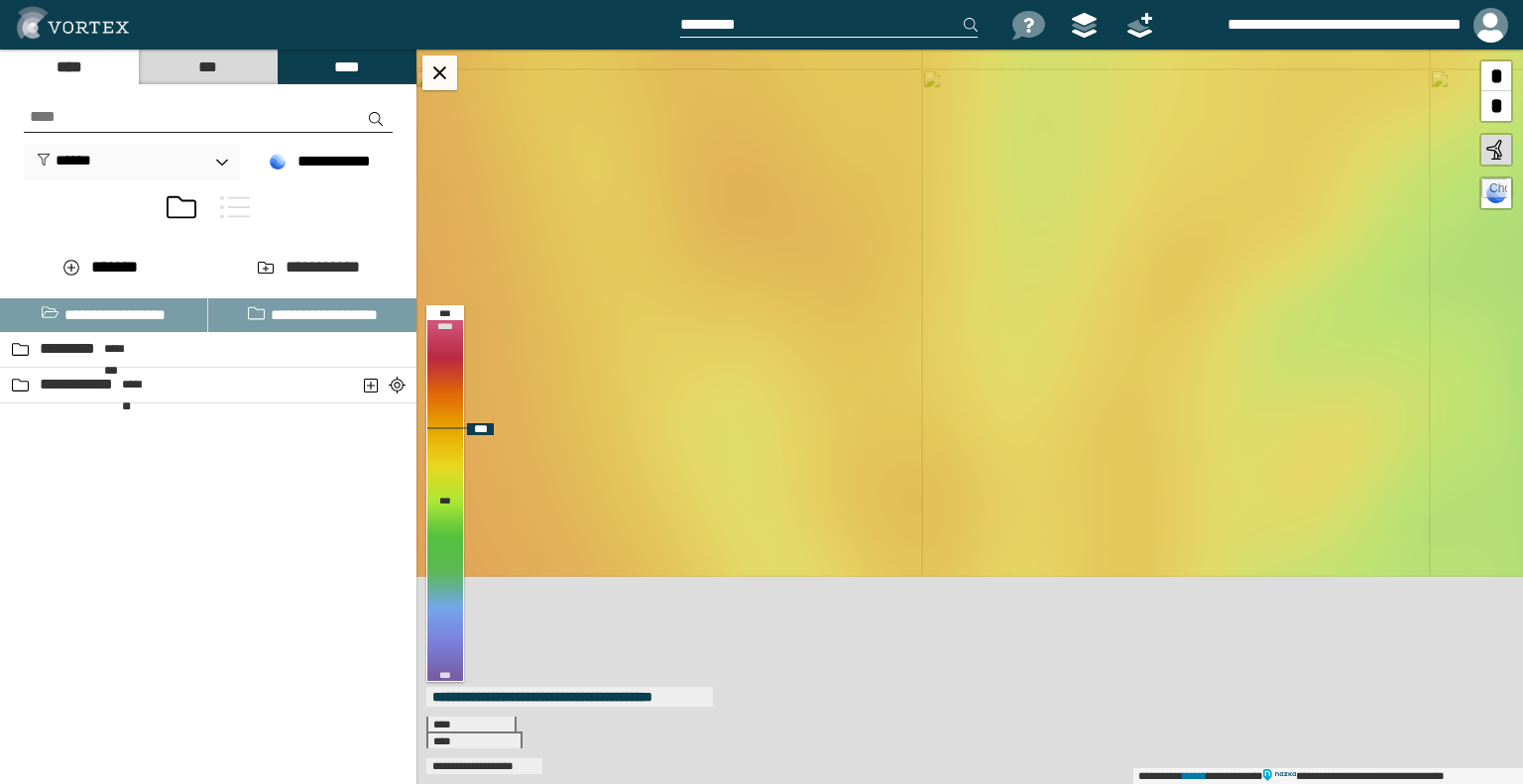 drag, startPoint x: 838, startPoint y: 471, endPoint x: 777, endPoint y: 142, distance: 334.6072 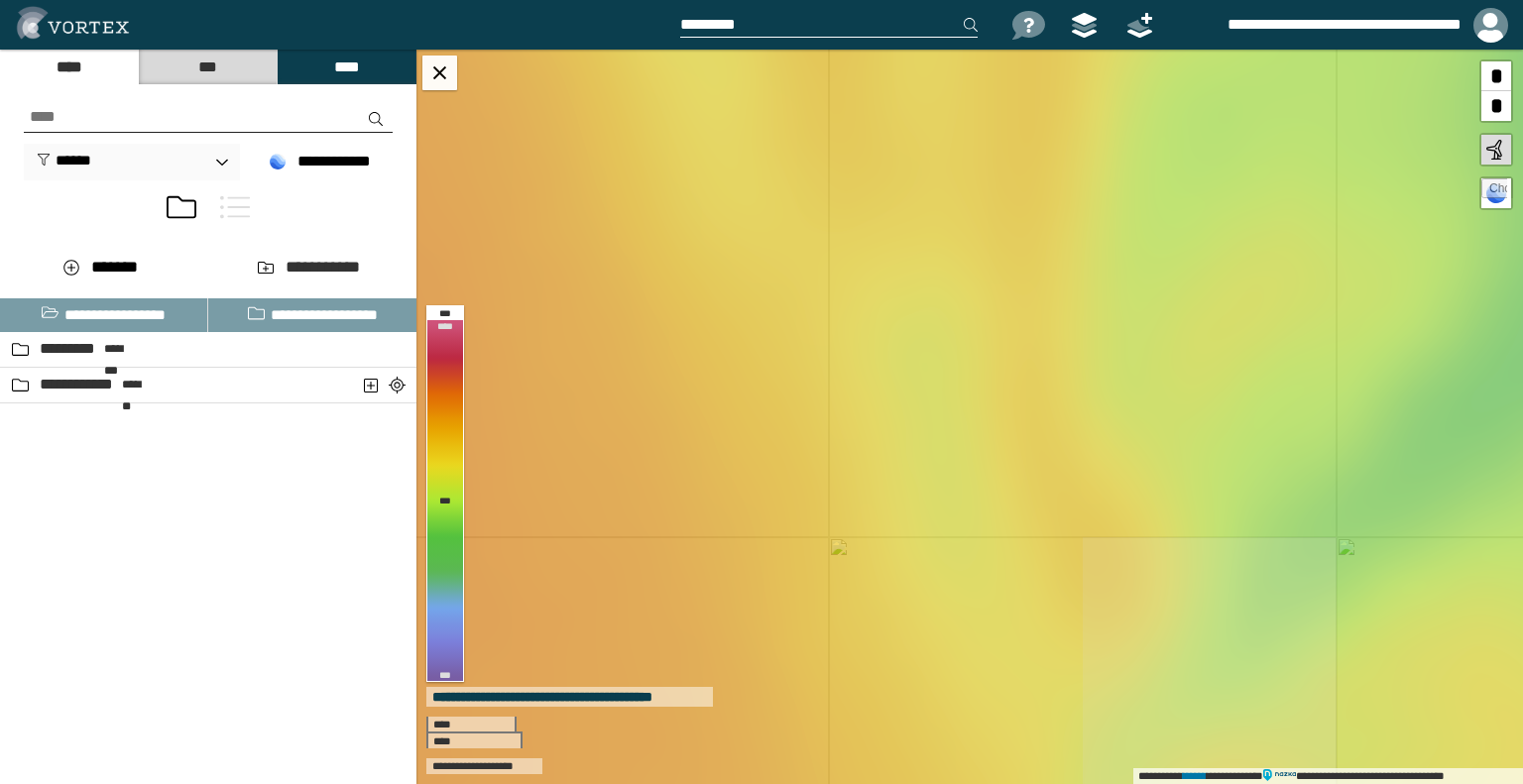 drag, startPoint x: 833, startPoint y: 505, endPoint x: 740, endPoint y: -42, distance: 554.8495 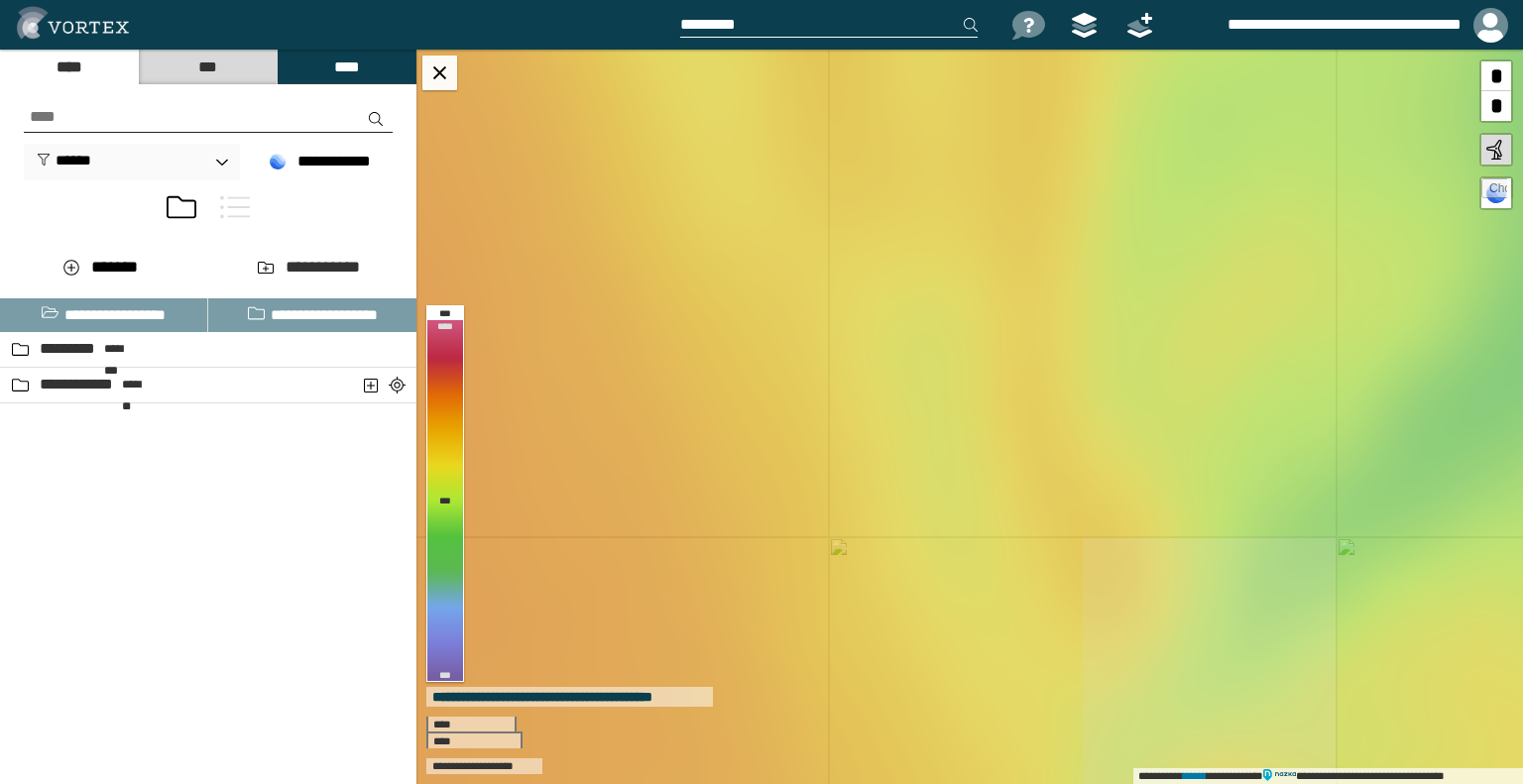 click on "**********" at bounding box center (762, 392) 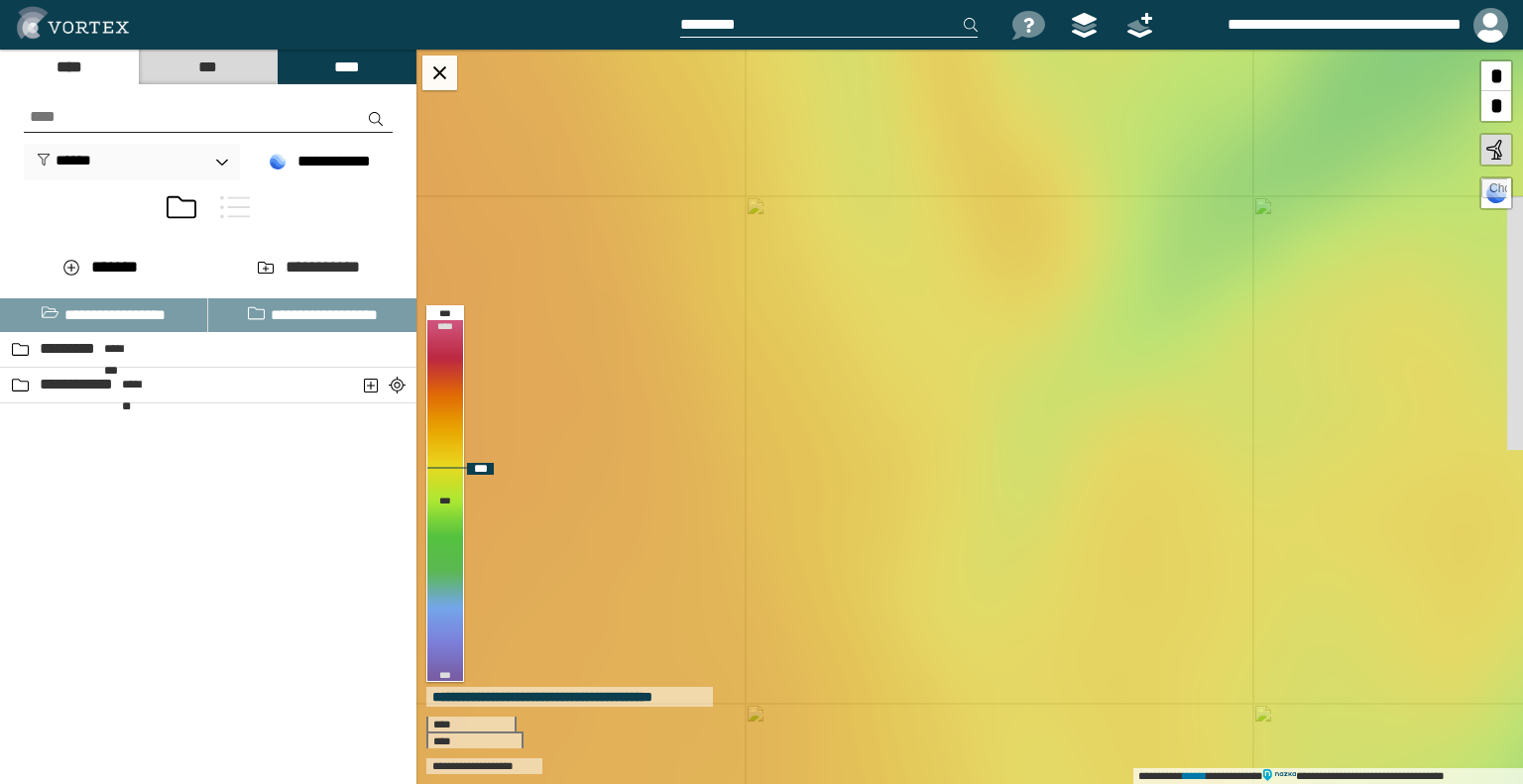 drag, startPoint x: 975, startPoint y: 463, endPoint x: 893, endPoint y: 130, distance: 342.94752 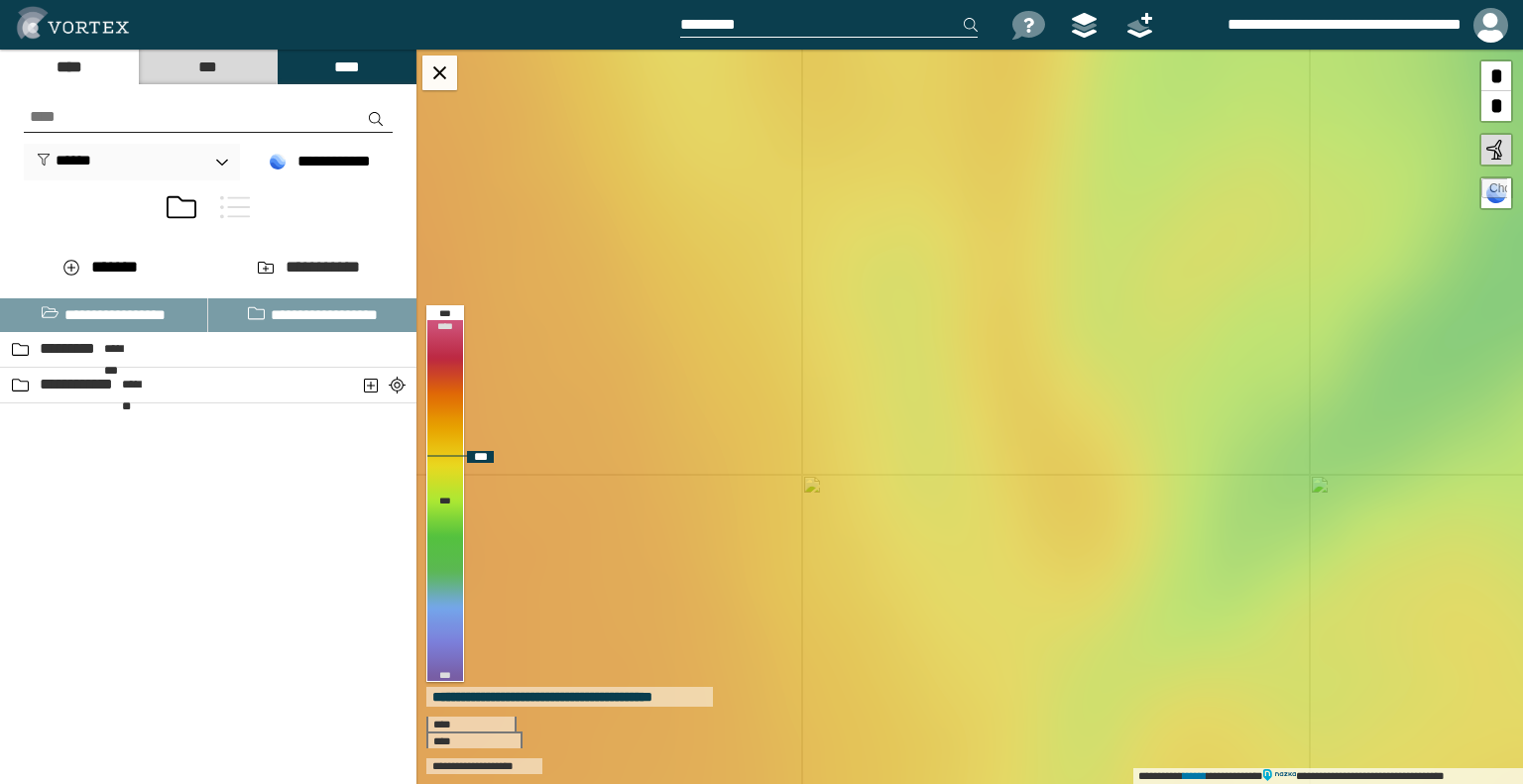 drag, startPoint x: 1012, startPoint y: 346, endPoint x: 1099, endPoint y: 783, distance: 445.57603 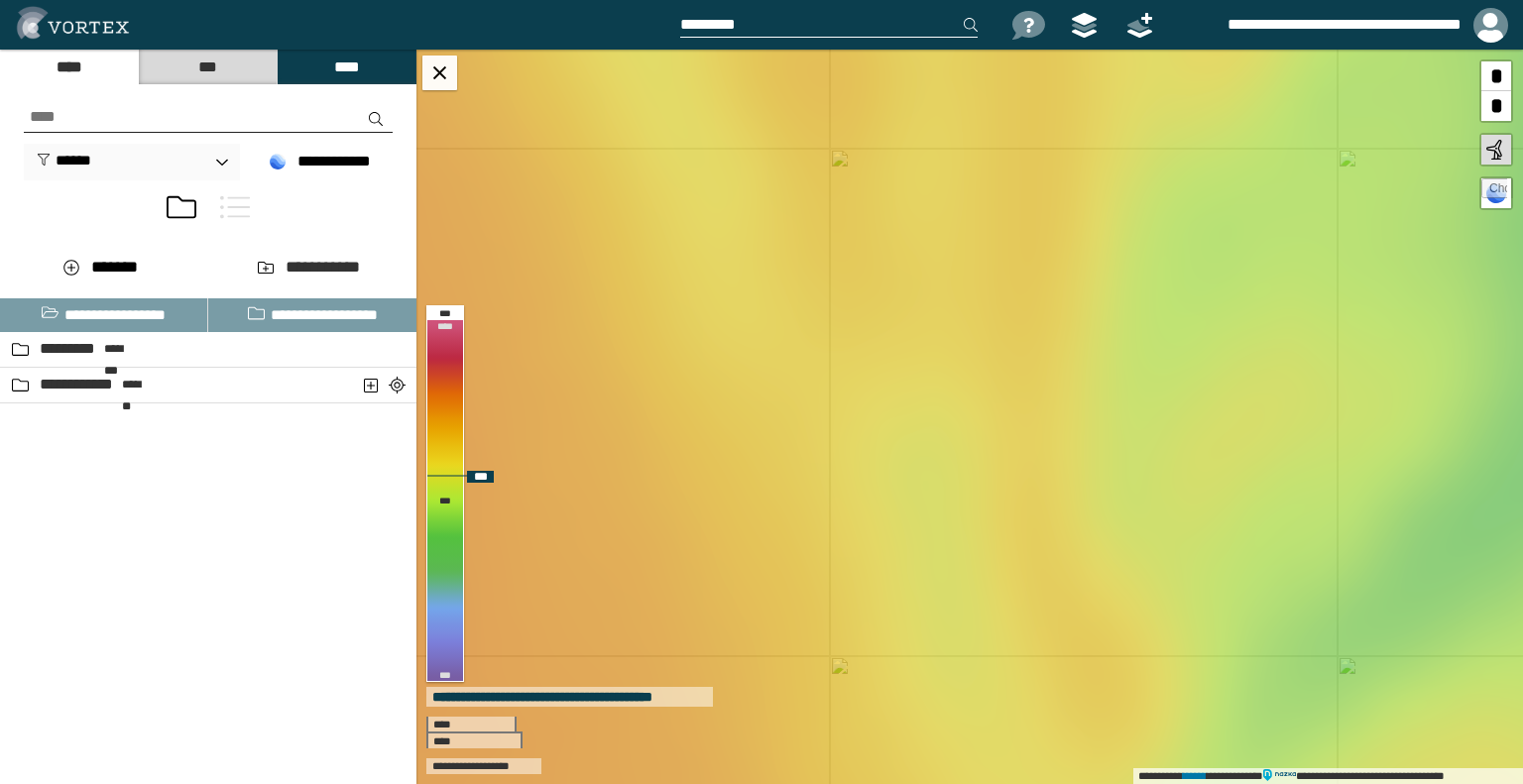 drag, startPoint x: 955, startPoint y: 592, endPoint x: 889, endPoint y: 265, distance: 333.59406 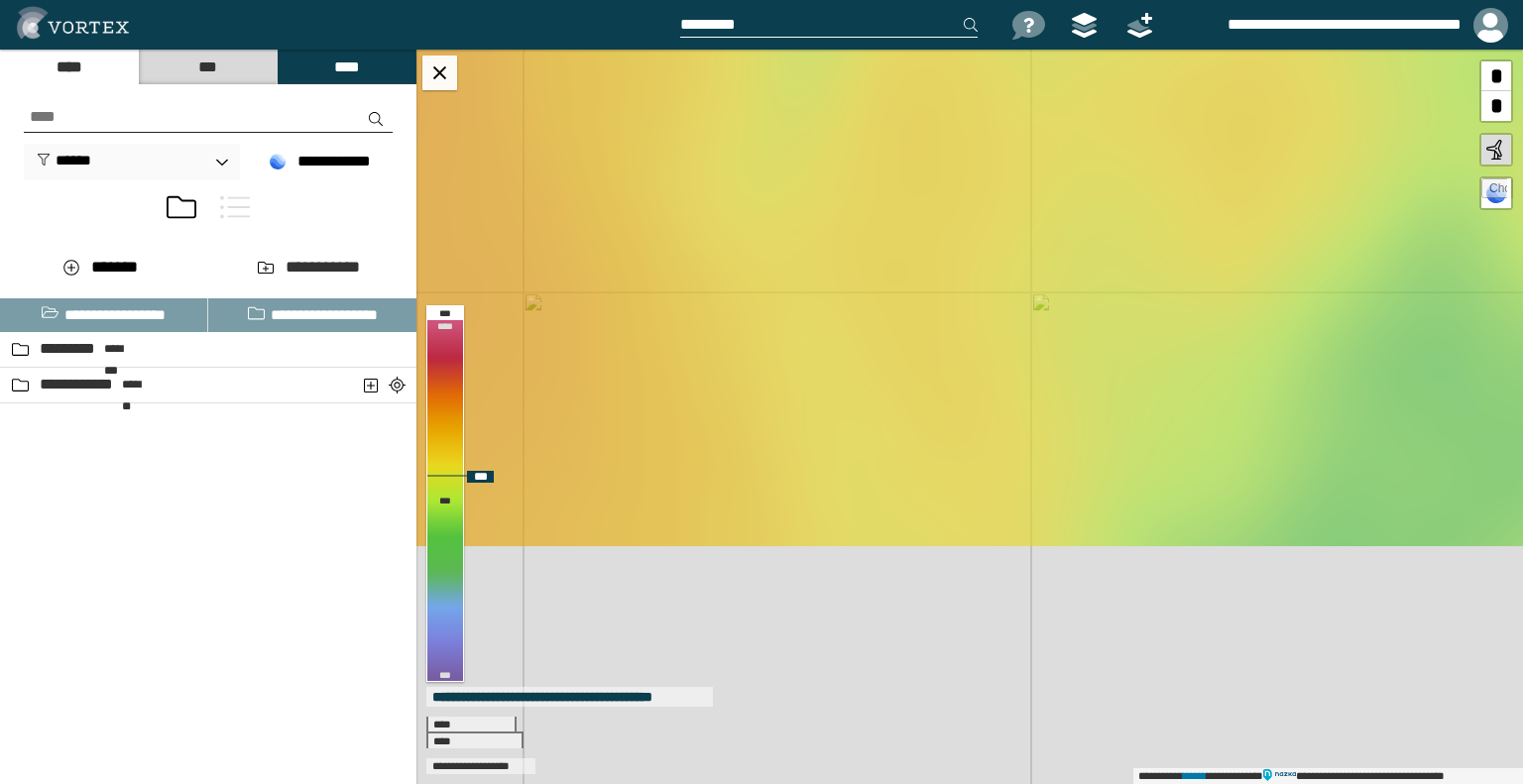 drag, startPoint x: 819, startPoint y: 237, endPoint x: 779, endPoint y: 84, distance: 158.14234 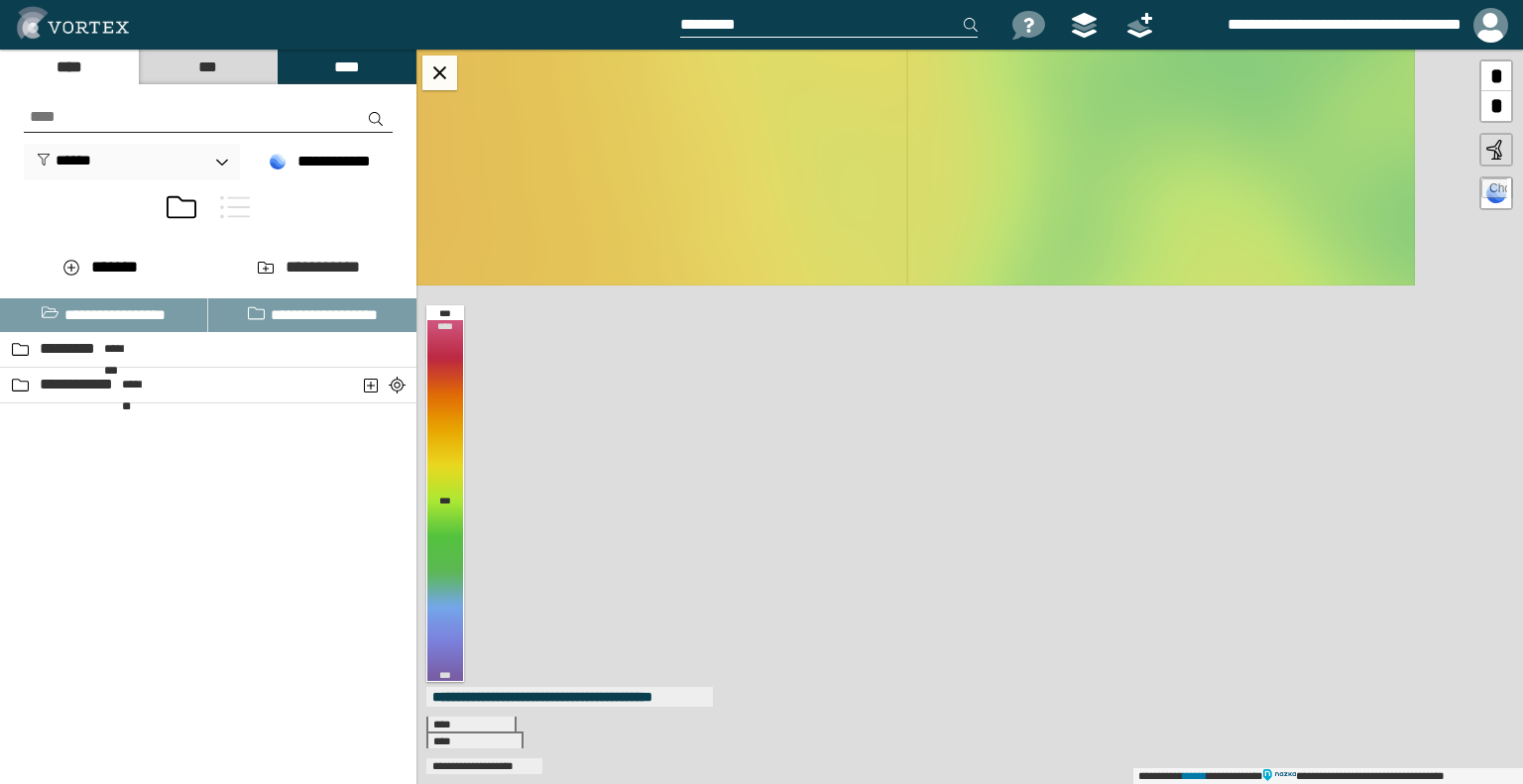 drag, startPoint x: 1008, startPoint y: 502, endPoint x: 888, endPoint y: 13, distance: 503.50869 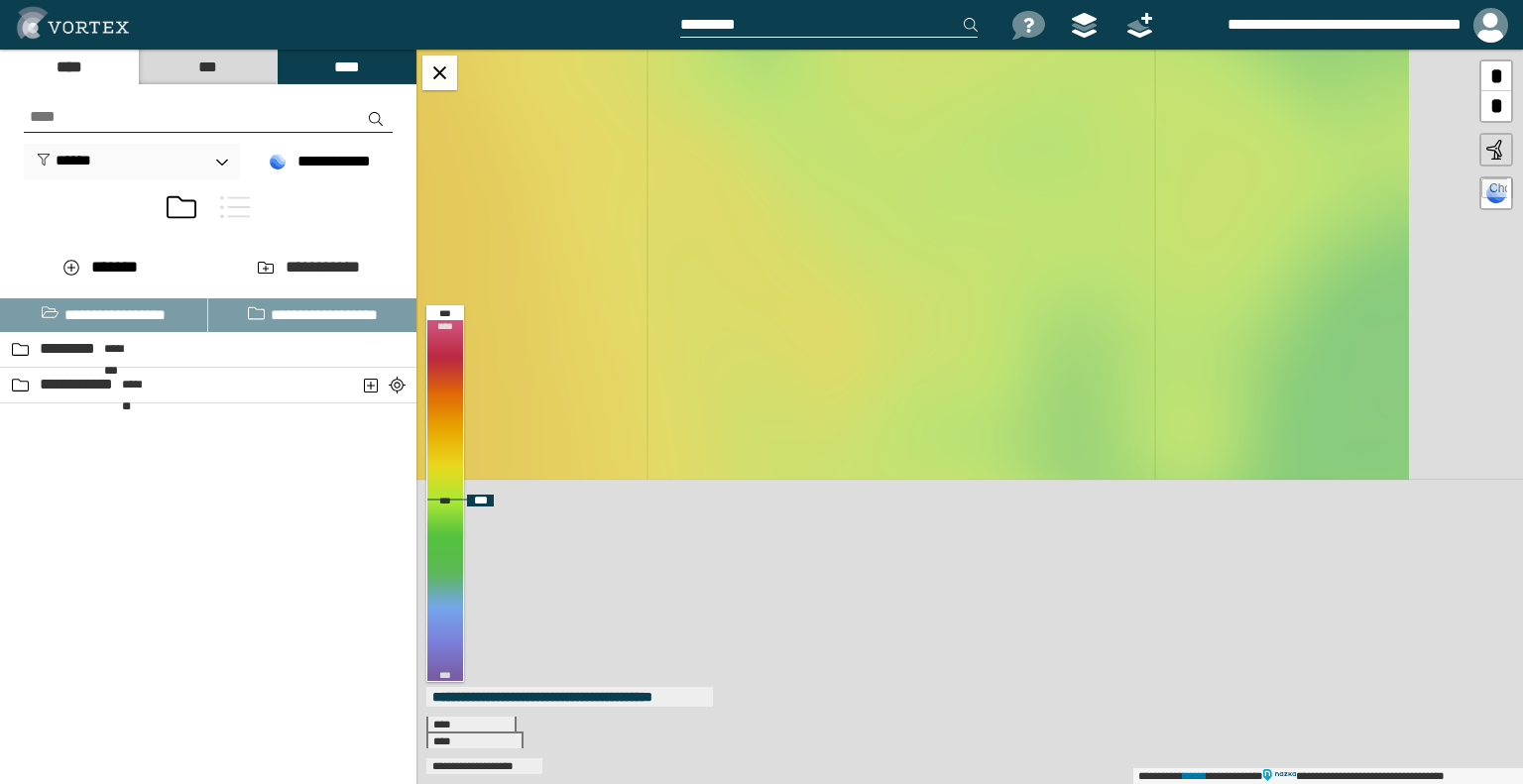 drag, startPoint x: 1043, startPoint y: 415, endPoint x: 781, endPoint y: 100, distance: 409.7182 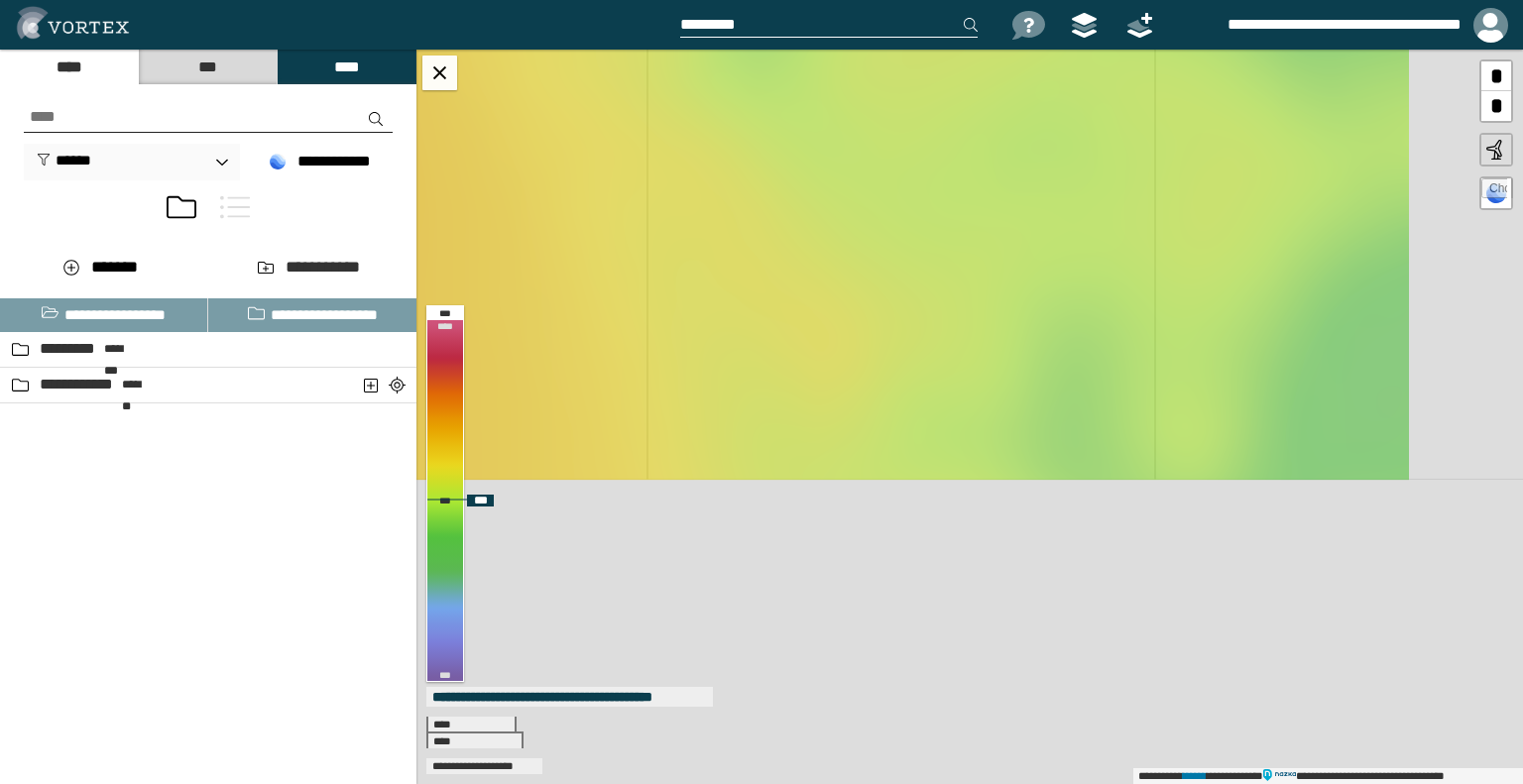 click on "**********" at bounding box center [970, 416] 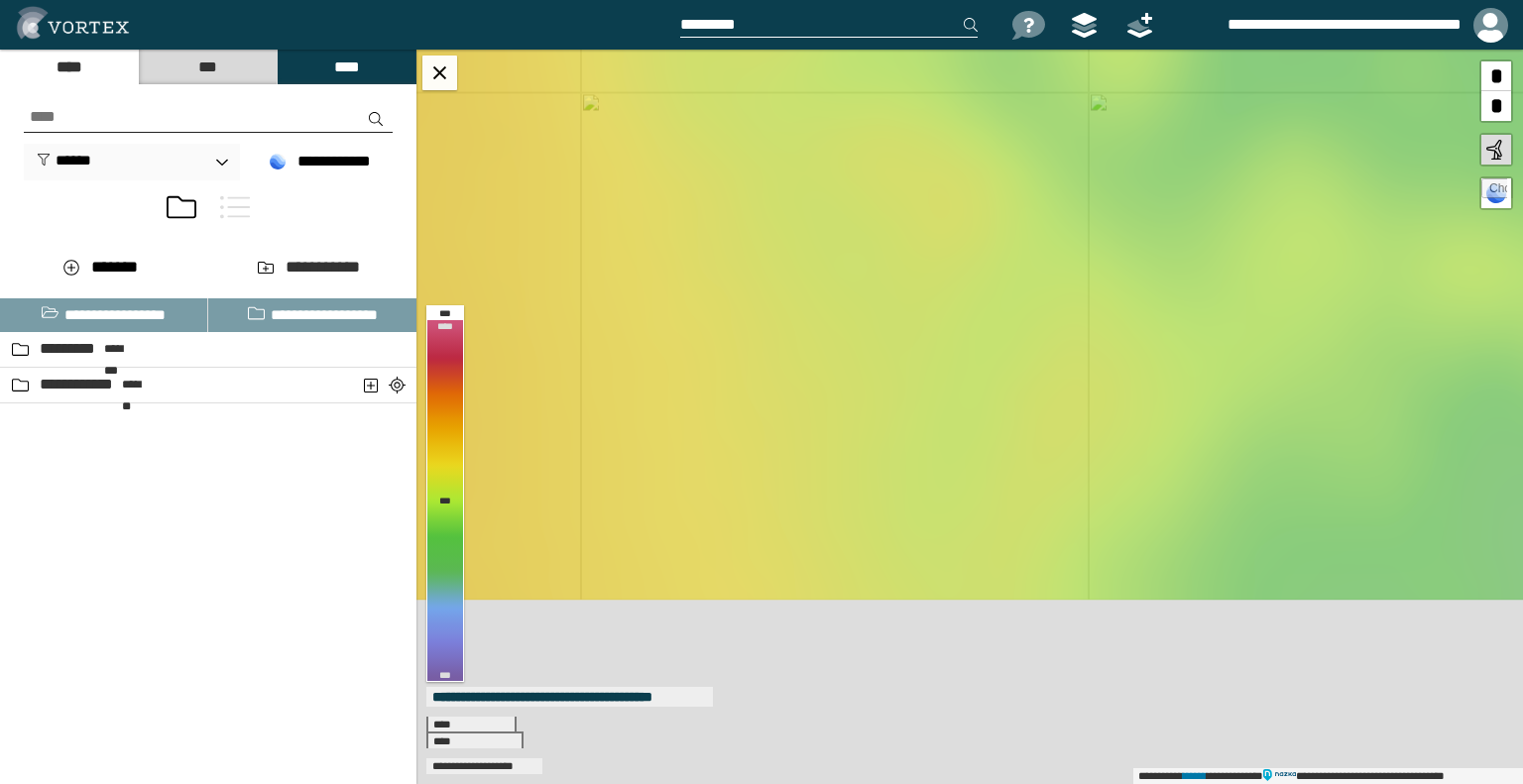 drag, startPoint x: 920, startPoint y: 308, endPoint x: 856, endPoint y: -57, distance: 370.56848 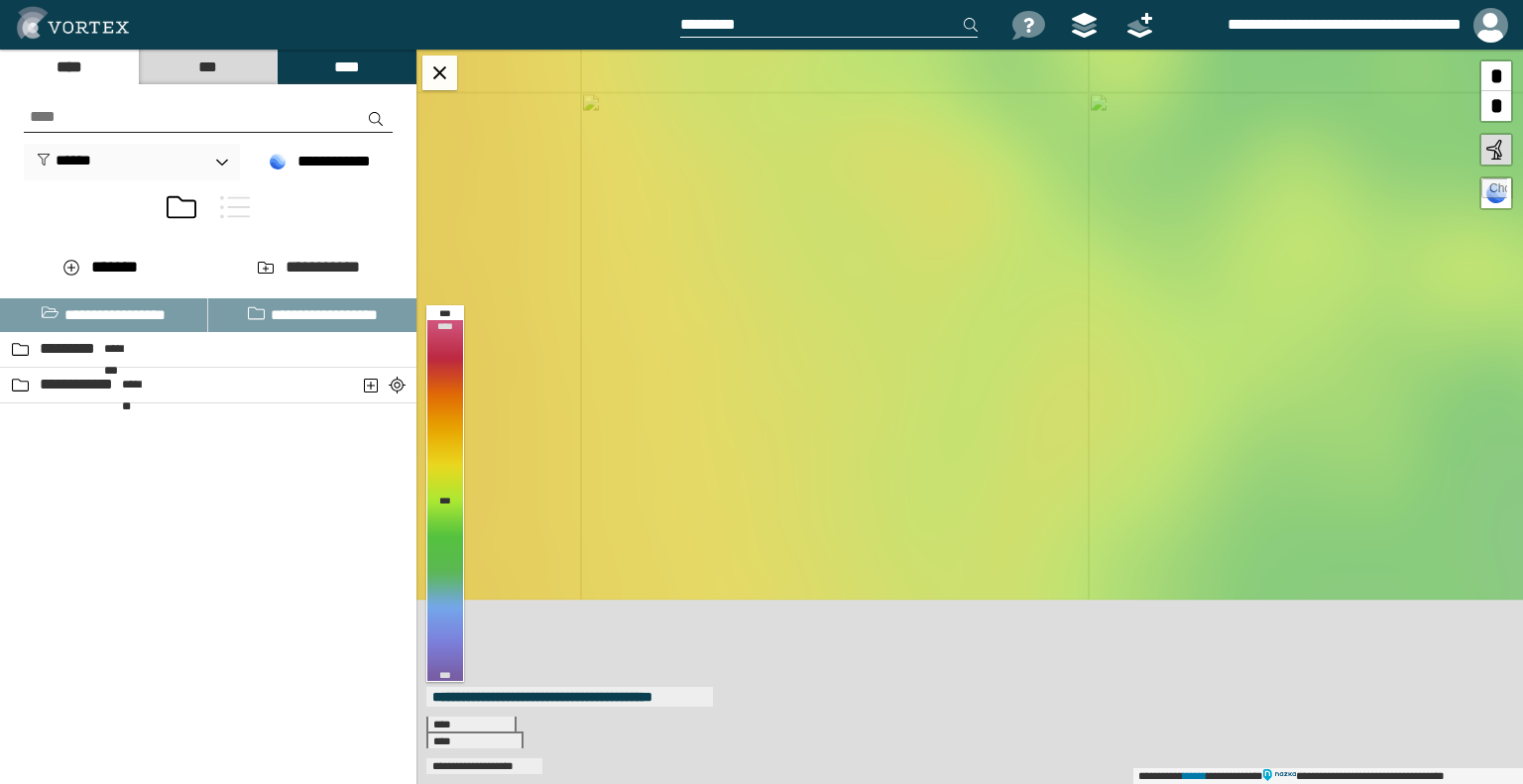 click on "**********" at bounding box center (762, 392) 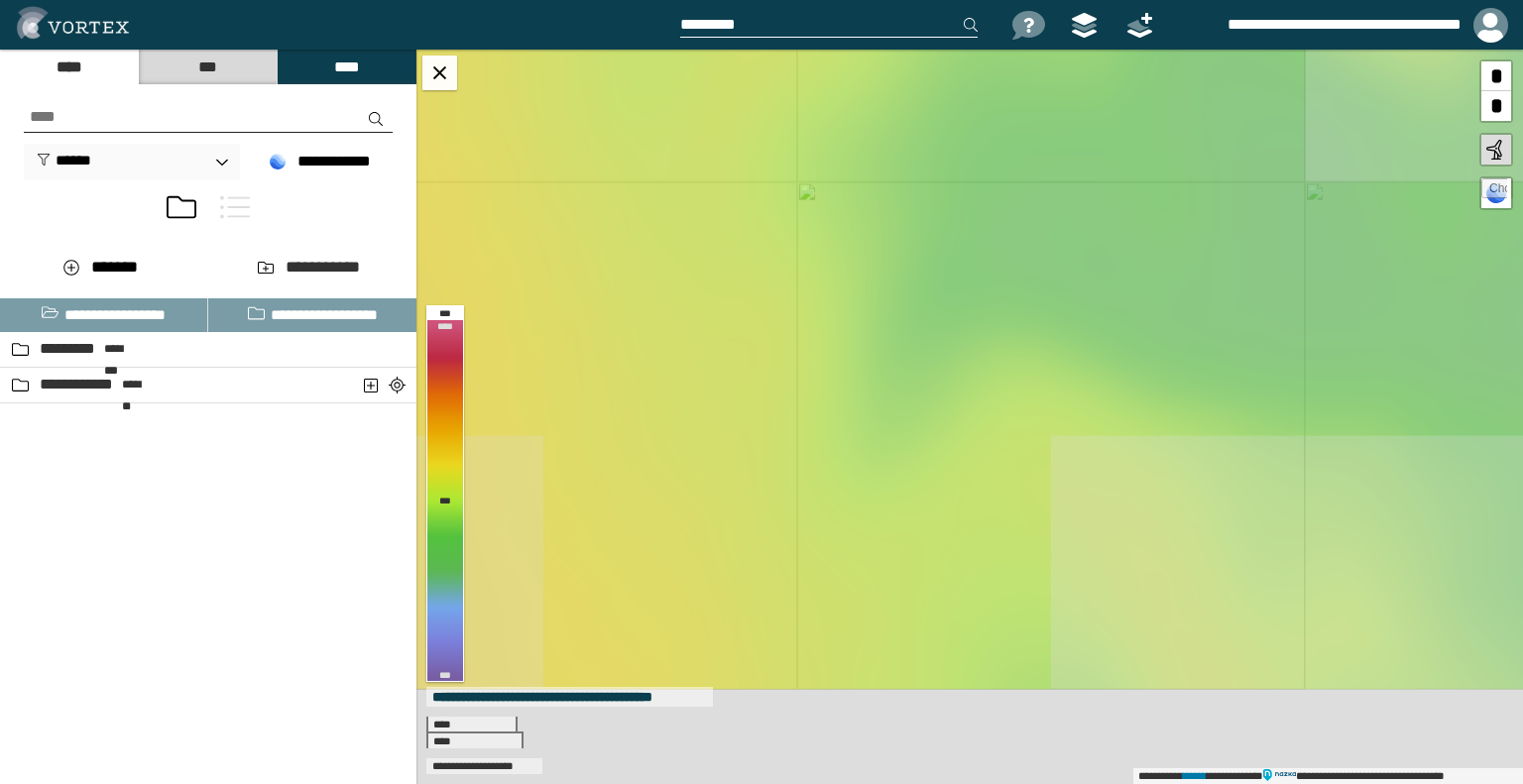 drag, startPoint x: 1049, startPoint y: 314, endPoint x: 780, endPoint y: -78, distance: 475.421 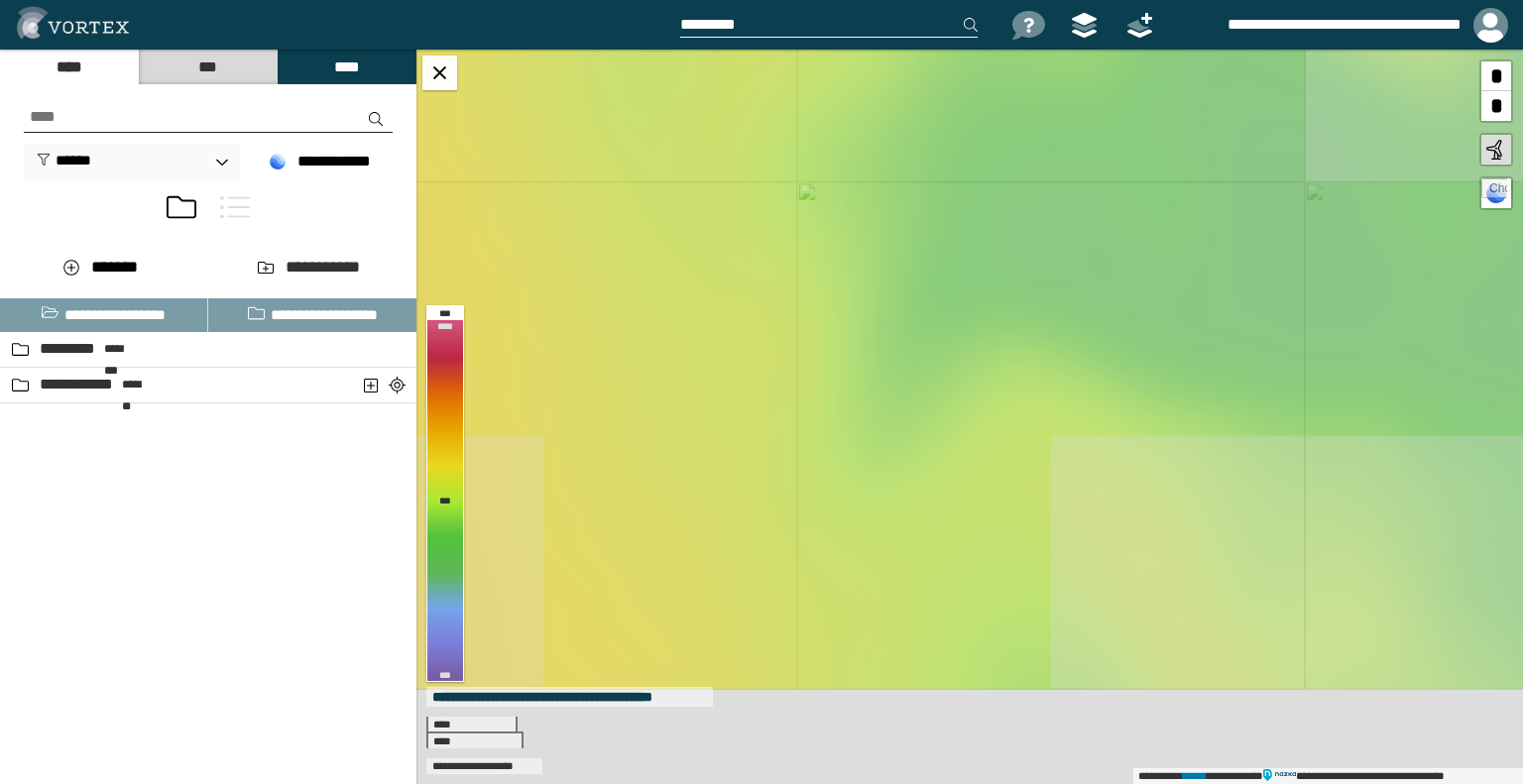 click on "**********" at bounding box center (762, 392) 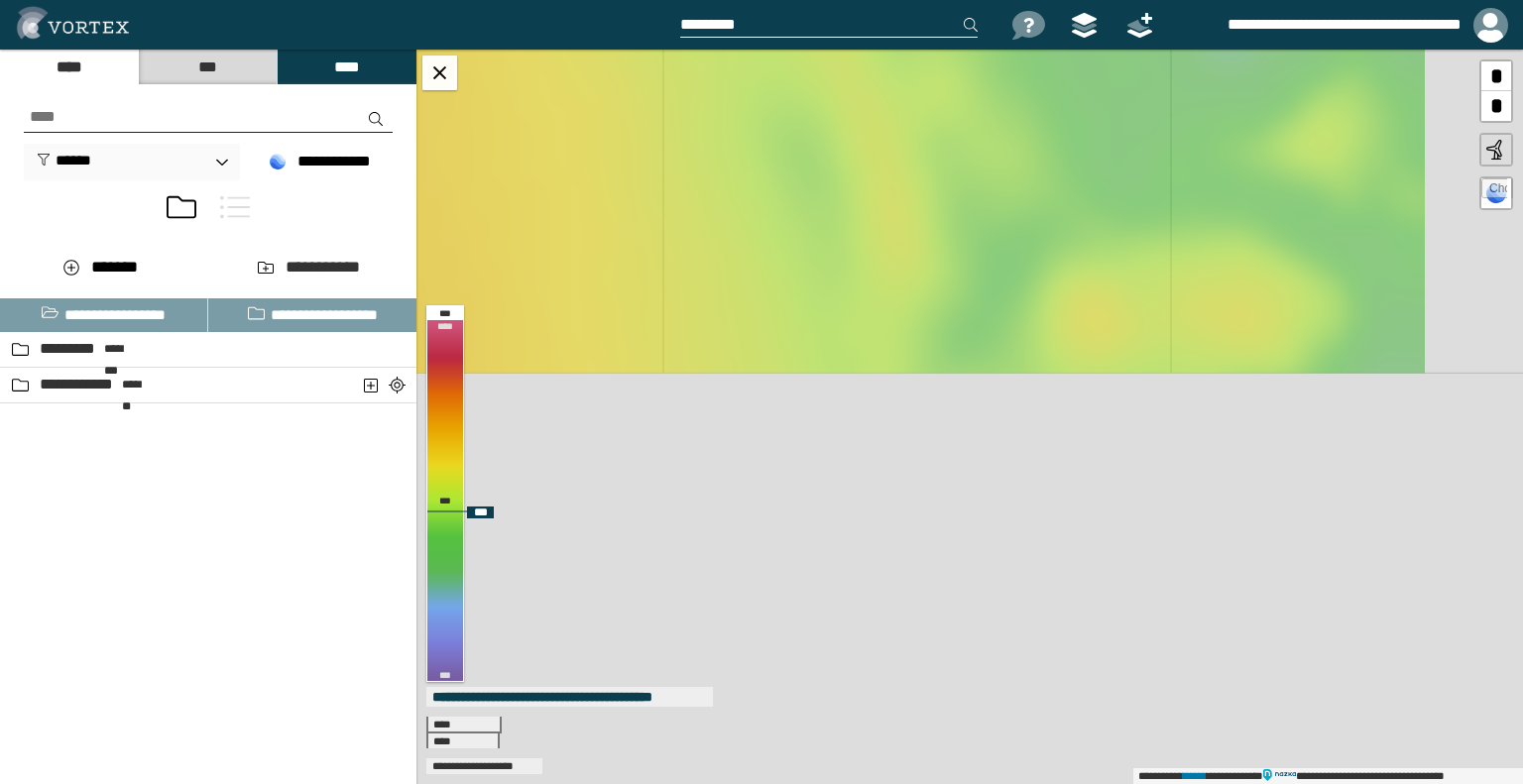 drag, startPoint x: 1107, startPoint y: 573, endPoint x: 941, endPoint y: 159, distance: 446.04036 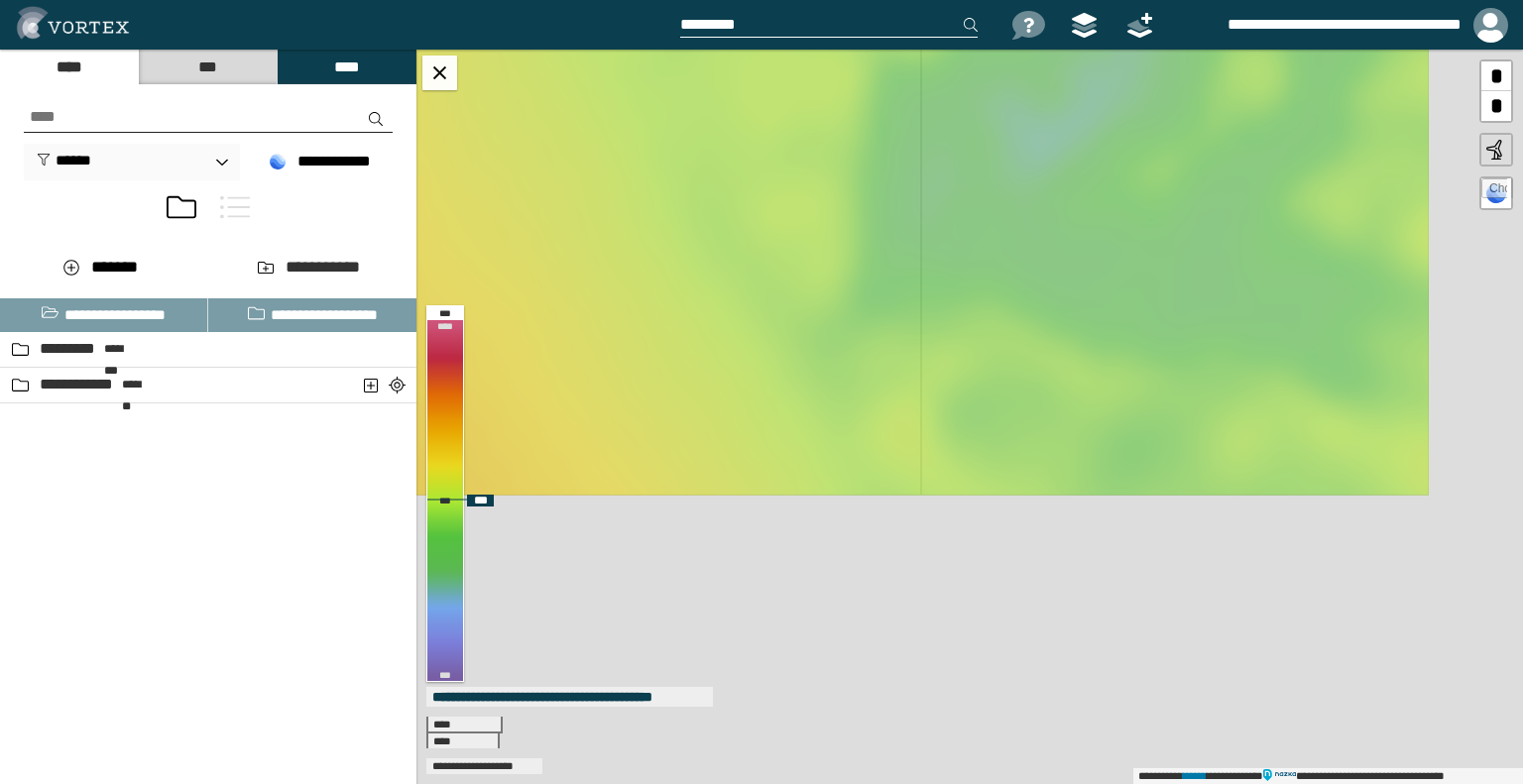 drag, startPoint x: 1029, startPoint y: 442, endPoint x: 775, endPoint y: 56, distance: 462.07359 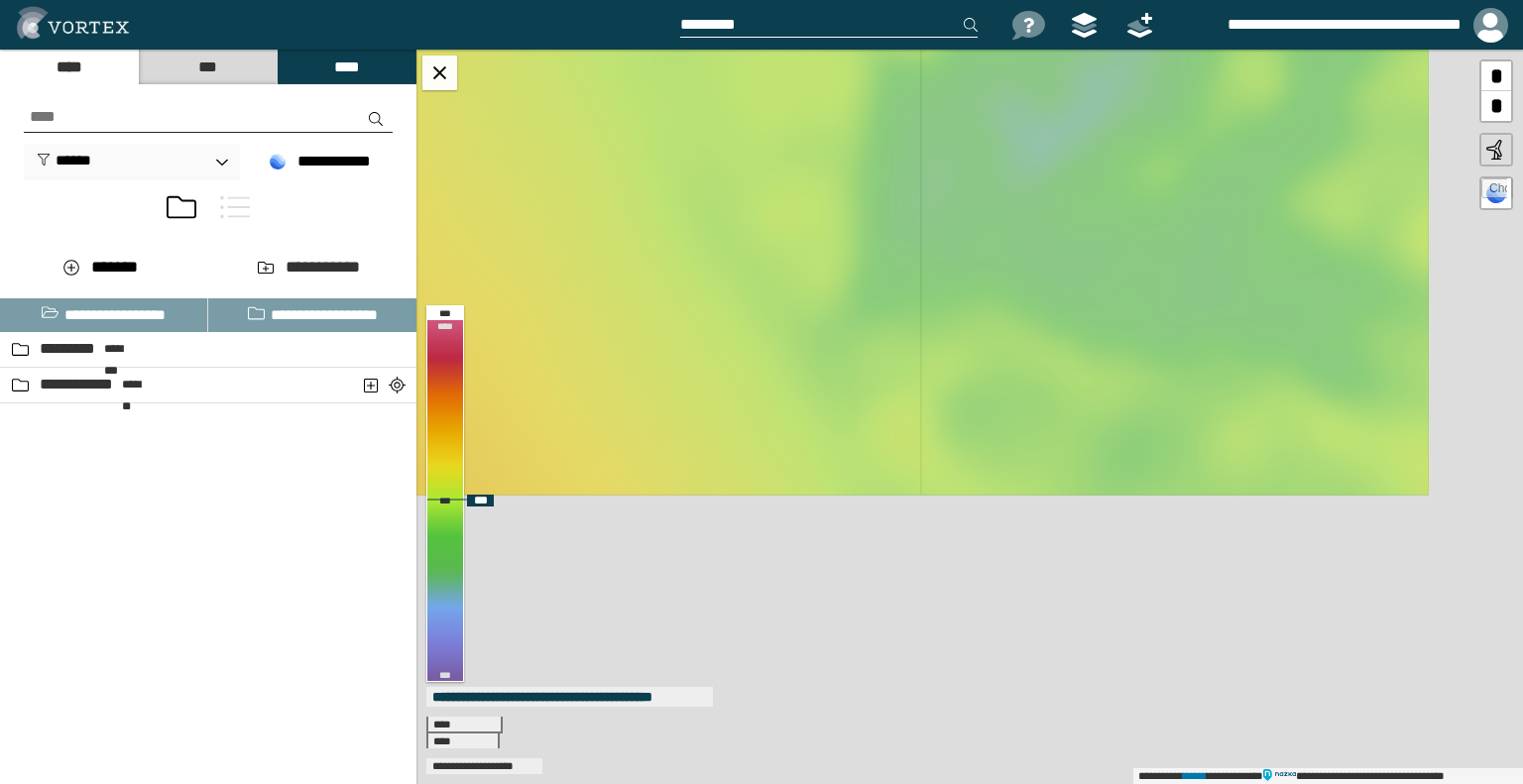 click on "**********" at bounding box center (970, 416) 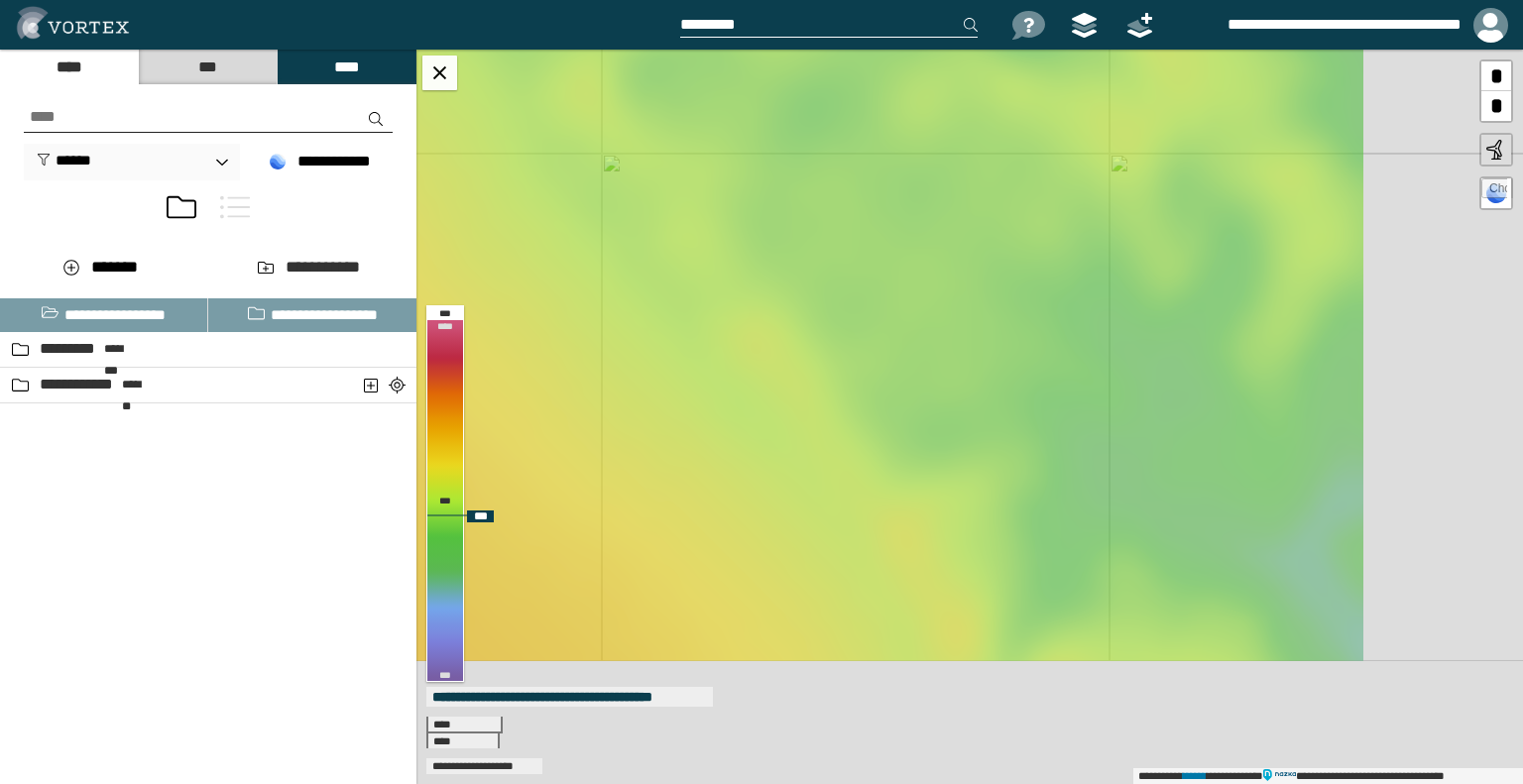 drag, startPoint x: 1063, startPoint y: 399, endPoint x: 750, endPoint y: 67, distance: 456.28171 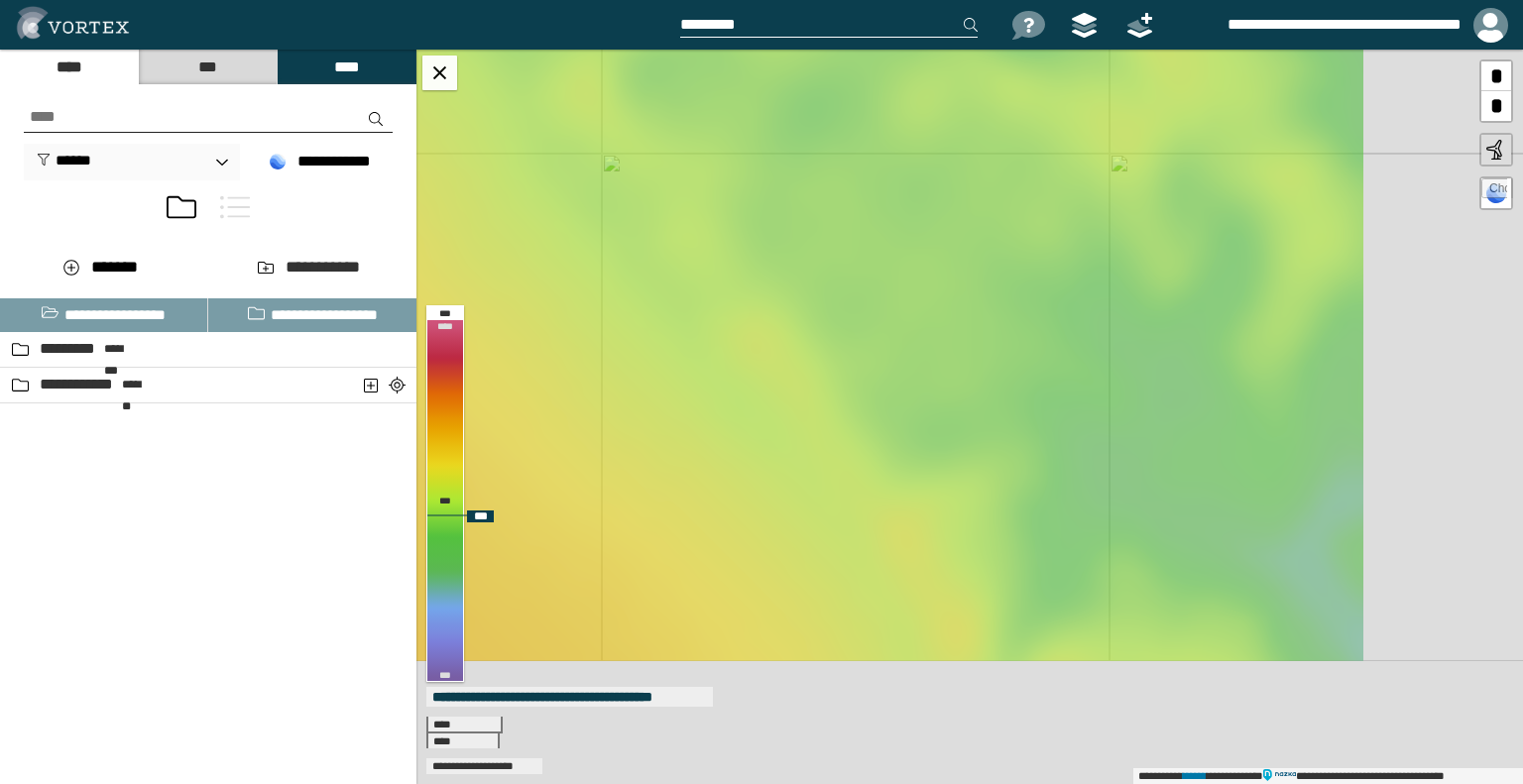 click on "**********" at bounding box center [970, 416] 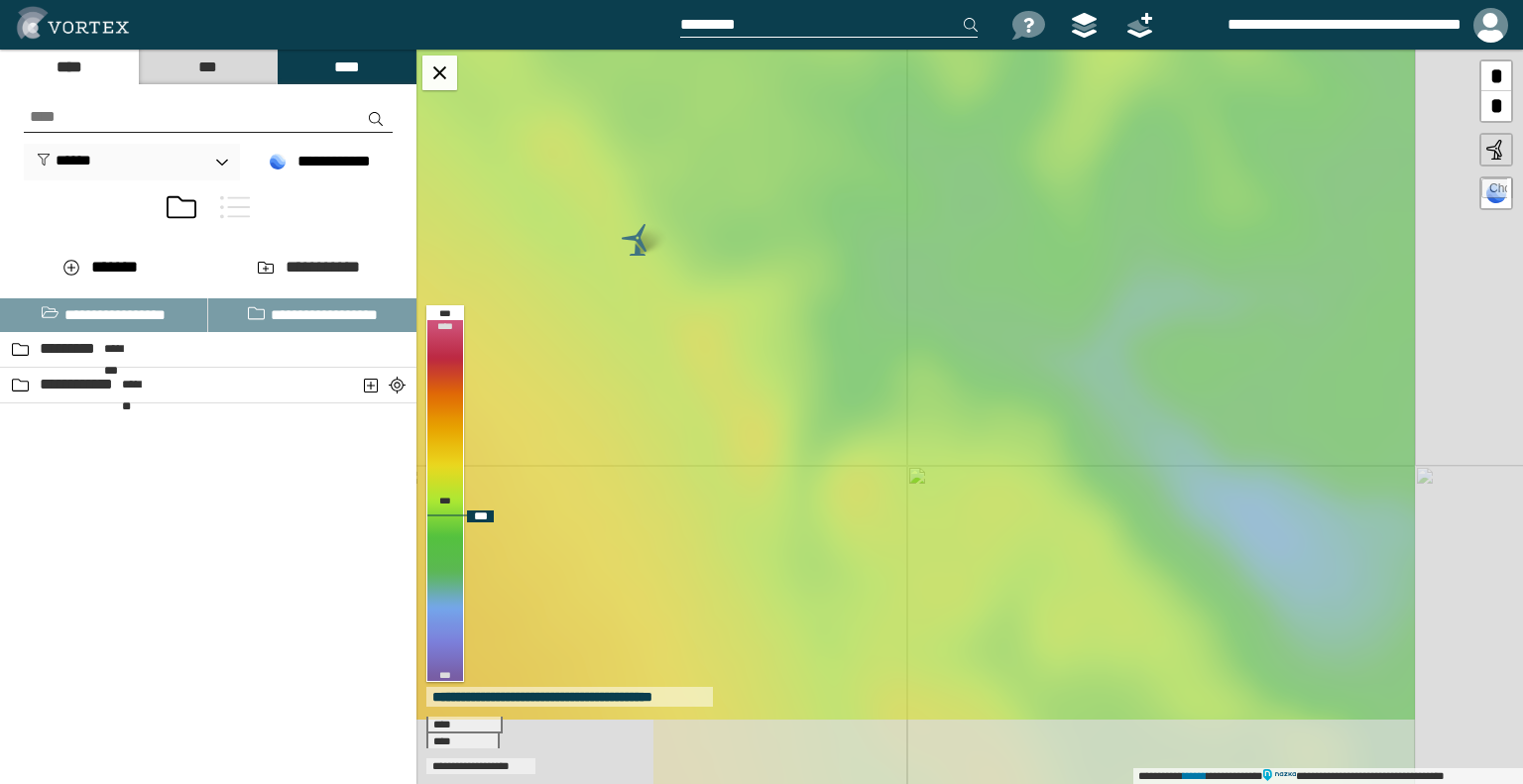 drag, startPoint x: 932, startPoint y: 306, endPoint x: 734, endPoint y: 110, distance: 278.60366 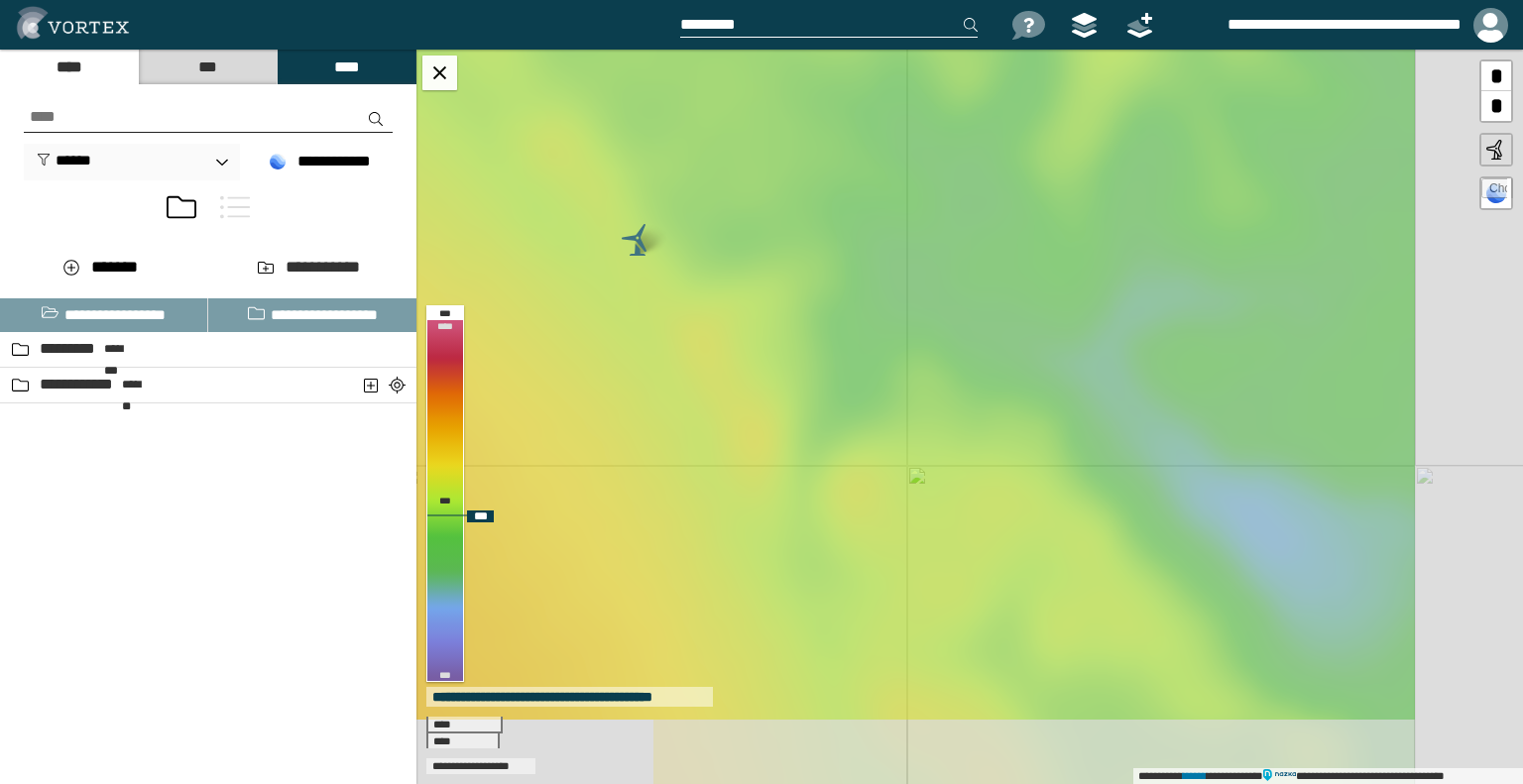 click on "**********" at bounding box center [970, 416] 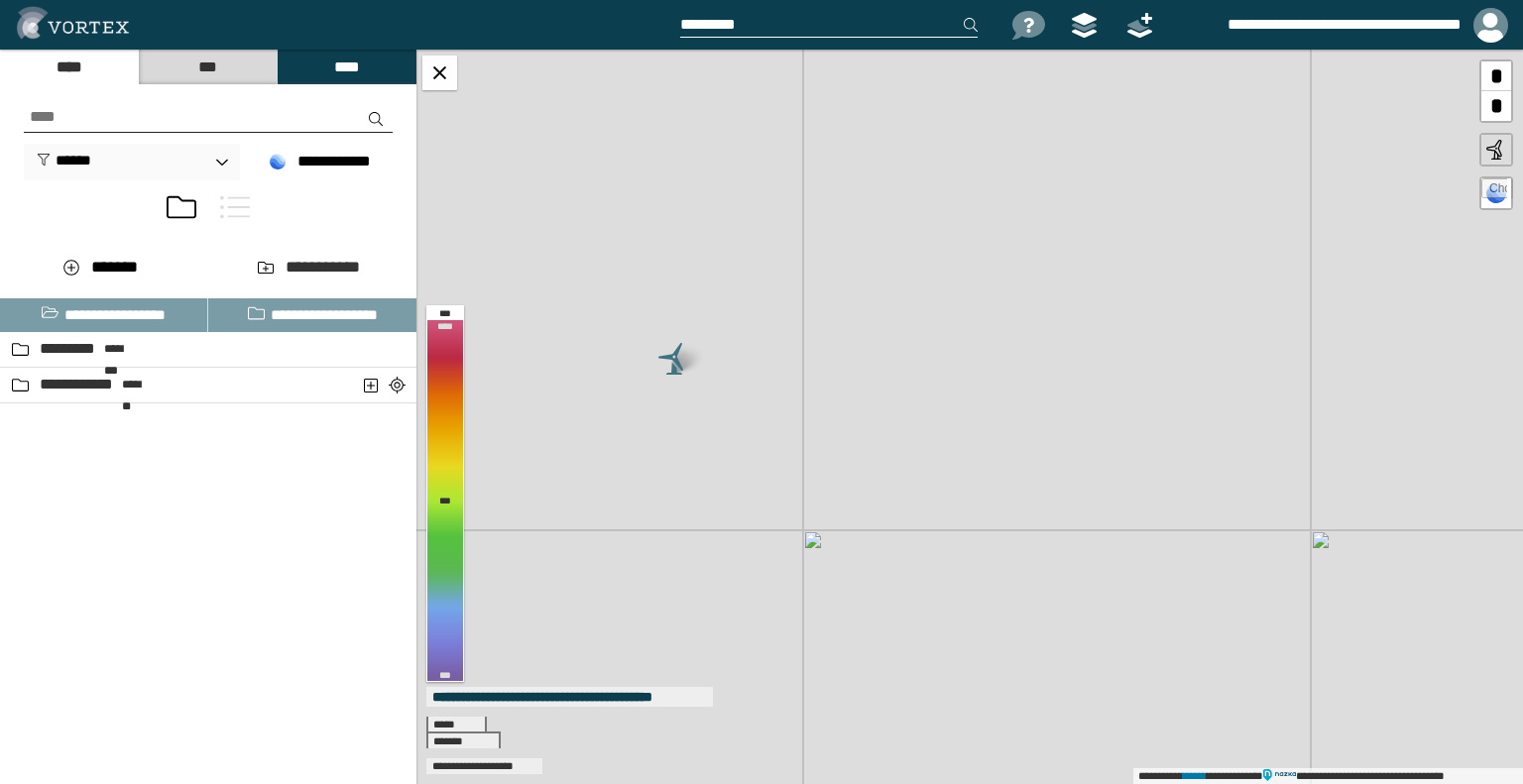 click at bounding box center (674, 359) 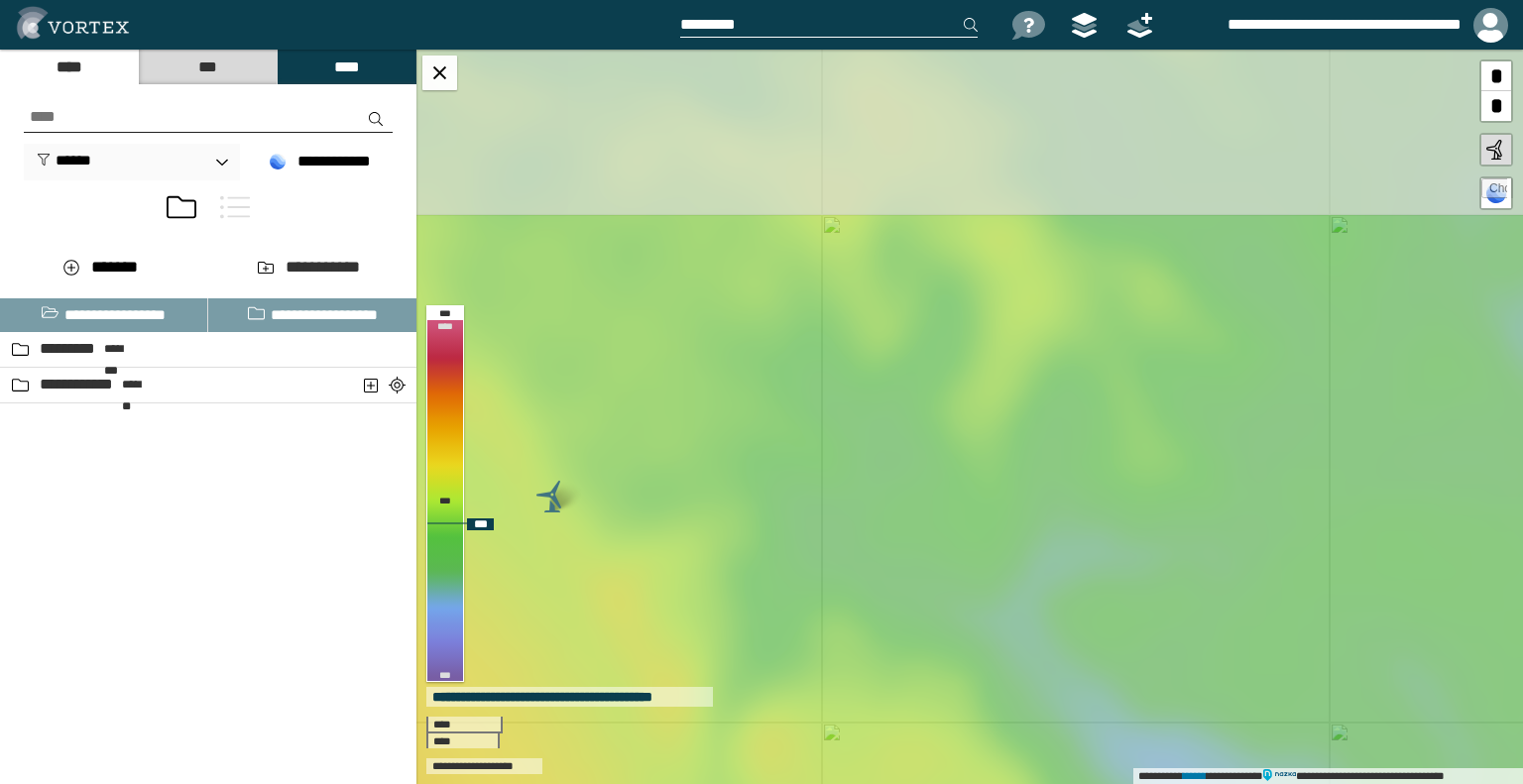 drag, startPoint x: 842, startPoint y: 187, endPoint x: 683, endPoint y: 453, distance: 309.89837 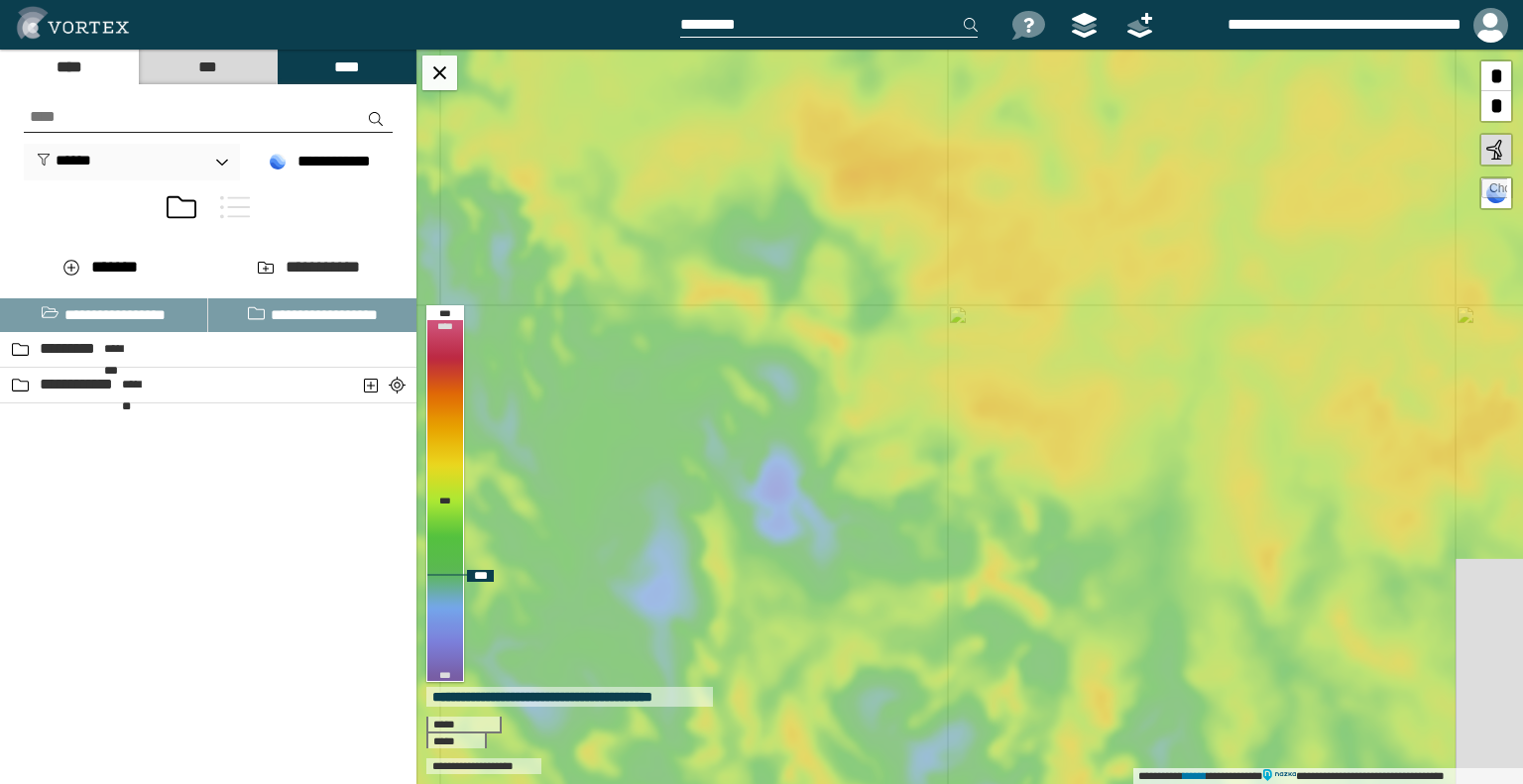 drag, startPoint x: 1112, startPoint y: 339, endPoint x: 670, endPoint y: 495, distance: 468.72167 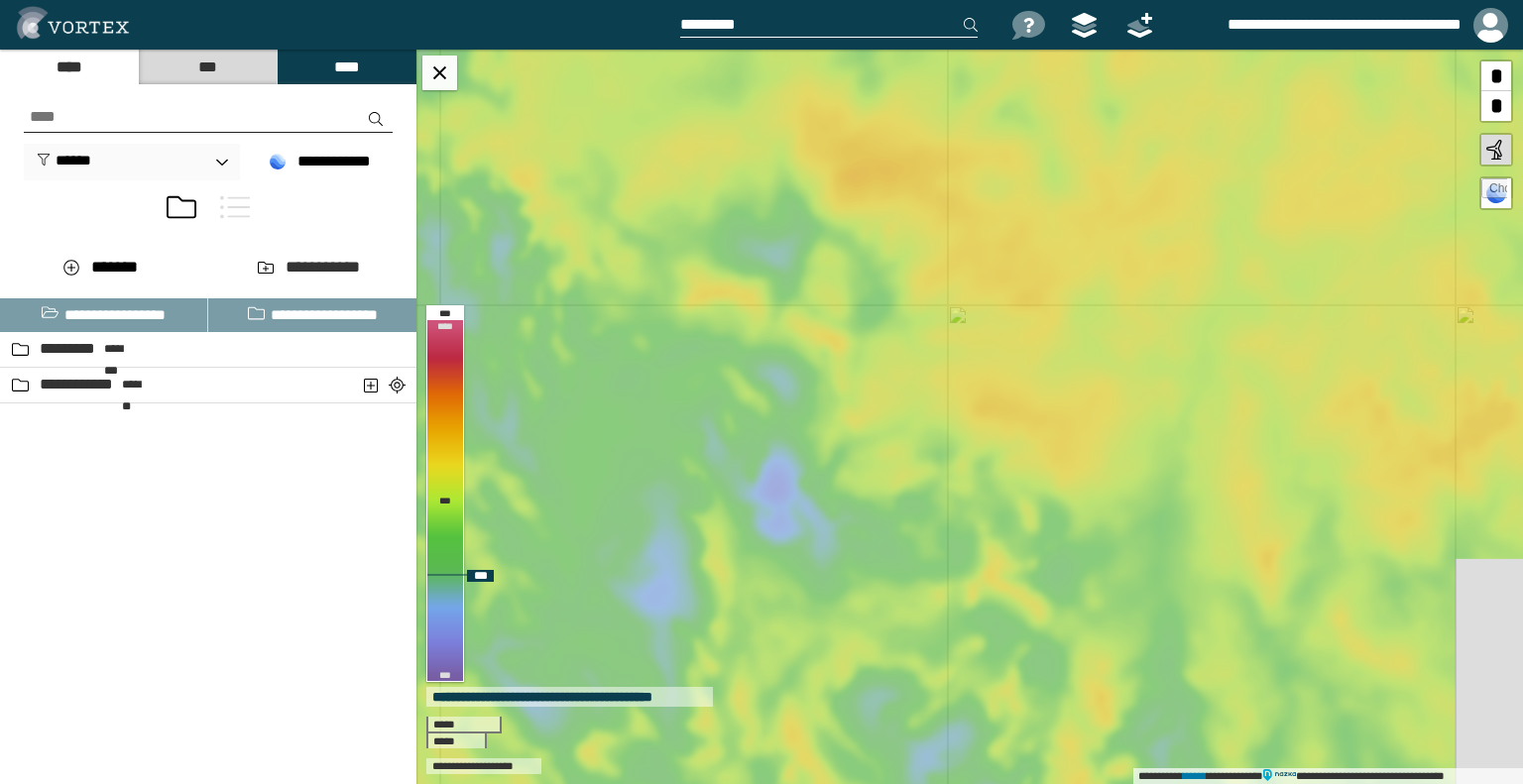 click on "**********" at bounding box center (970, 416) 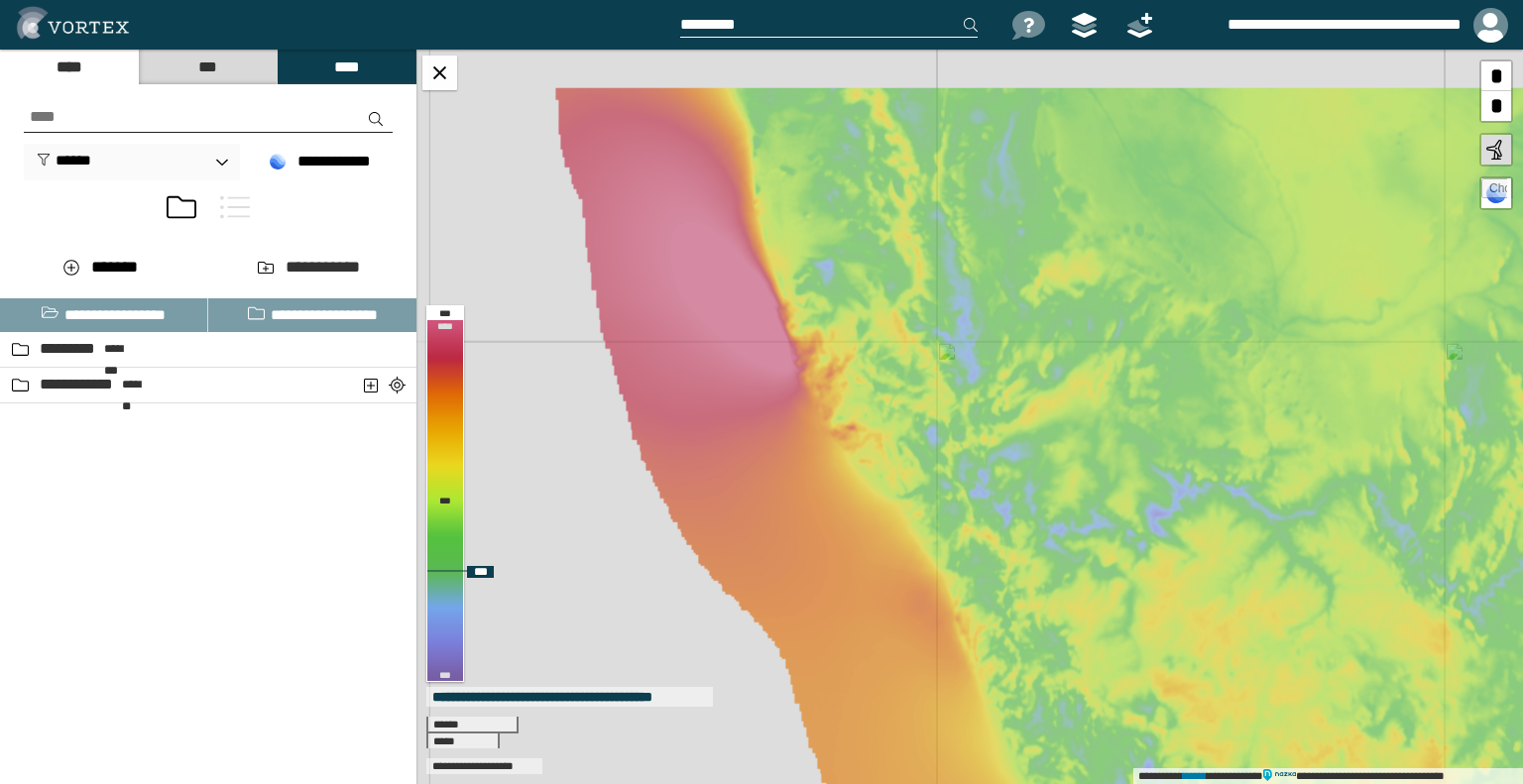 drag, startPoint x: 902, startPoint y: 249, endPoint x: 1055, endPoint y: 642, distance: 421.73214 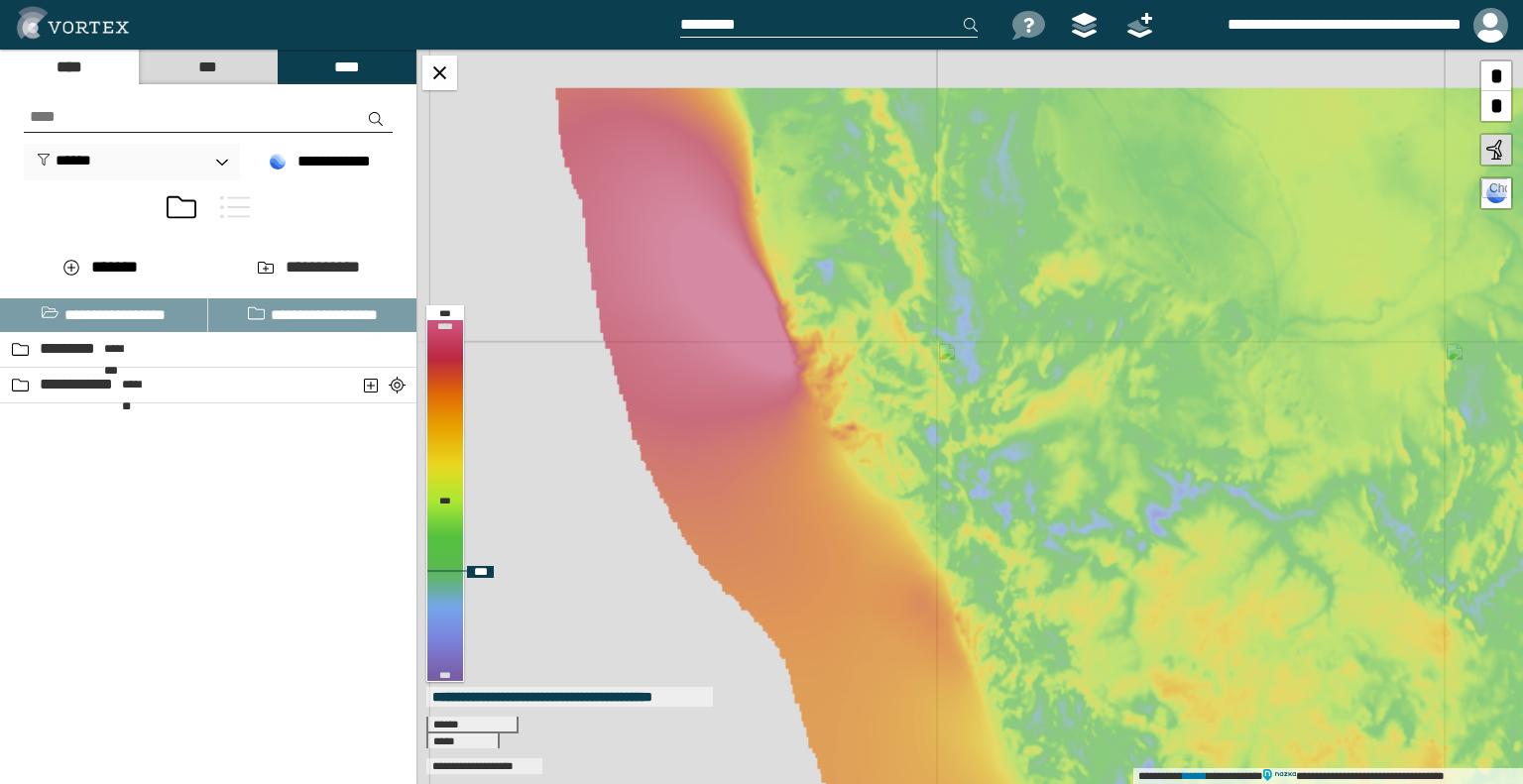 click on "**********" at bounding box center [970, 416] 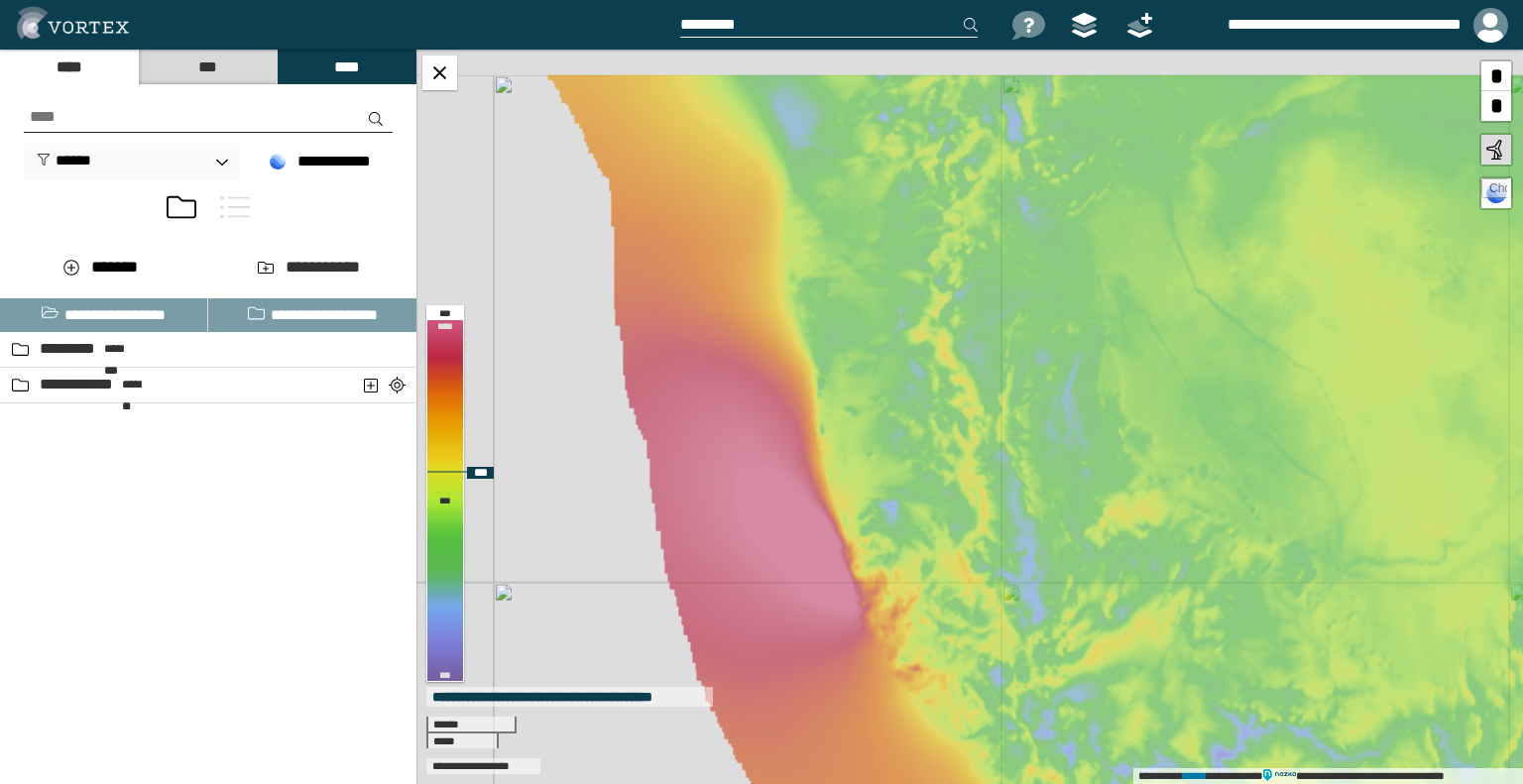 drag, startPoint x: 1074, startPoint y: 385, endPoint x: 1140, endPoint y: 650, distance: 273.09522 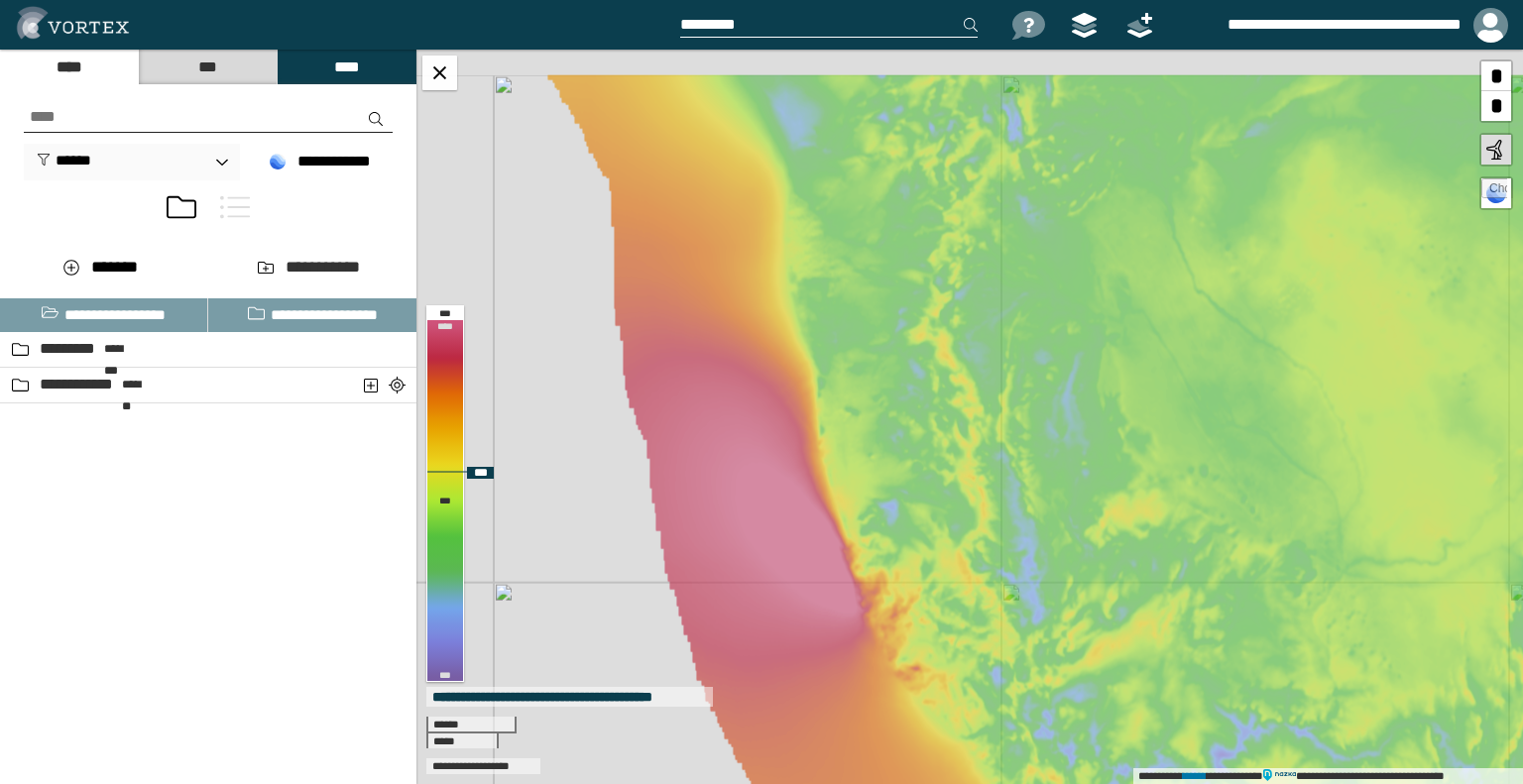 click on "**********" at bounding box center [970, 416] 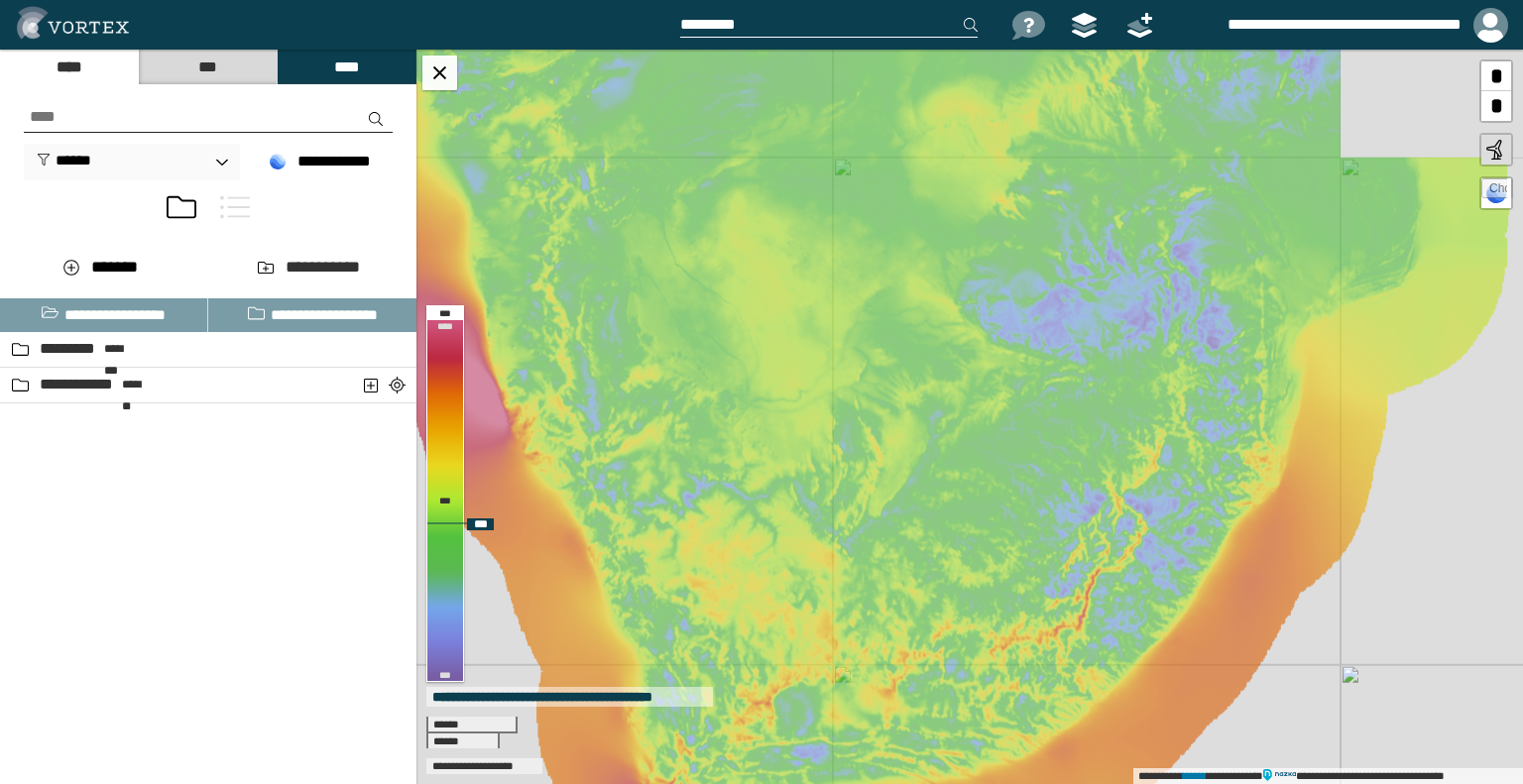 drag, startPoint x: 1019, startPoint y: 324, endPoint x: 937, endPoint y: 283, distance: 91.678787 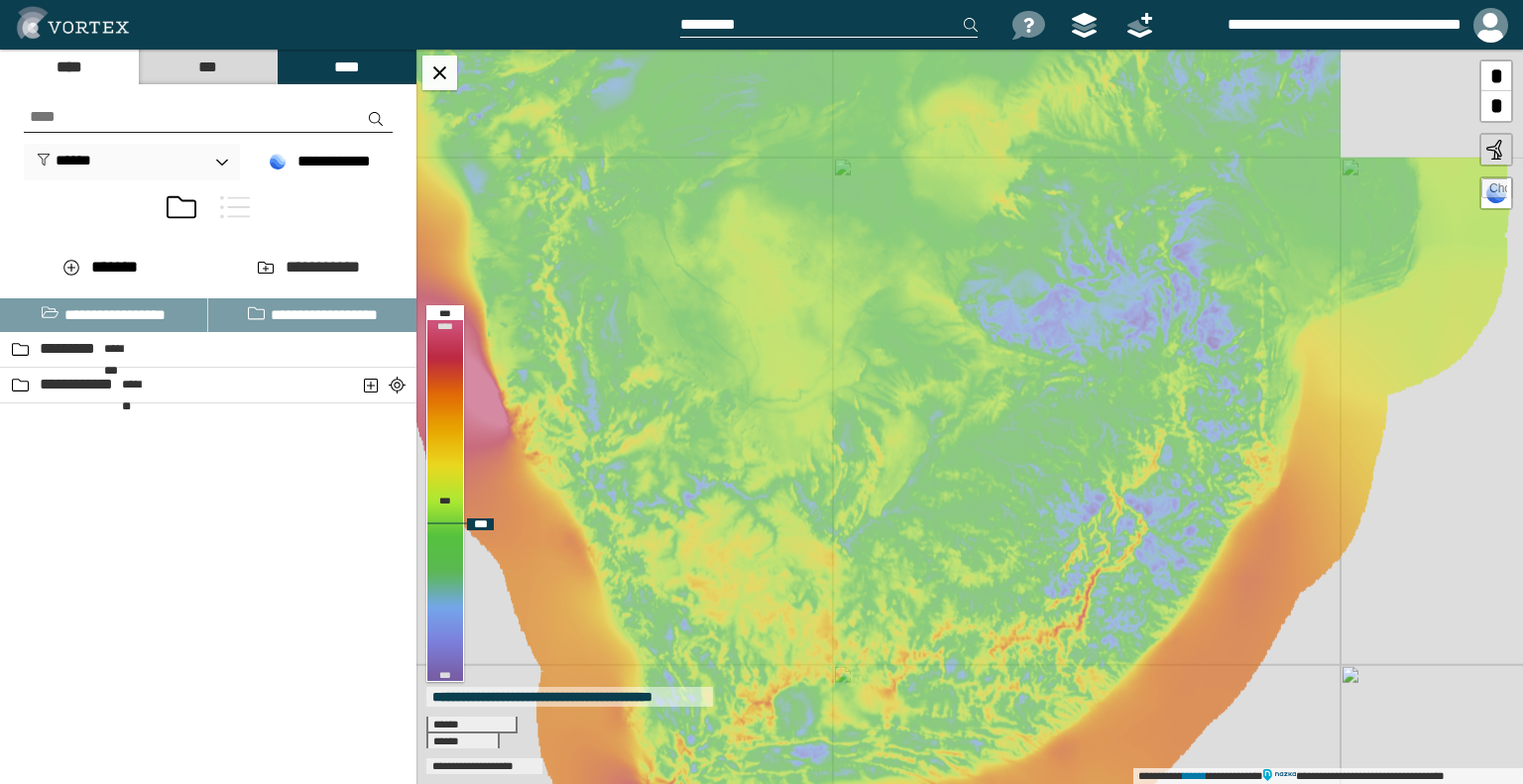 click on "**********" at bounding box center [970, 416] 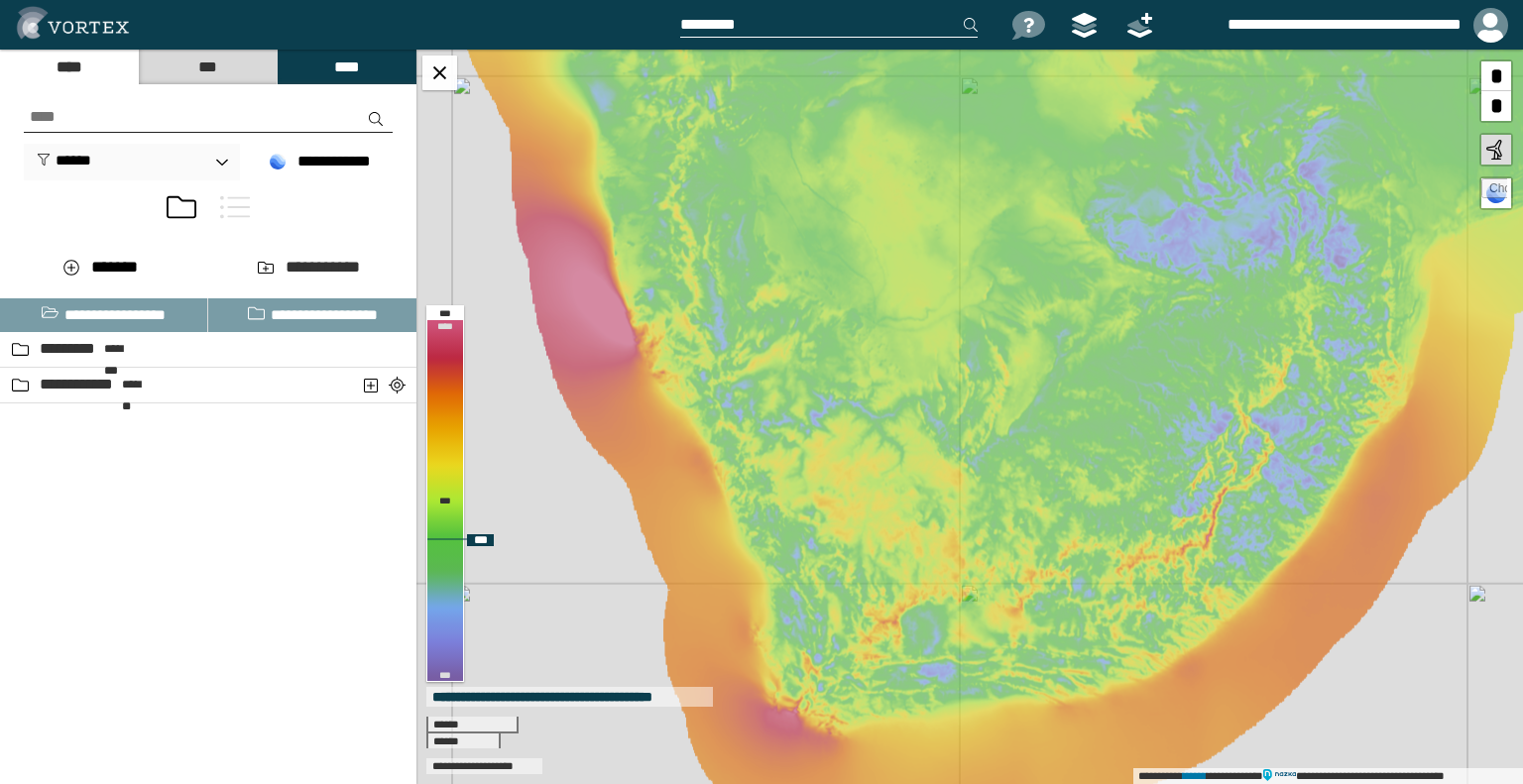 drag, startPoint x: 952, startPoint y: 504, endPoint x: 1079, endPoint y: 423, distance: 150.632 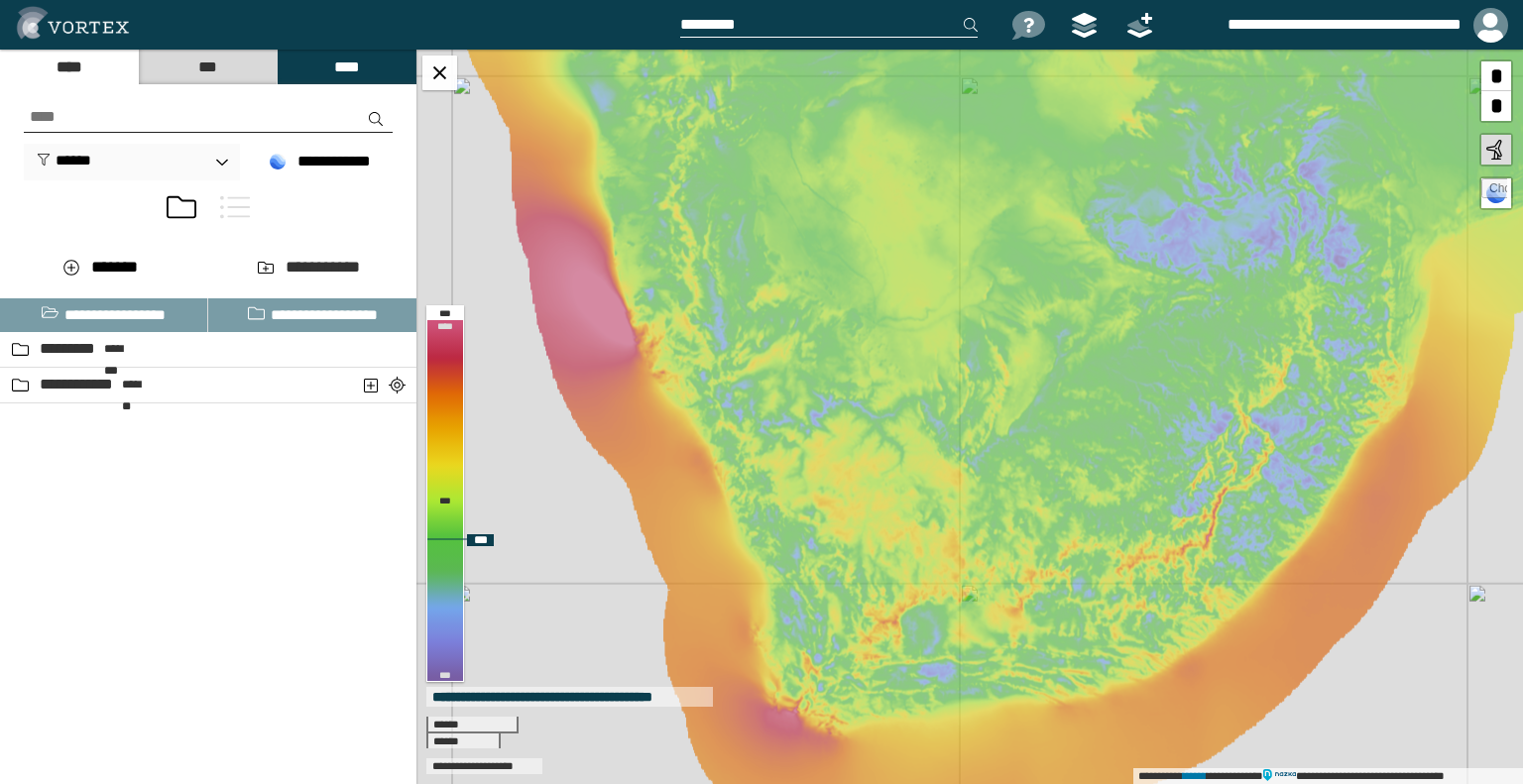 click on "**********" at bounding box center [970, 416] 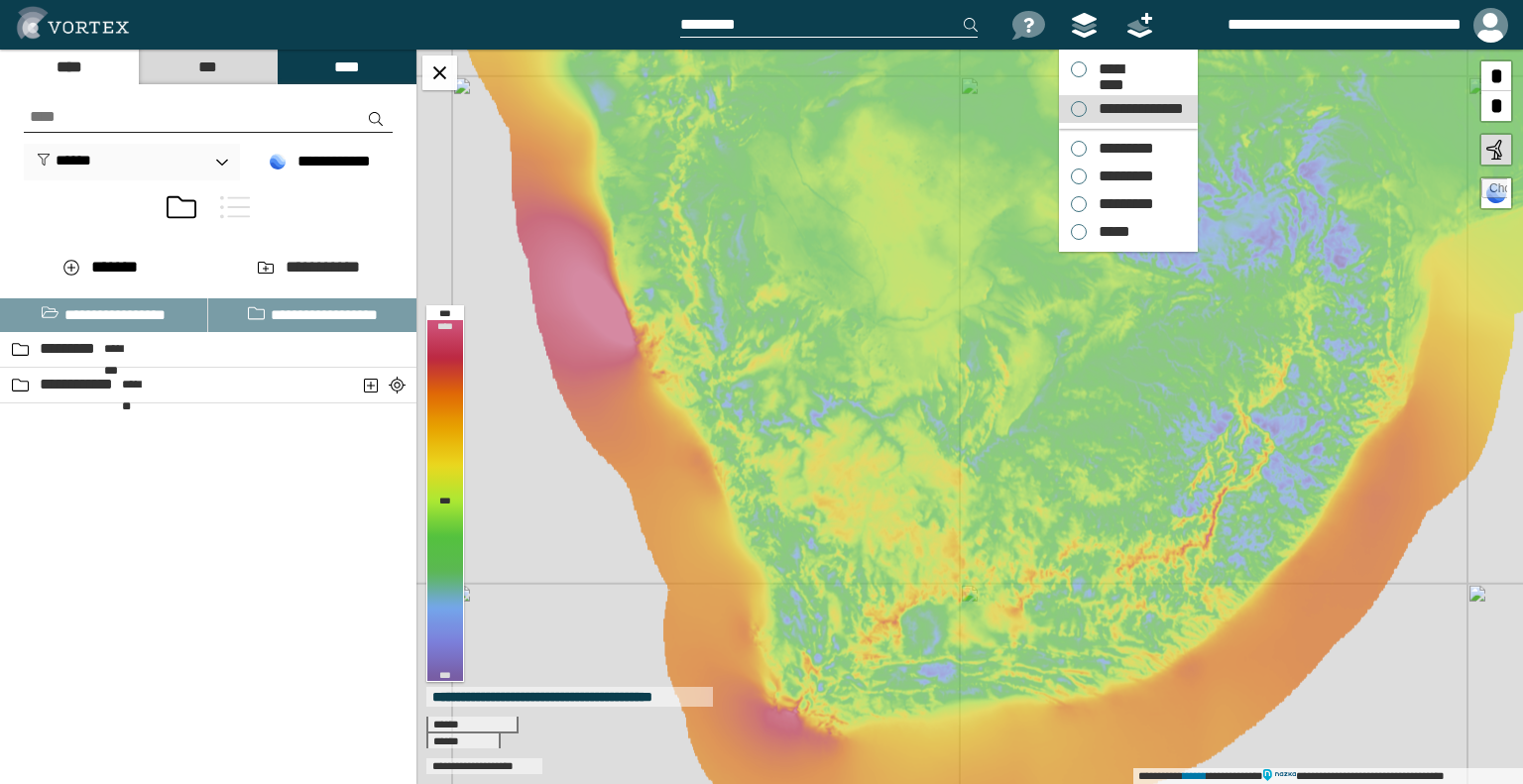 click on "**********" at bounding box center [1128, 109] 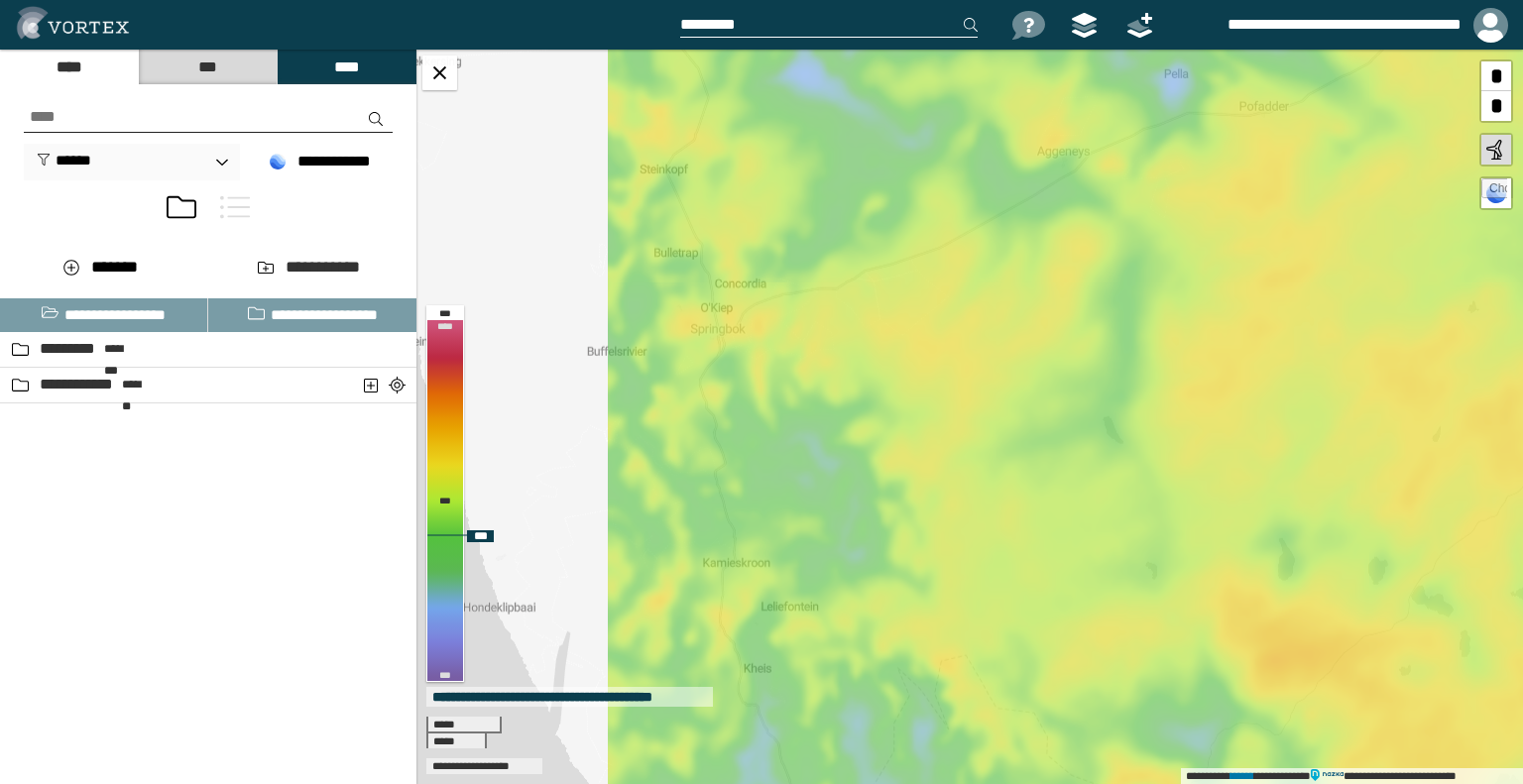 drag, startPoint x: 920, startPoint y: 368, endPoint x: 1136, endPoint y: 271, distance: 236.78049 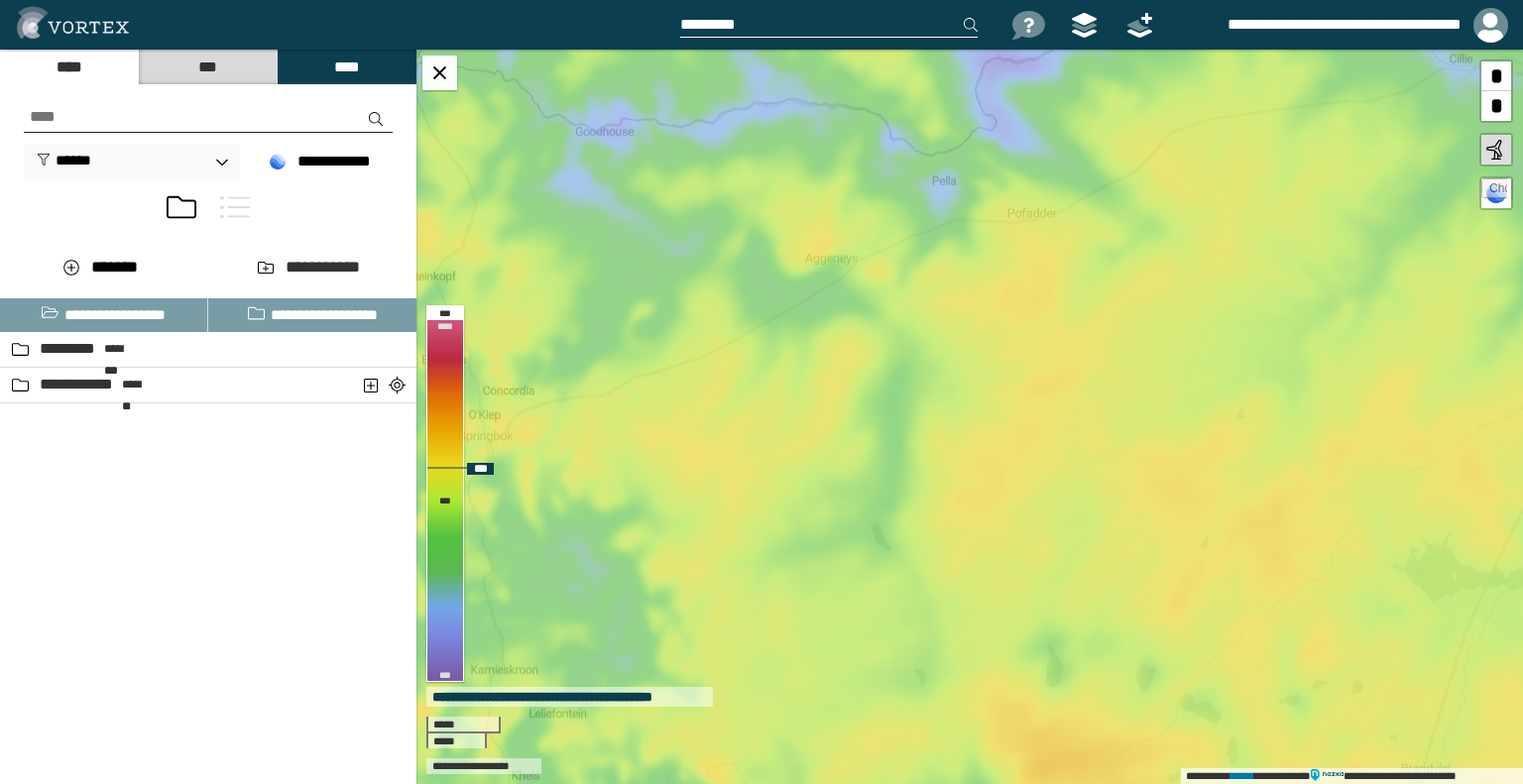 drag, startPoint x: 1039, startPoint y: 280, endPoint x: 830, endPoint y: 380, distance: 231.69161 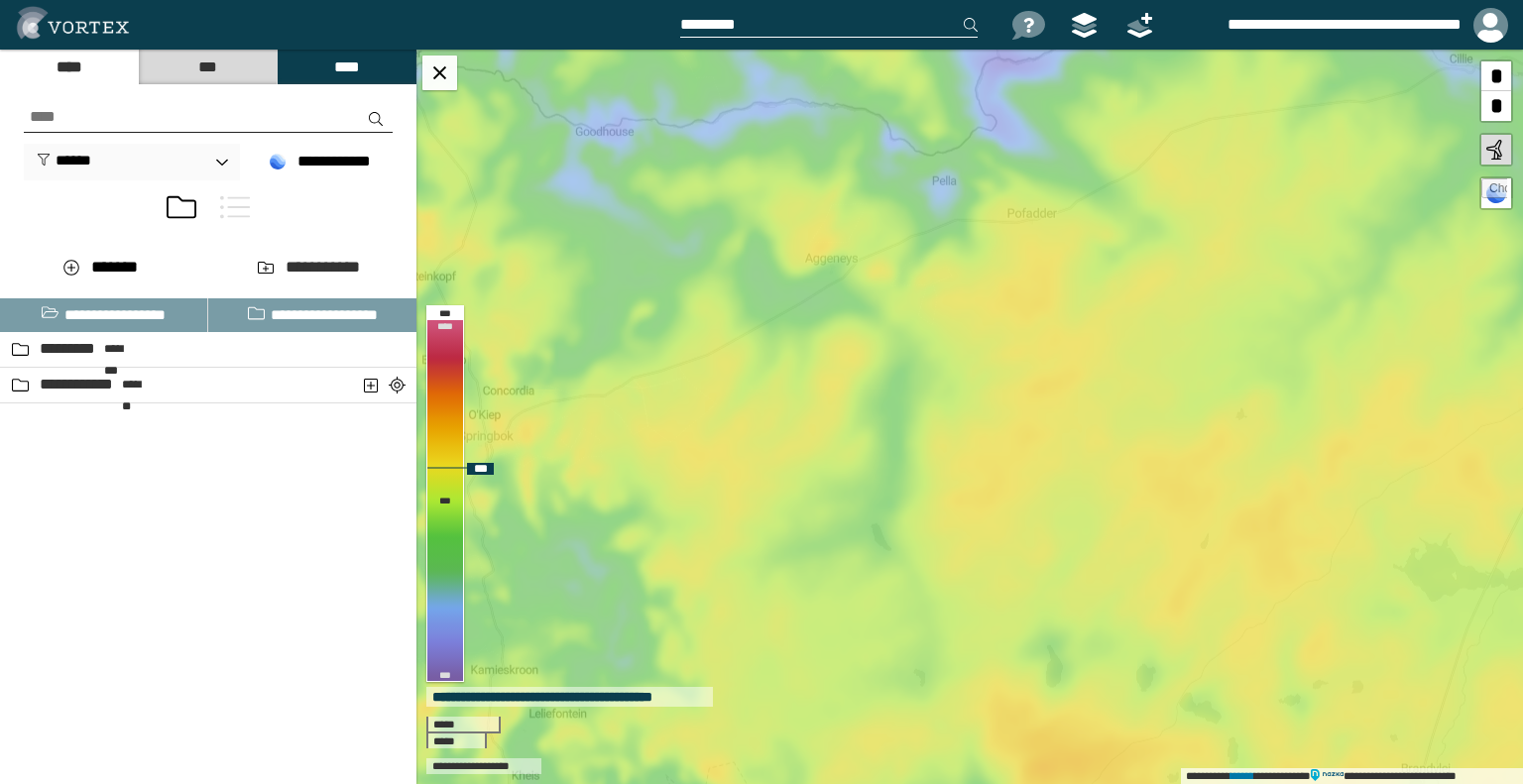click on "**********" at bounding box center (970, 416) 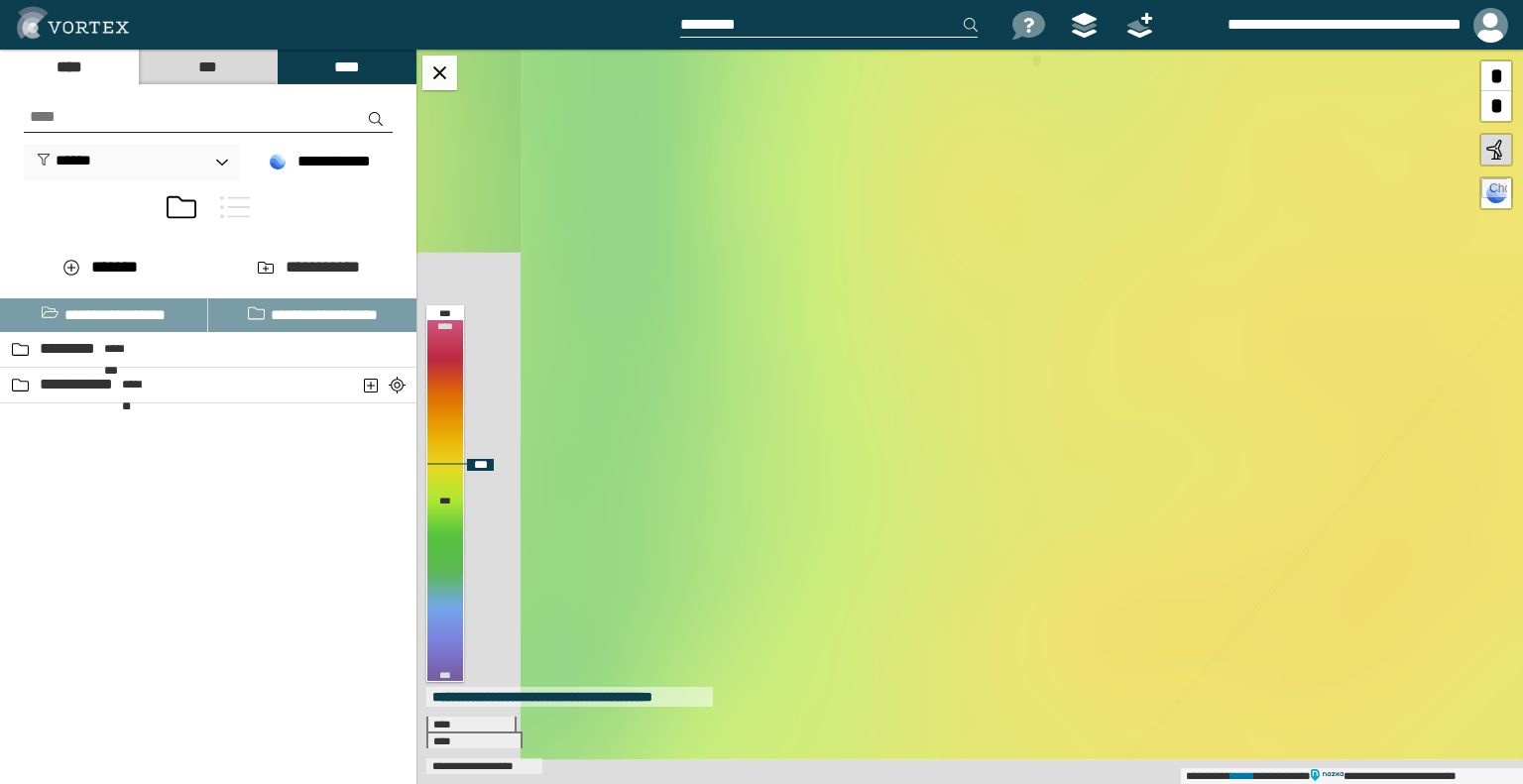 drag, startPoint x: 971, startPoint y: 475, endPoint x: 1226, endPoint y: 427, distance: 259.47832 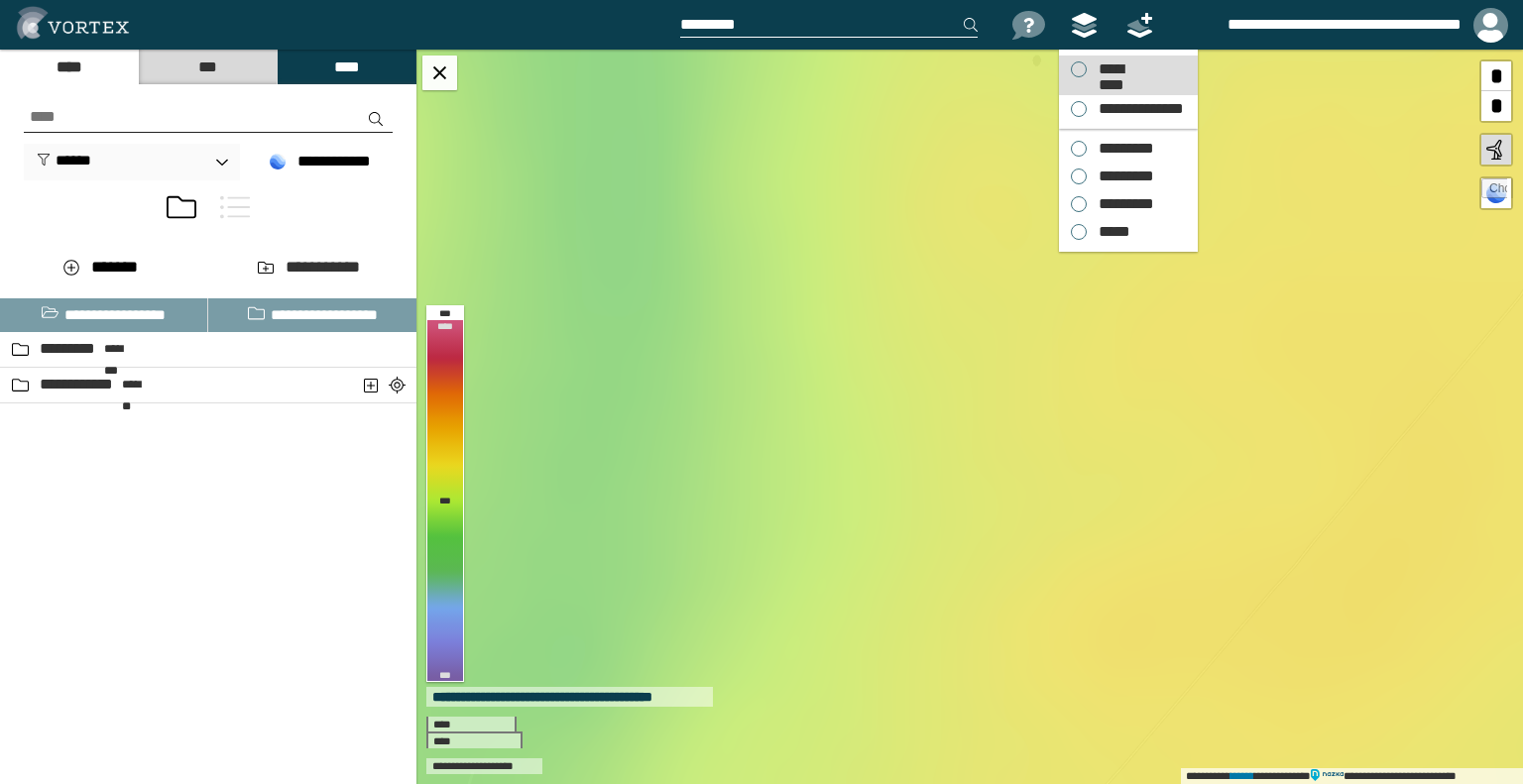 click on "*********" at bounding box center [1111, 69] 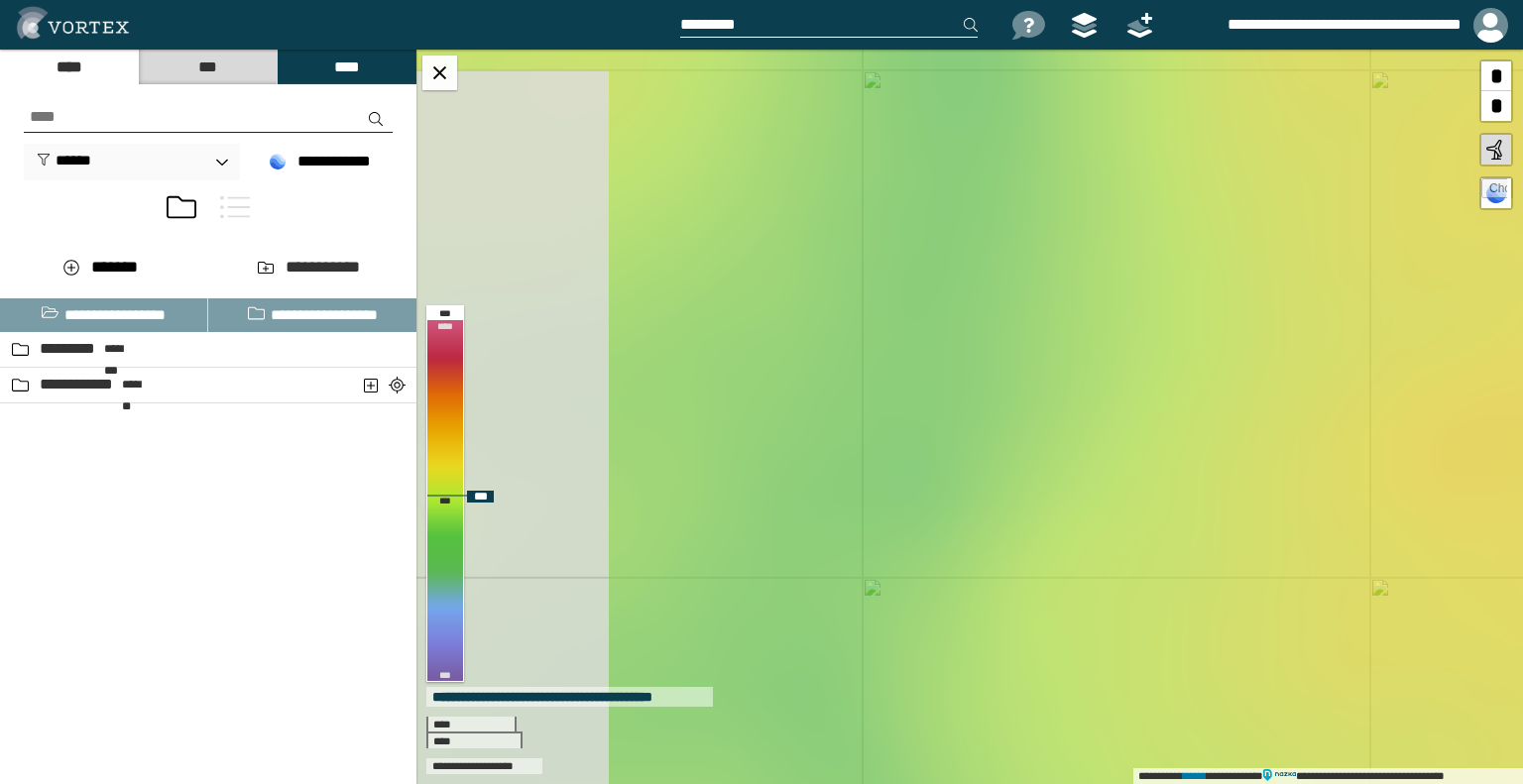 drag, startPoint x: 1168, startPoint y: 284, endPoint x: 1194, endPoint y: 257, distance: 37.48333 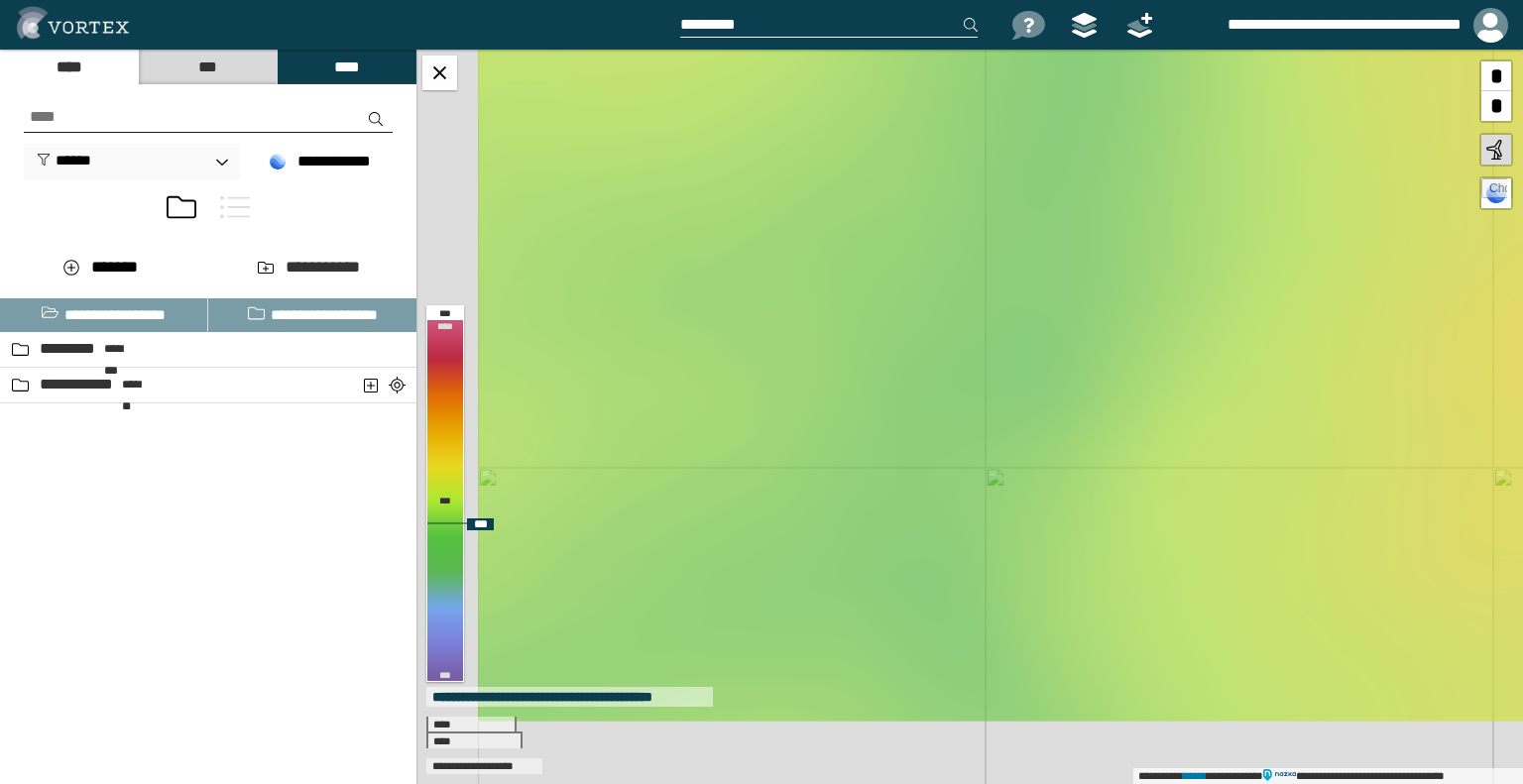 drag, startPoint x: 1010, startPoint y: 385, endPoint x: 1134, endPoint y: 277, distance: 164.43844 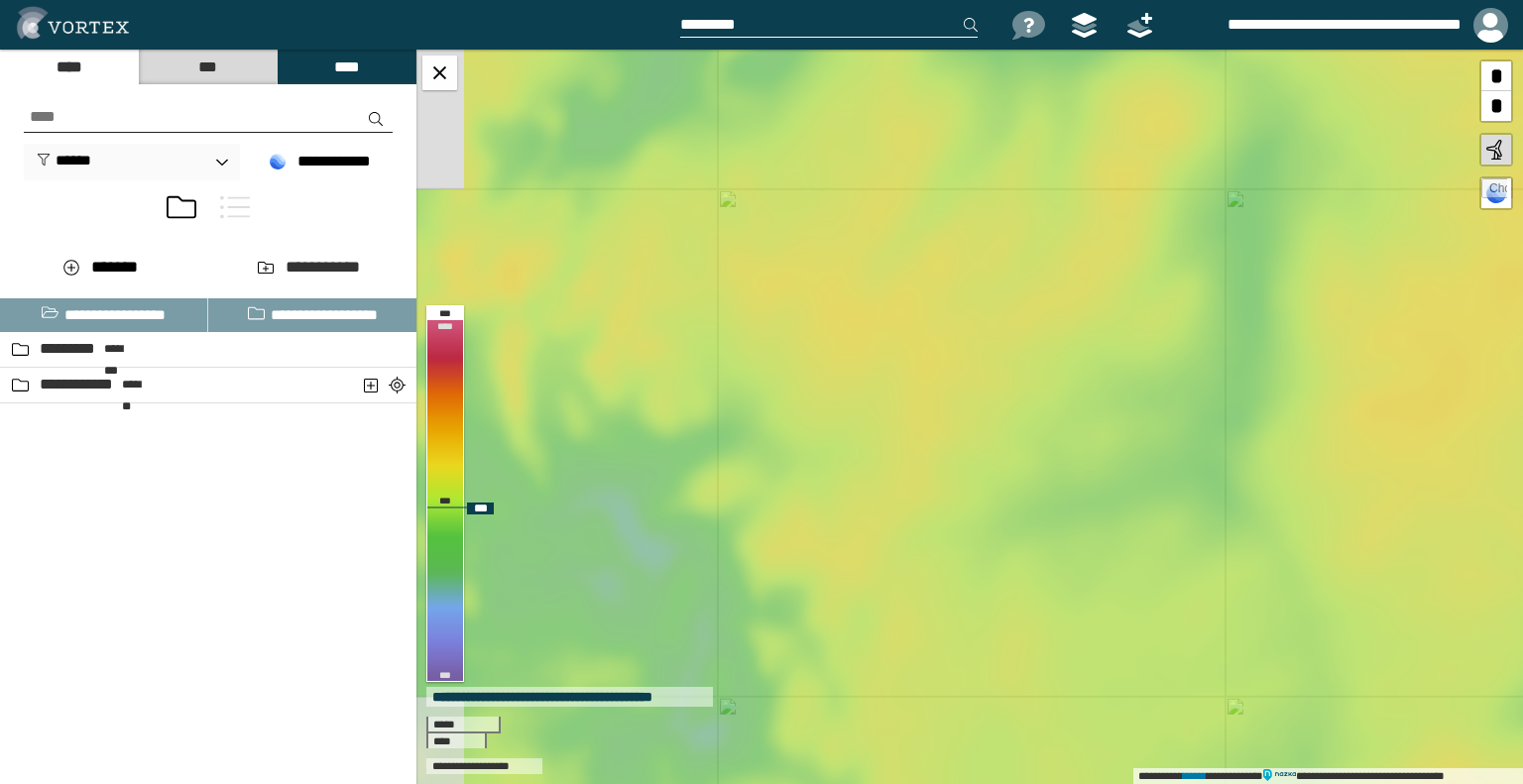 drag, startPoint x: 810, startPoint y: 507, endPoint x: 1027, endPoint y: 554, distance: 222.0315 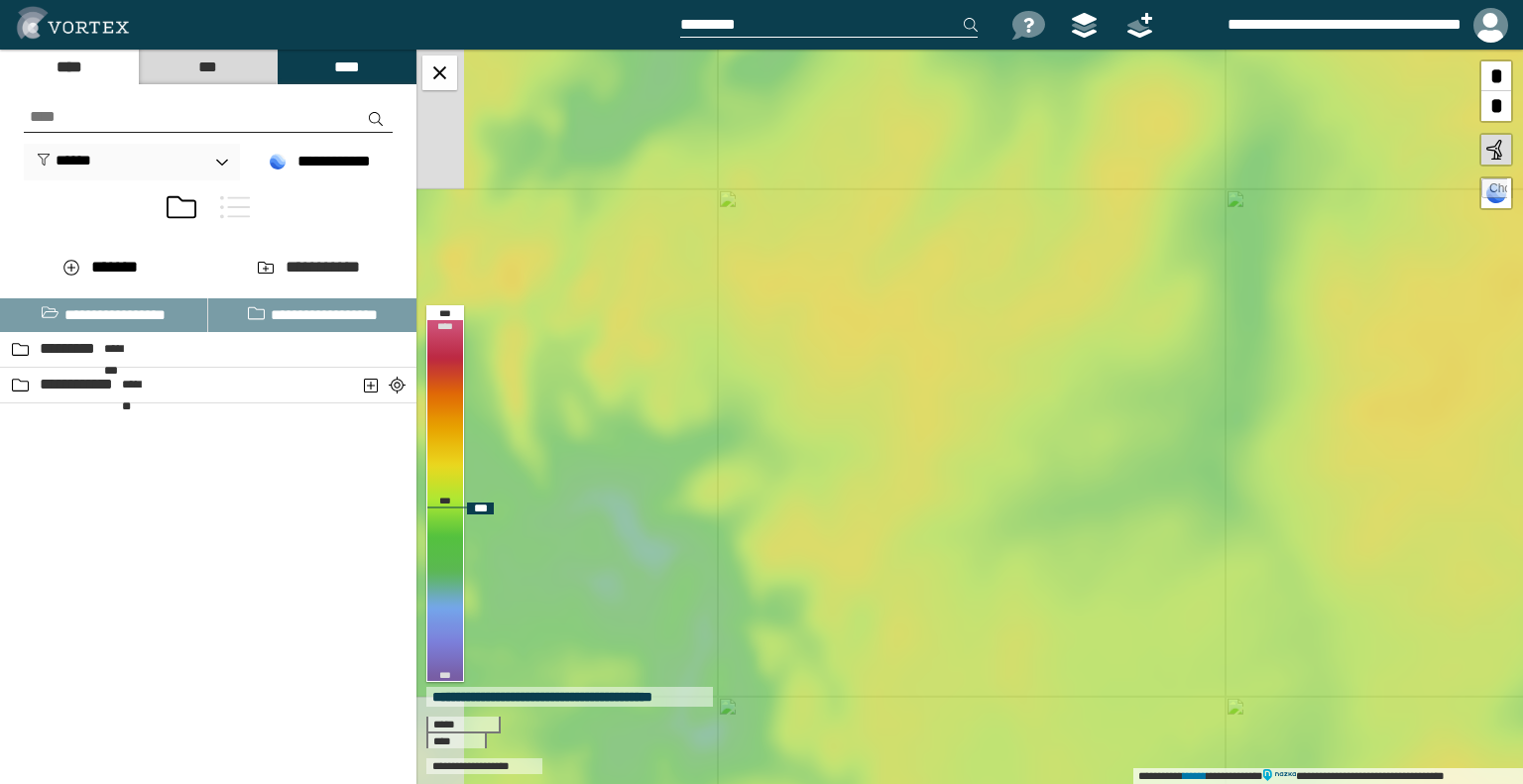 click on "**********" at bounding box center [970, 416] 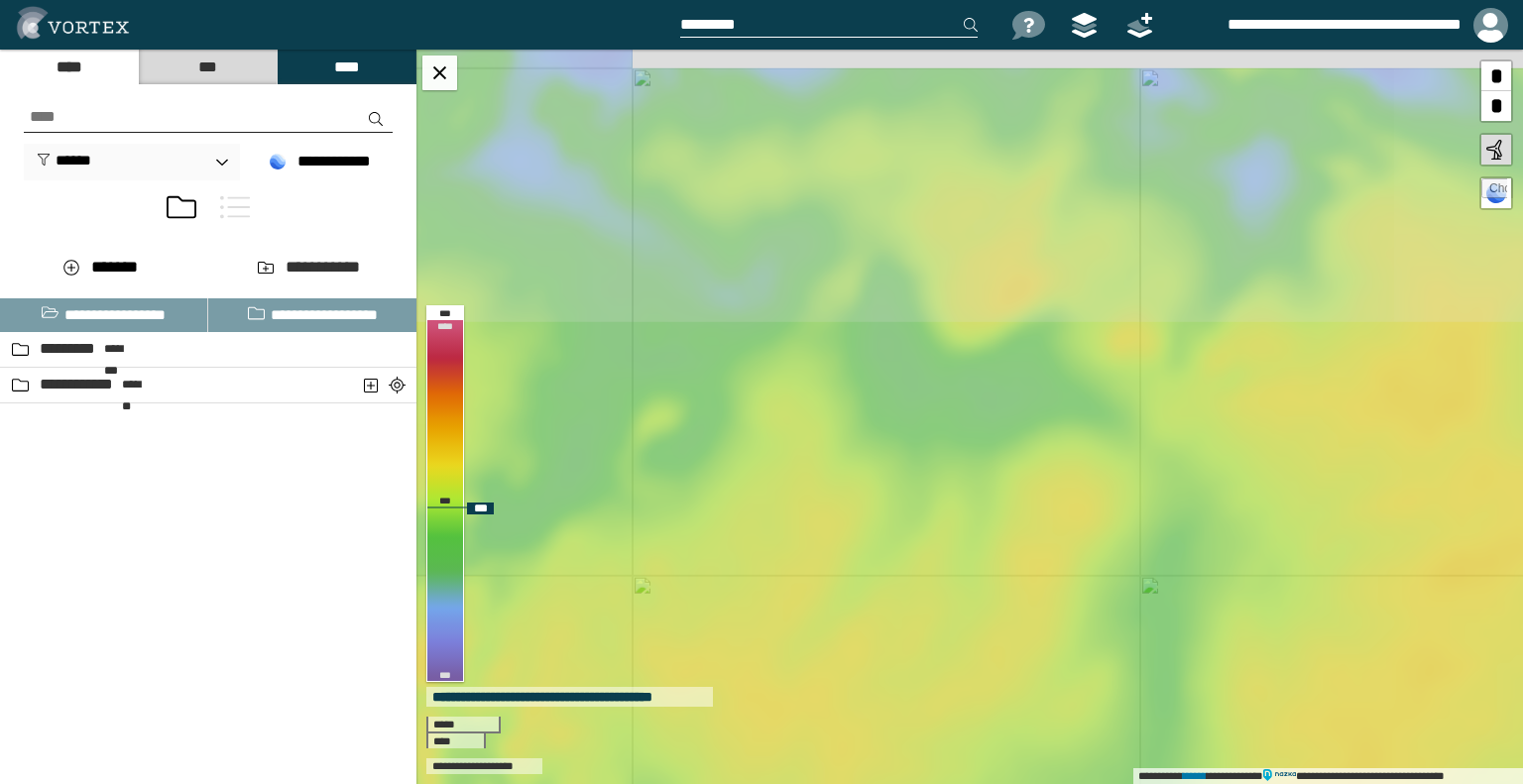 drag, startPoint x: 1114, startPoint y: 423, endPoint x: 1098, endPoint y: 574, distance: 151.84532 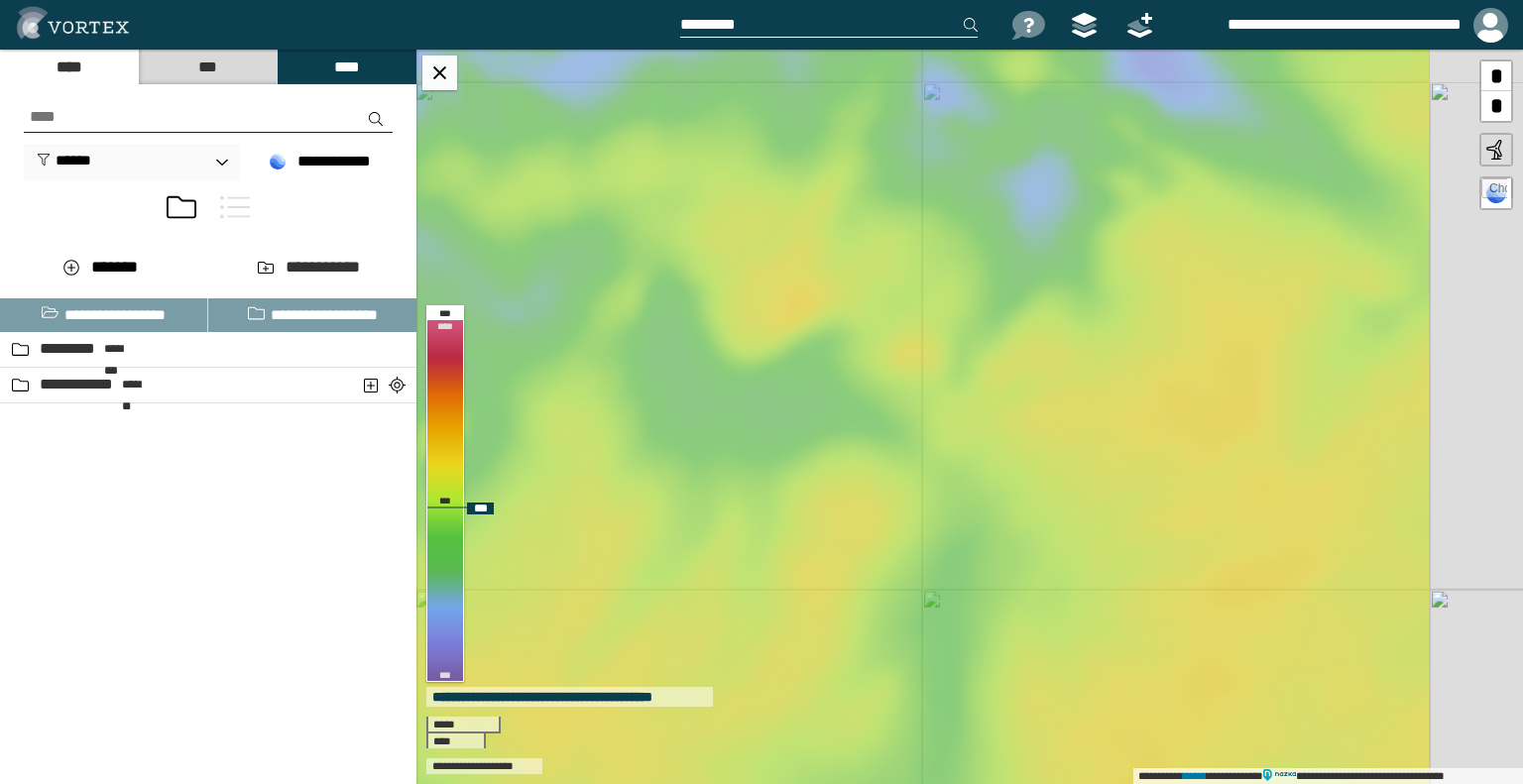 drag, startPoint x: 1099, startPoint y: 364, endPoint x: 876, endPoint y: 376, distance: 223.32264 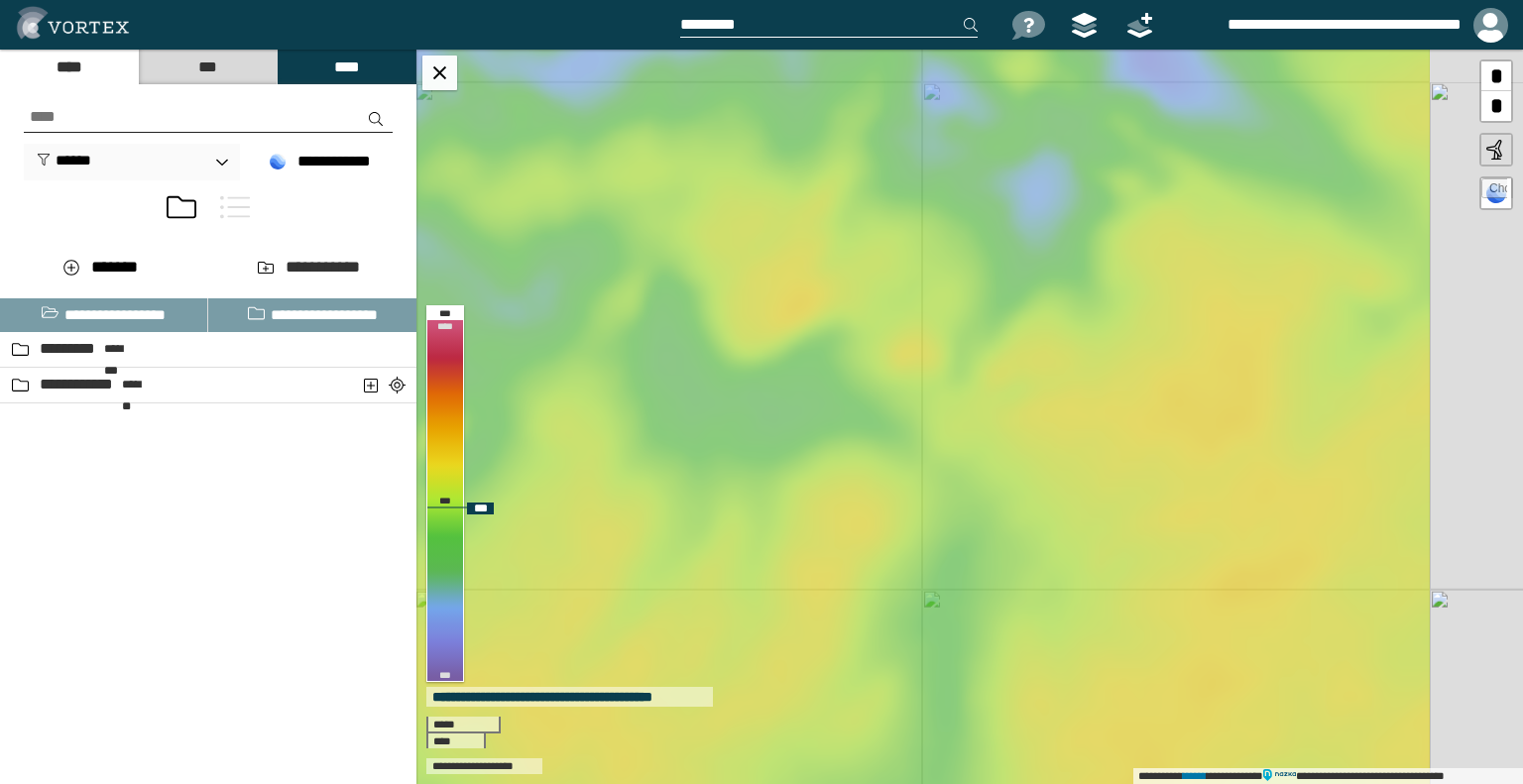 click on "**********" at bounding box center [970, 416] 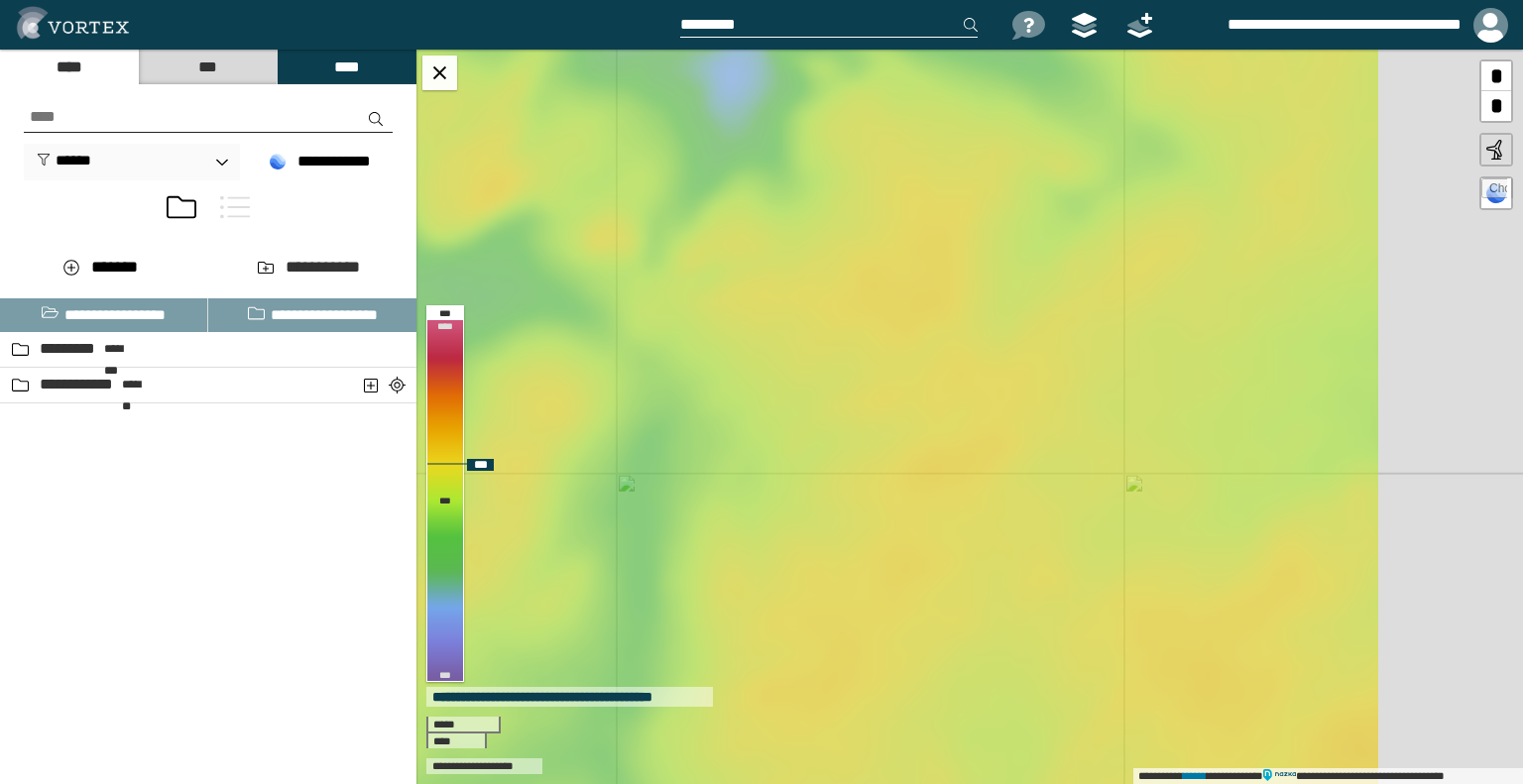 drag, startPoint x: 1244, startPoint y: 546, endPoint x: 943, endPoint y: 432, distance: 321.86488 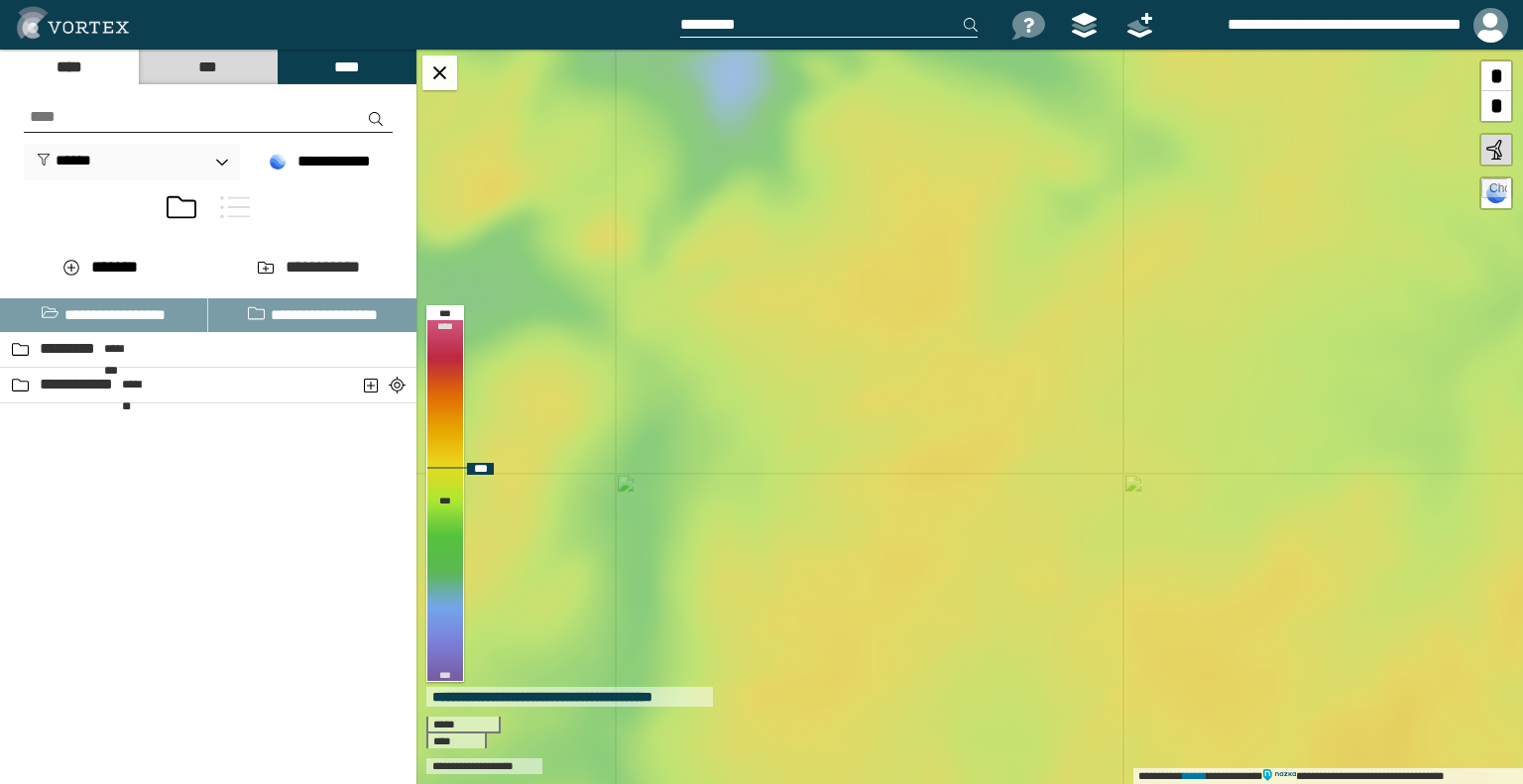 click on "**********" at bounding box center (970, 416) 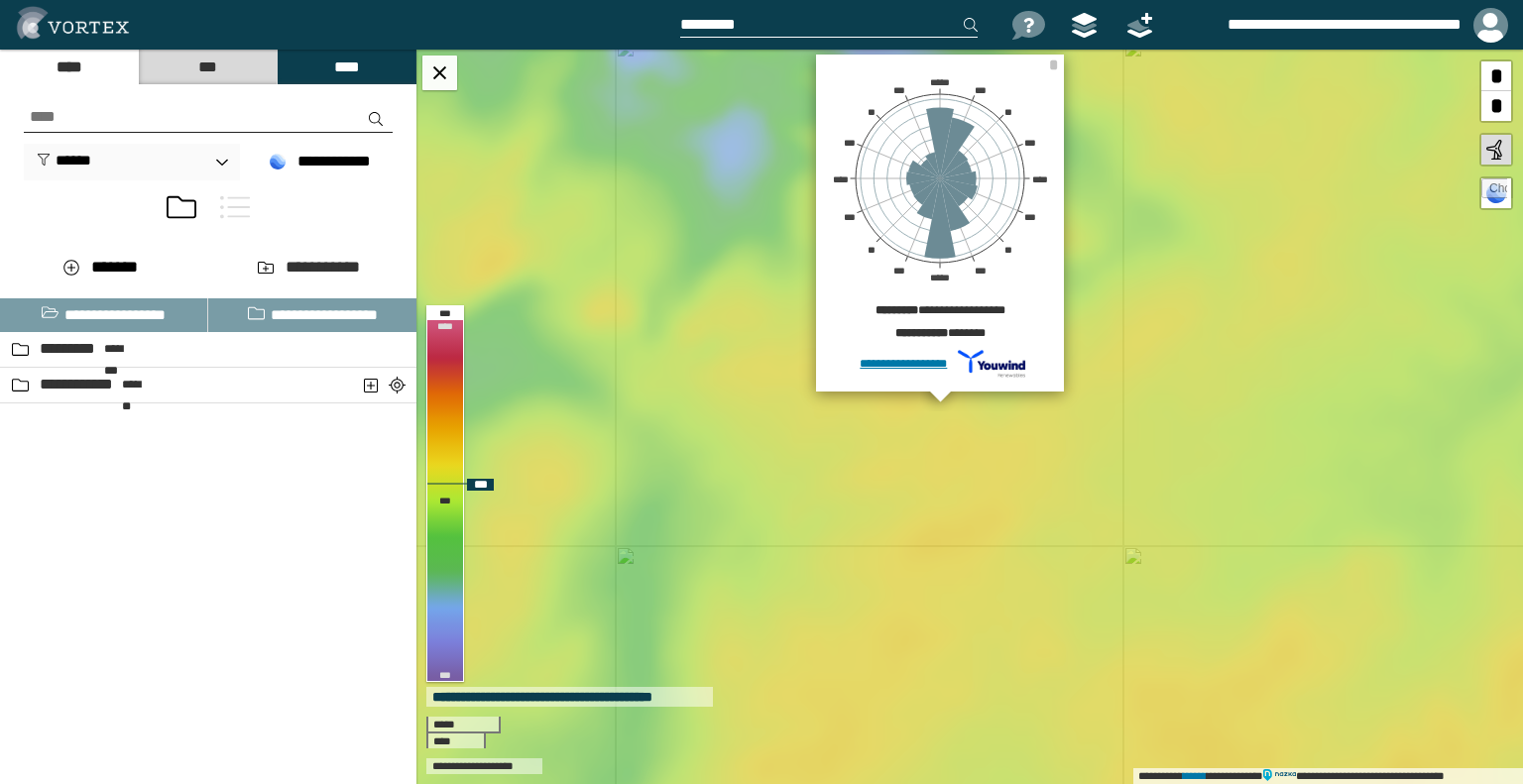 click on "**********" at bounding box center (970, 416) 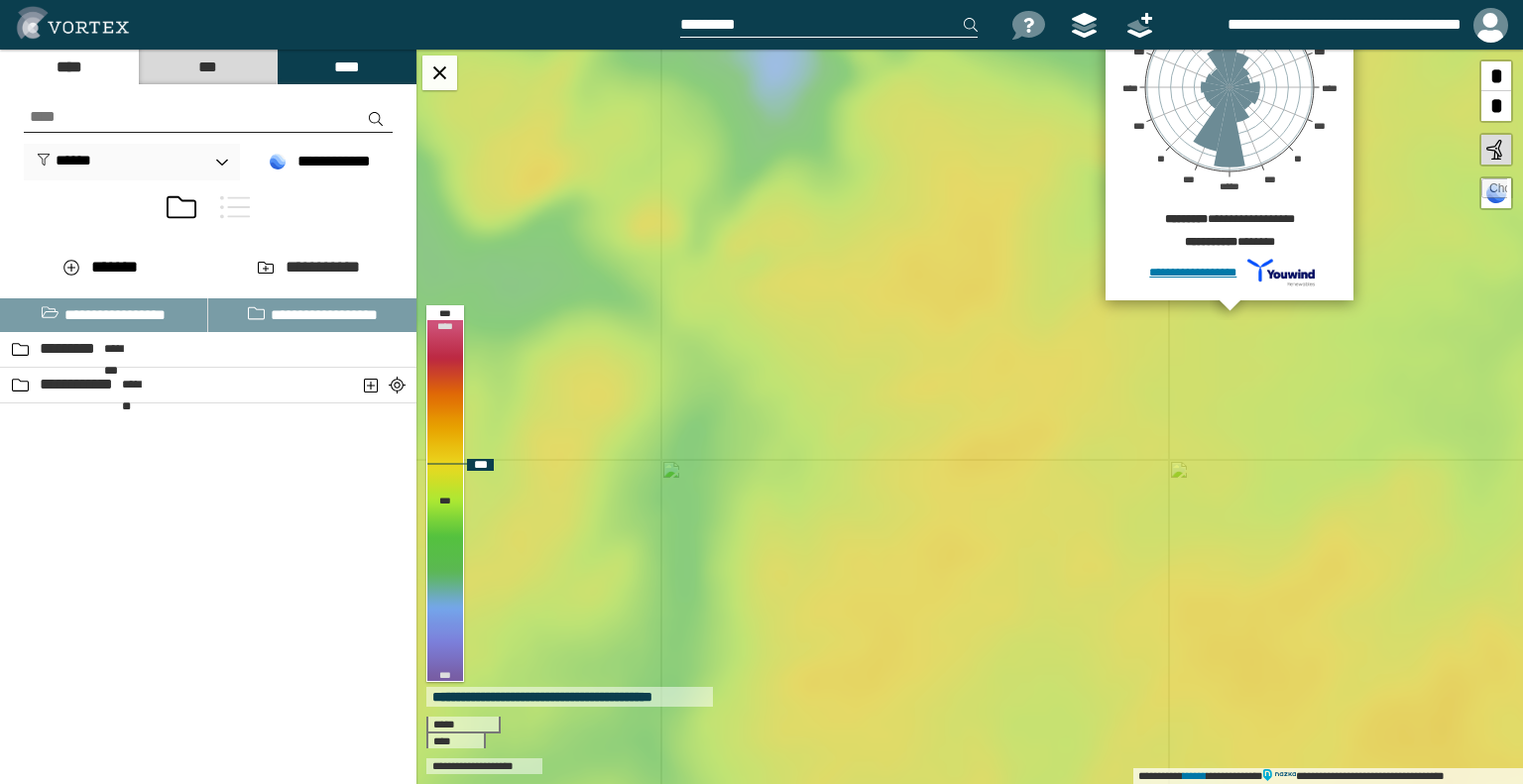 drag, startPoint x: 927, startPoint y: 480, endPoint x: 981, endPoint y: 369, distance: 123.43824 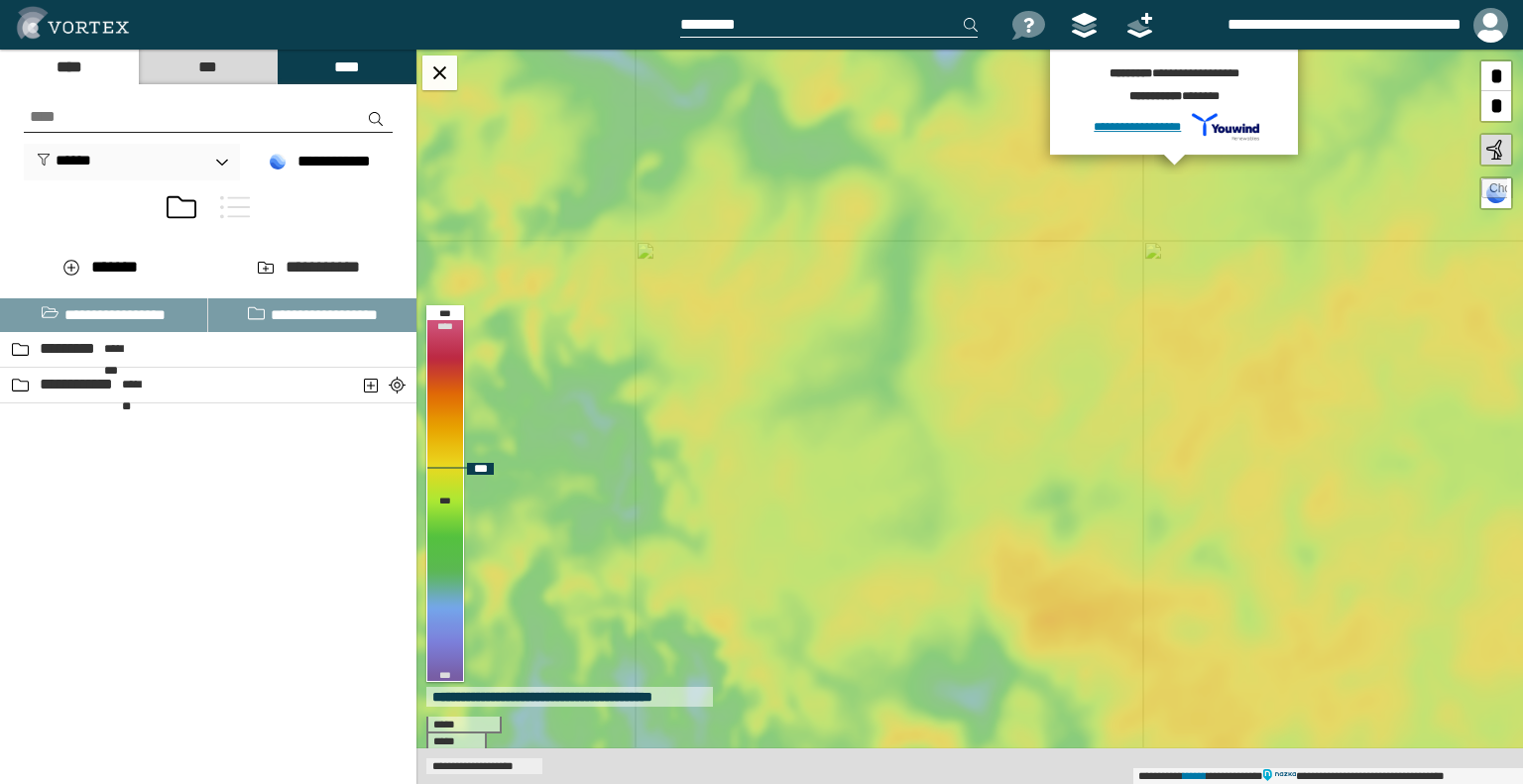 drag, startPoint x: 879, startPoint y: 526, endPoint x: 981, endPoint y: 276, distance: 270.00741 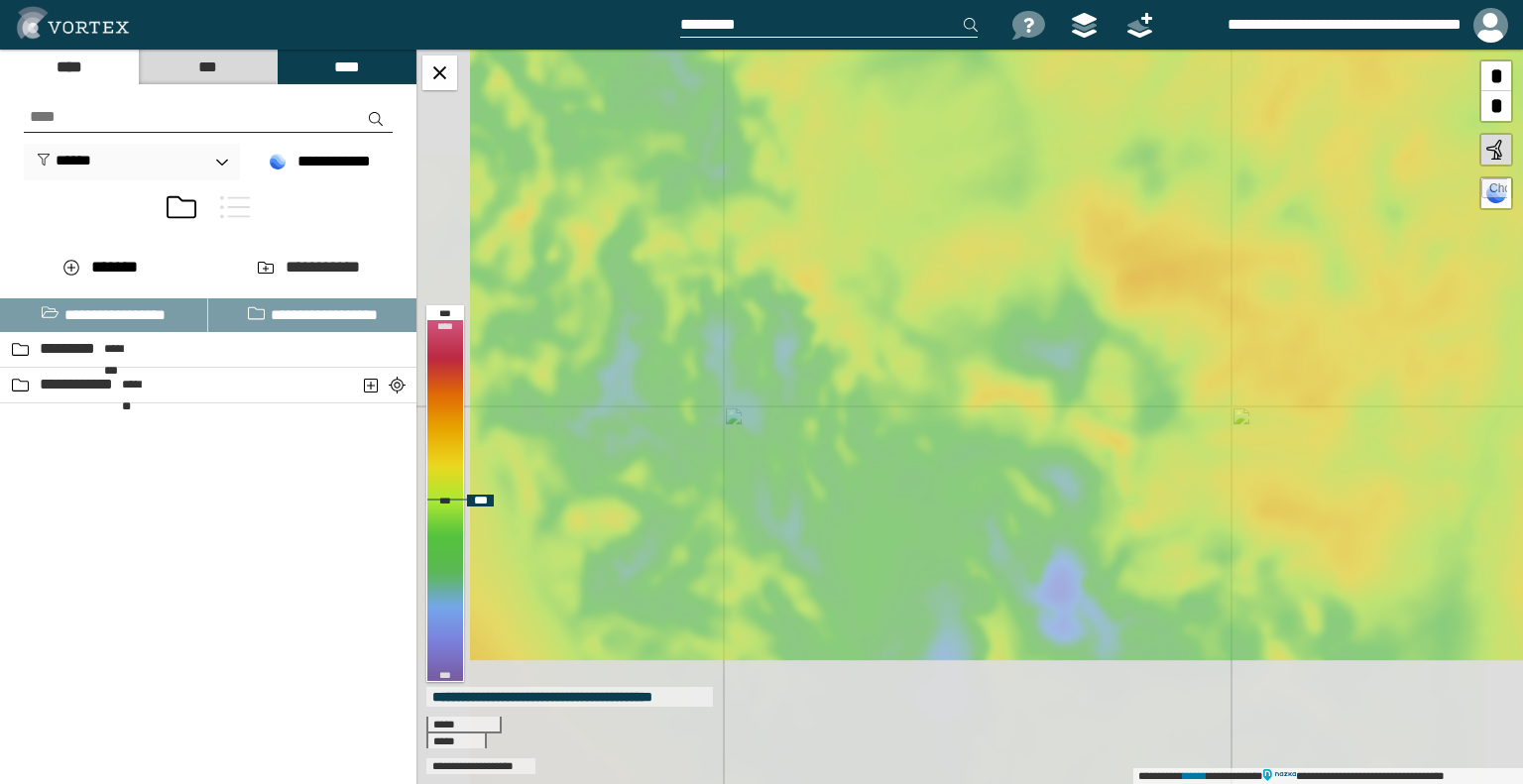 drag, startPoint x: 876, startPoint y: 459, endPoint x: 942, endPoint y: 175, distance: 291.56817 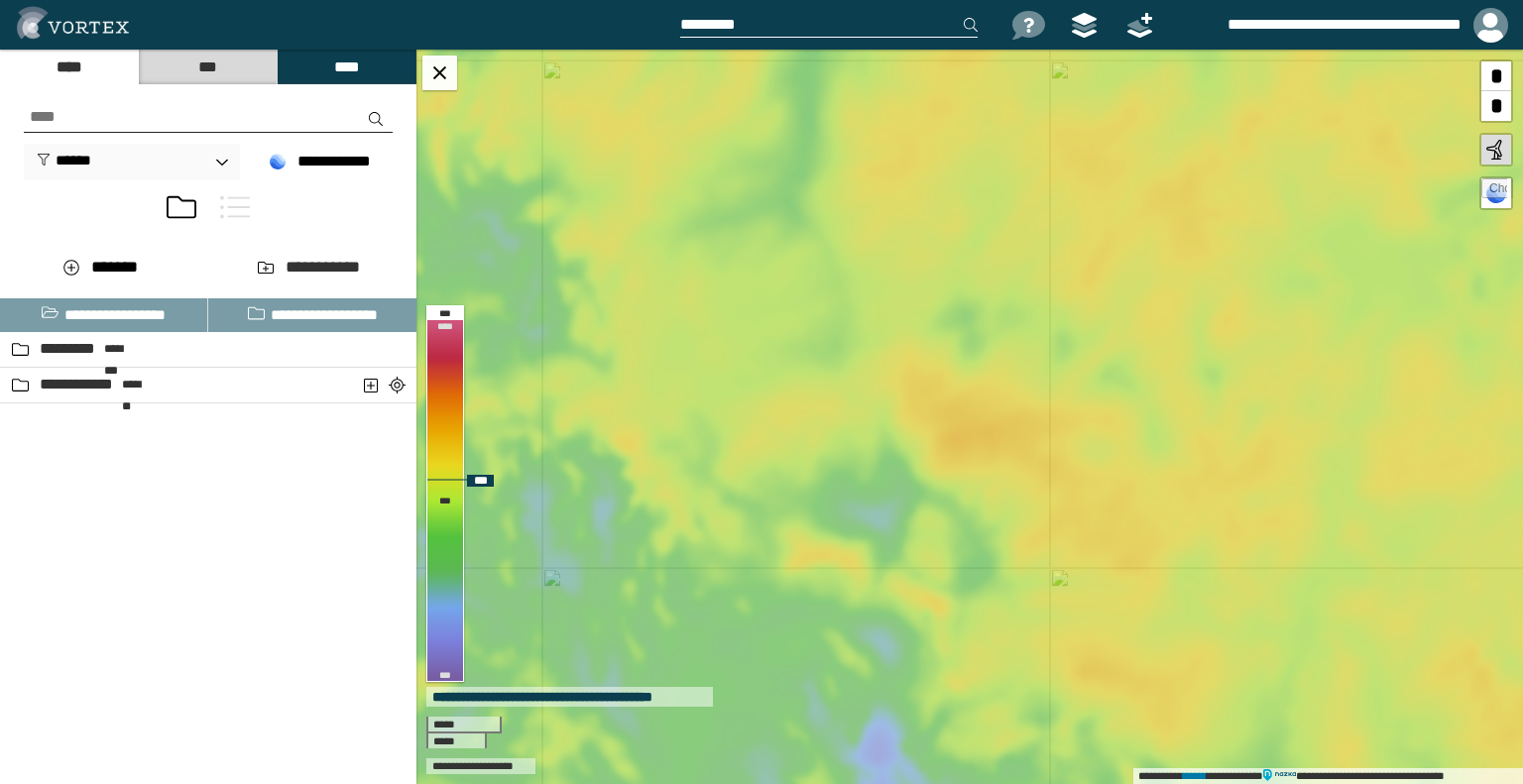 drag, startPoint x: 937, startPoint y: 257, endPoint x: 755, endPoint y: 419, distance: 243.6555 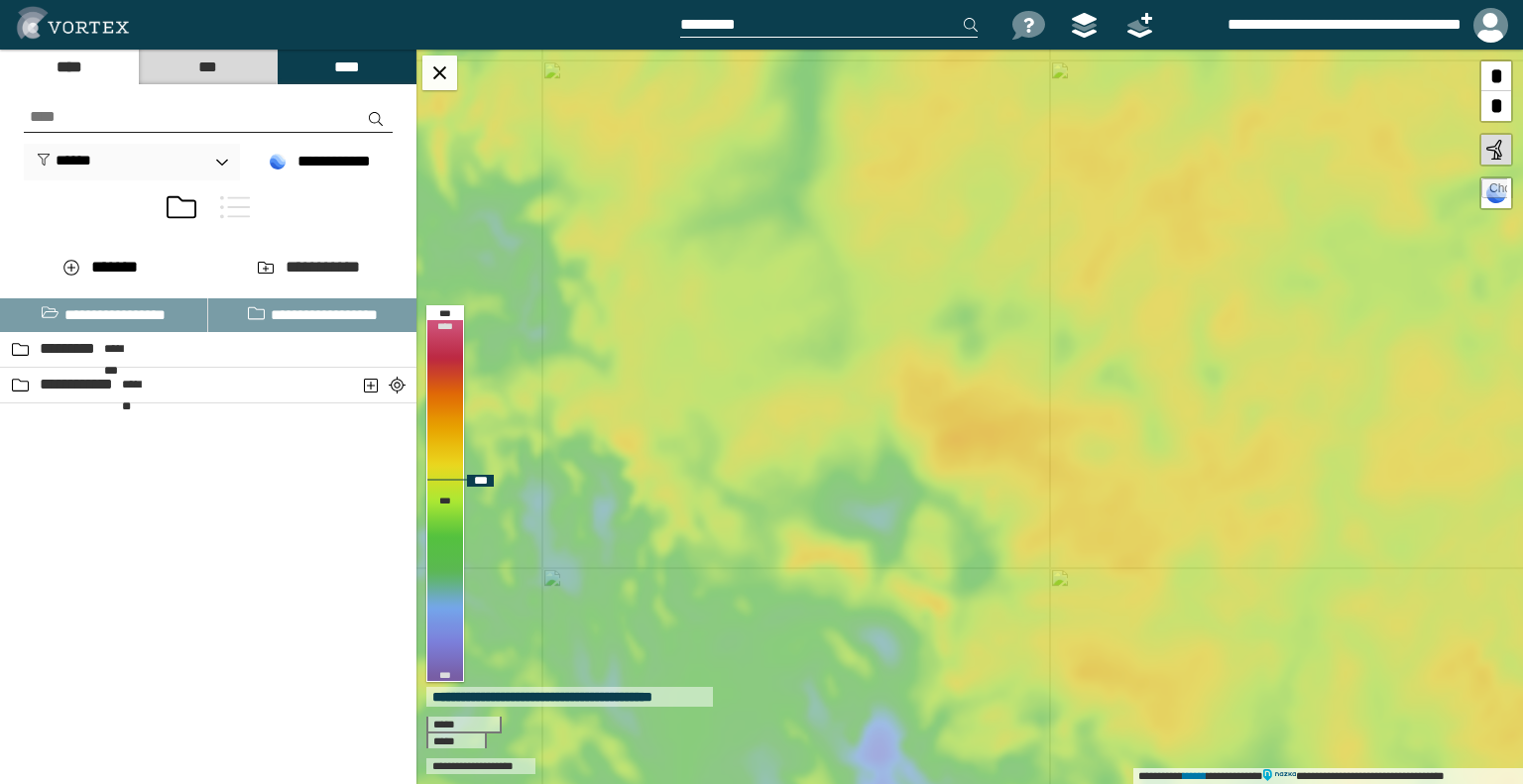 click on "**********" at bounding box center [970, 416] 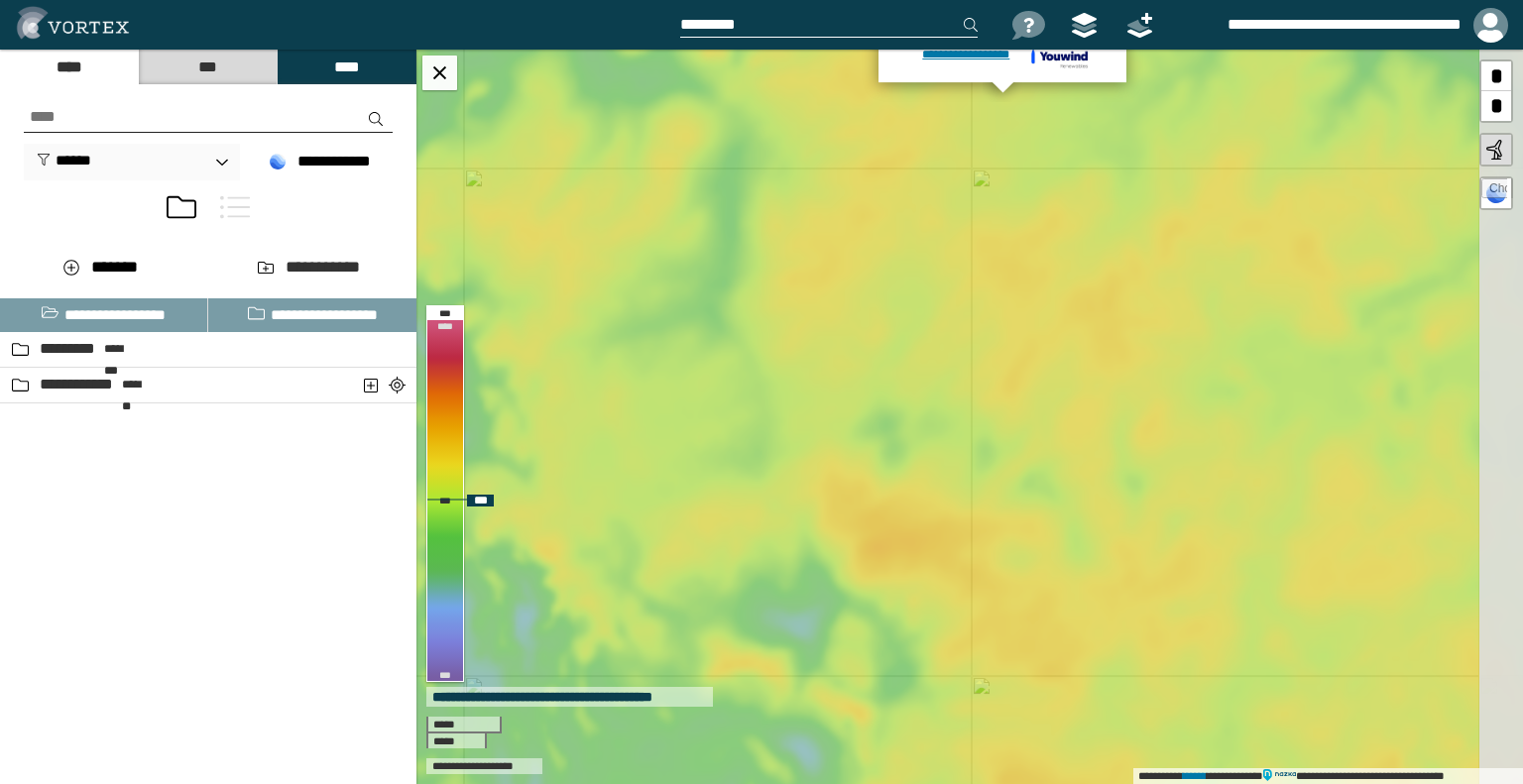 drag, startPoint x: 1032, startPoint y: 305, endPoint x: 954, endPoint y: 415, distance: 134.84806 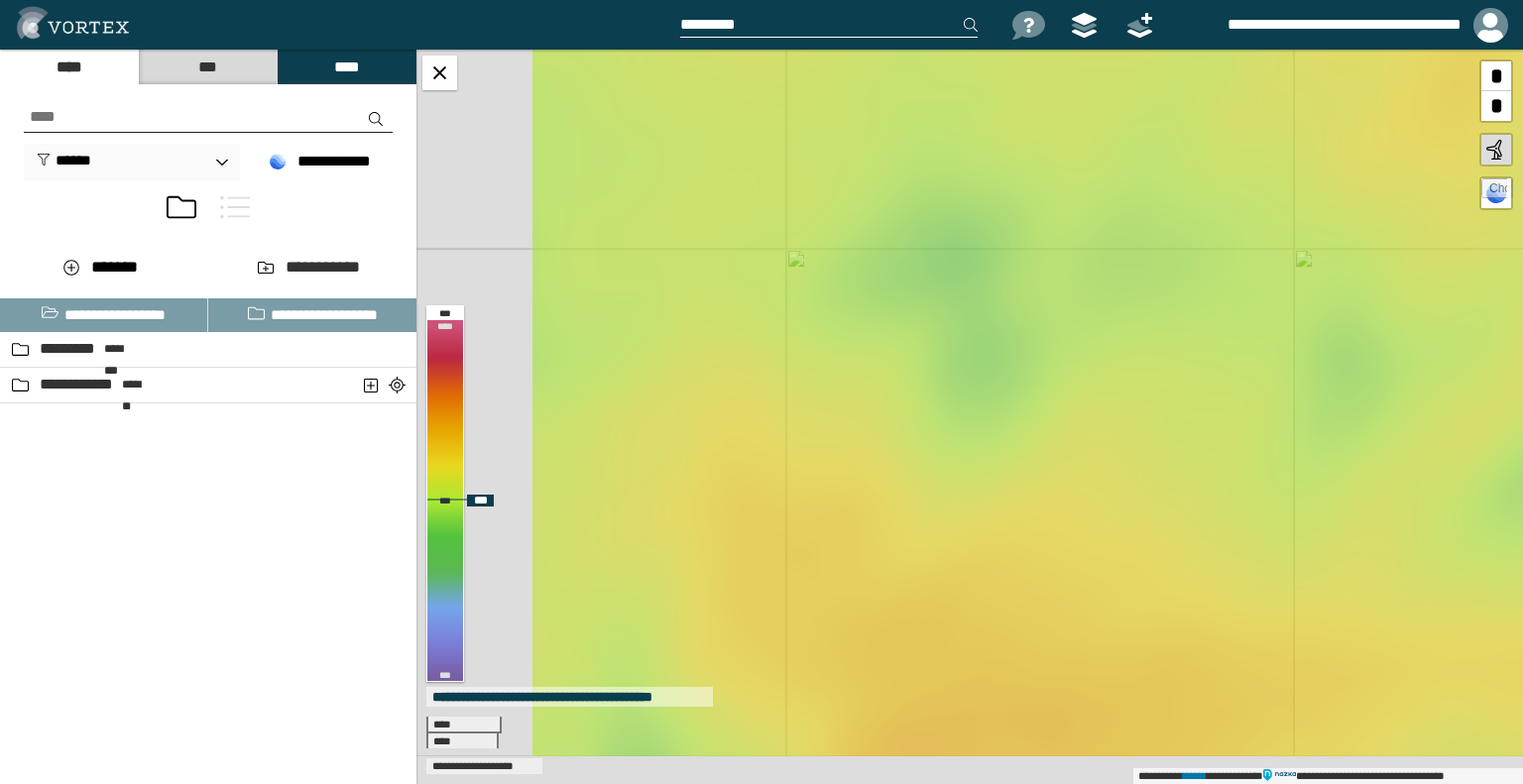 drag, startPoint x: 898, startPoint y: 483, endPoint x: 1152, endPoint y: 324, distance: 299.6615 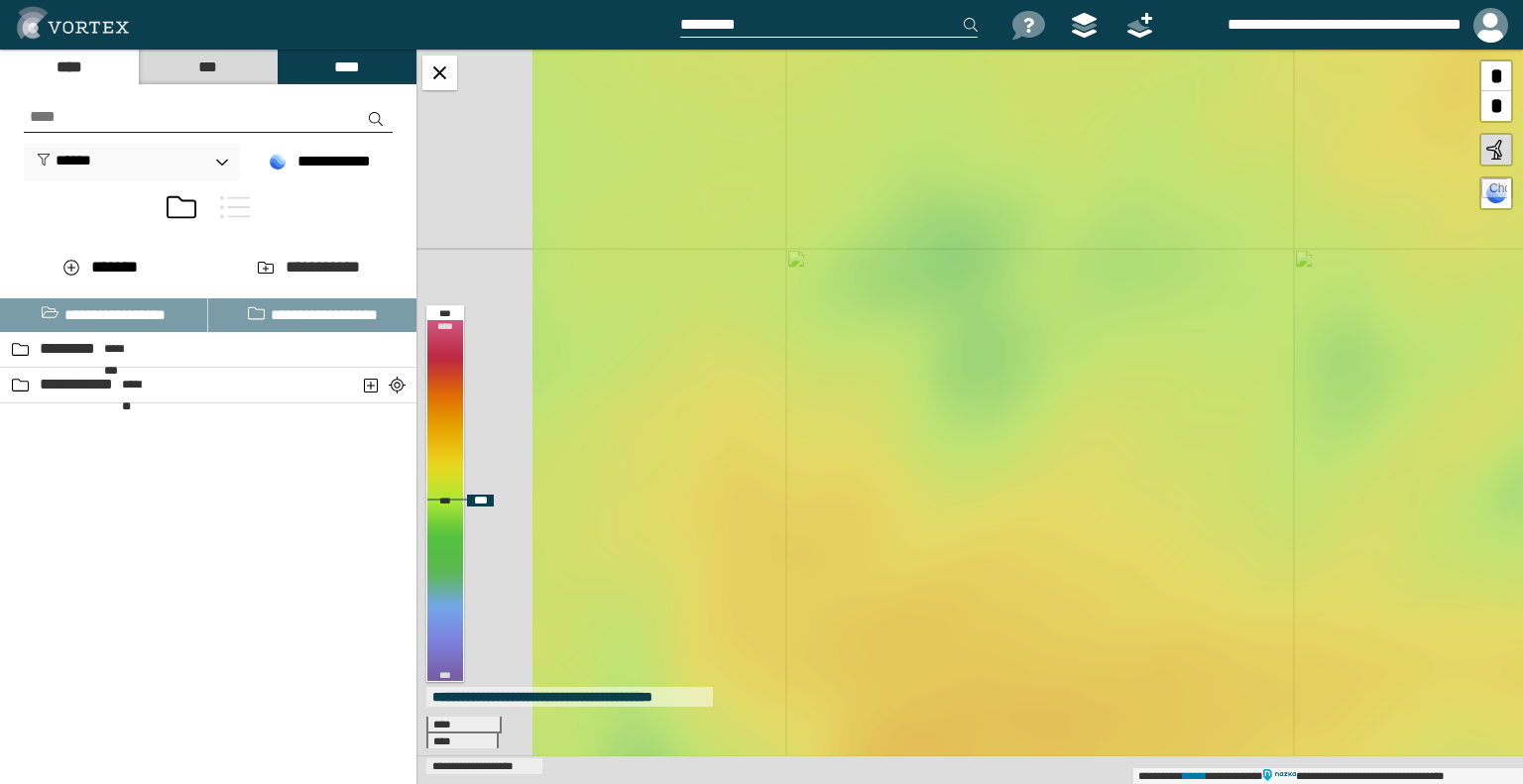 click on "**********" at bounding box center (970, 416) 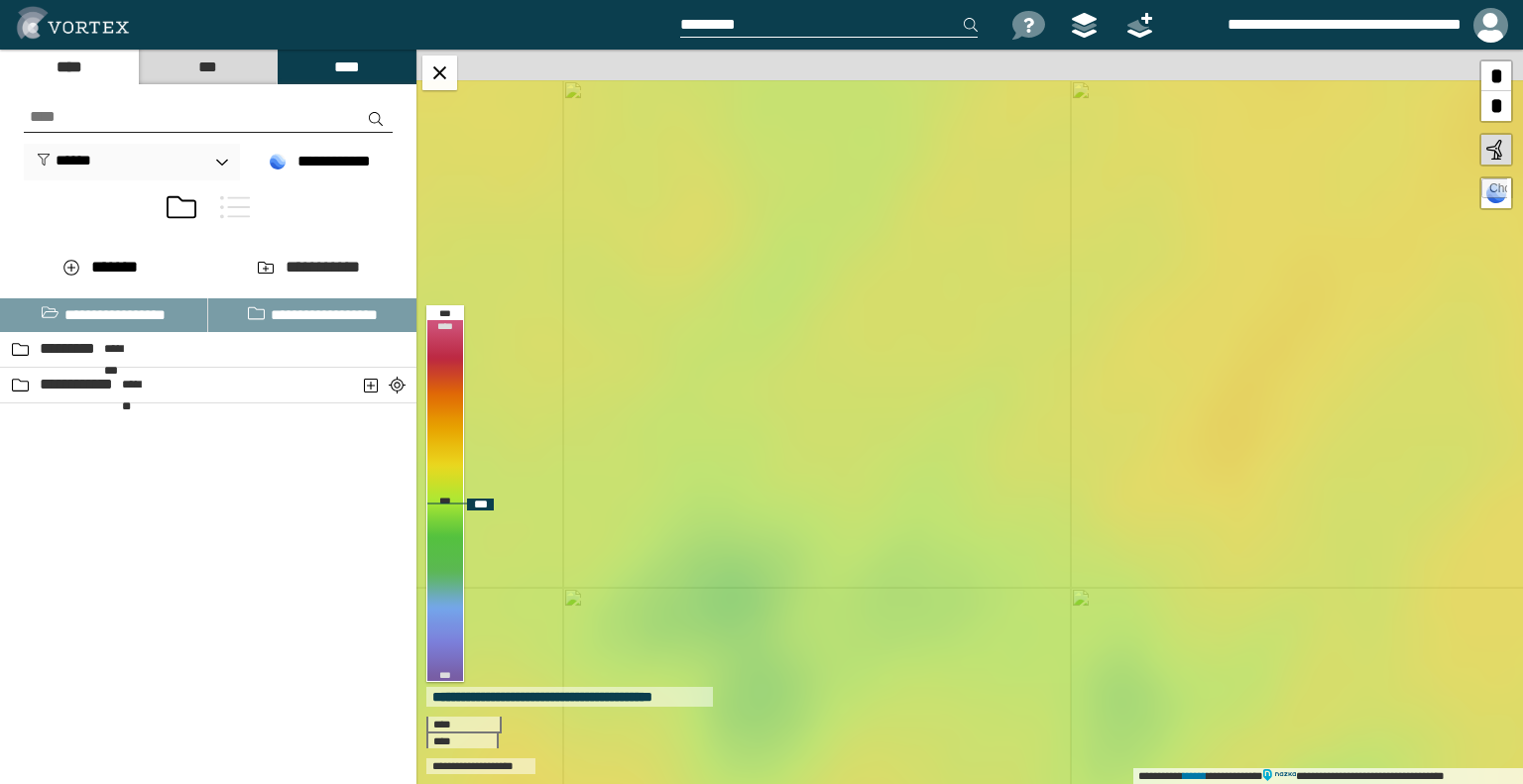 drag, startPoint x: 1116, startPoint y: 310, endPoint x: 893, endPoint y: 649, distance: 405.77087 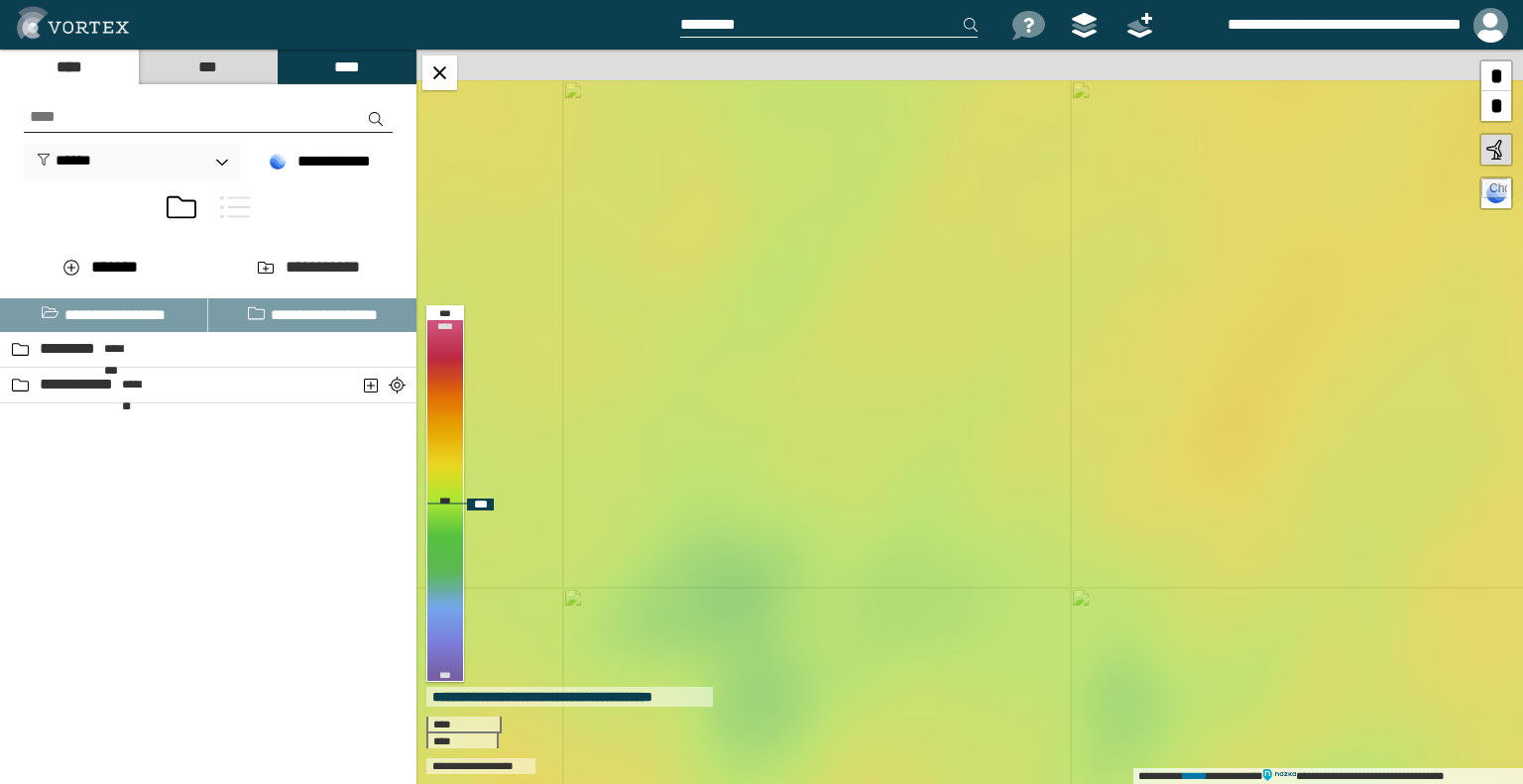 click on "**********" at bounding box center [970, 416] 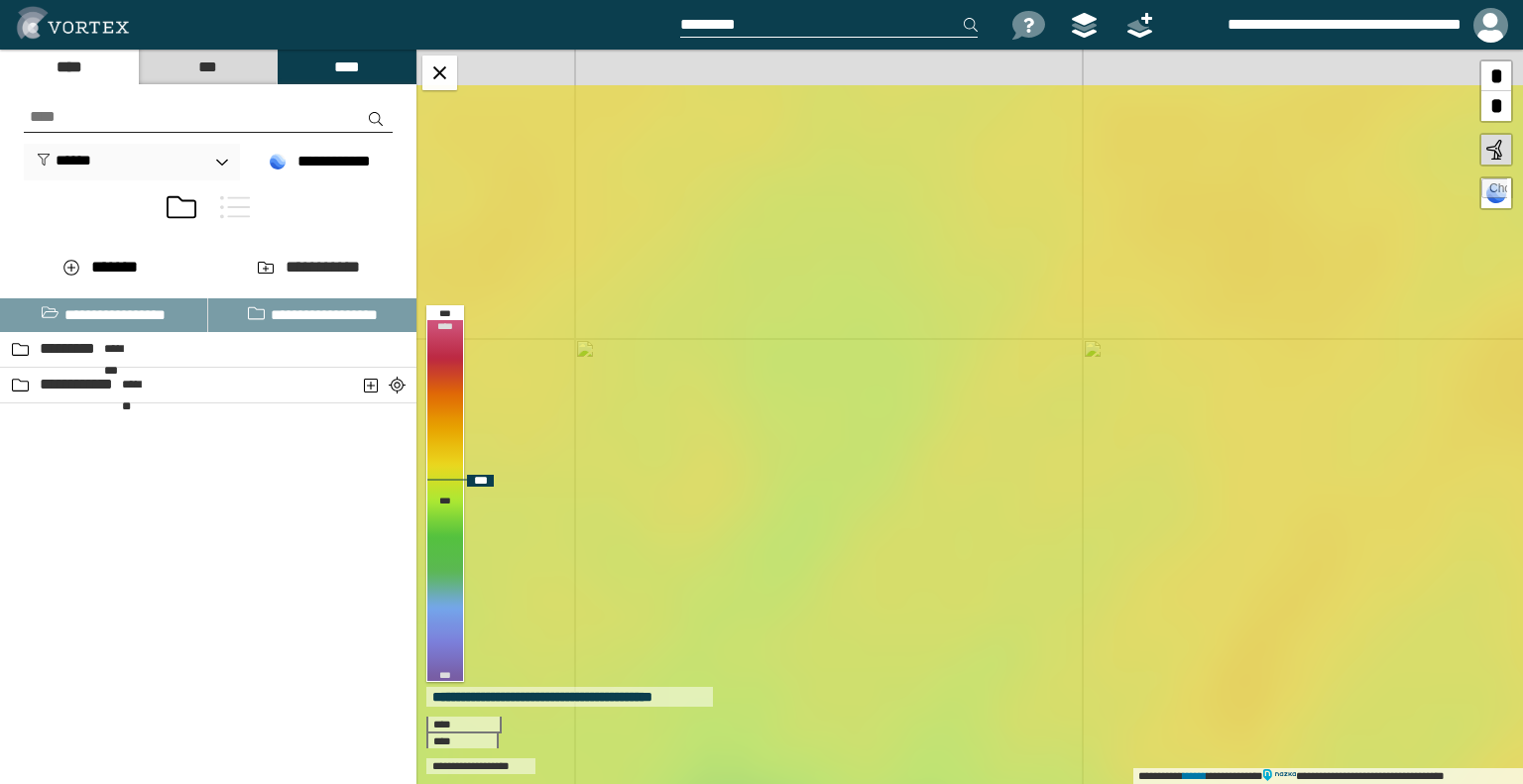 drag, startPoint x: 1018, startPoint y: 520, endPoint x: 1026, endPoint y: 578, distance: 58.549125 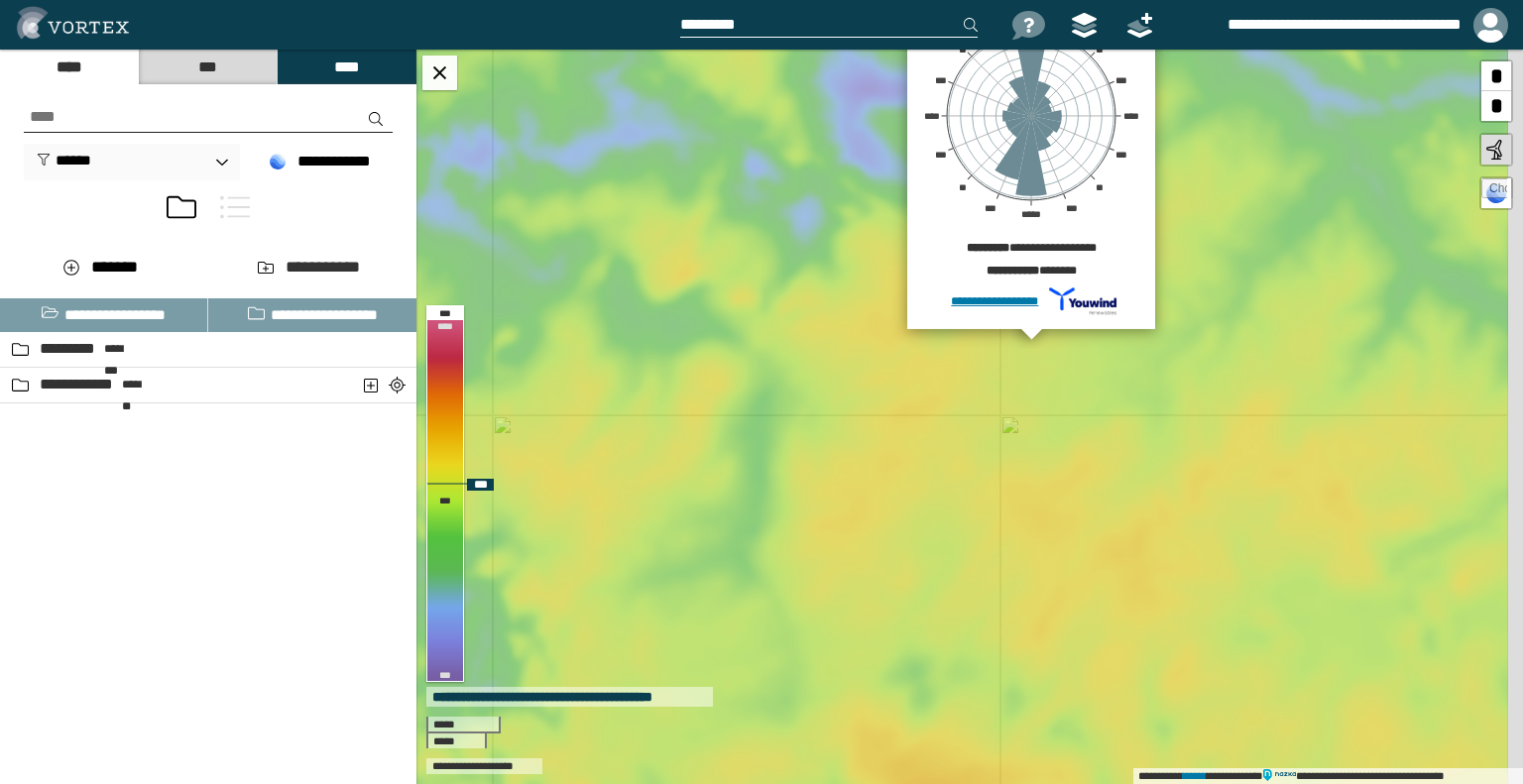 drag, startPoint x: 1161, startPoint y: 358, endPoint x: 1083, endPoint y: 620, distance: 273.36423 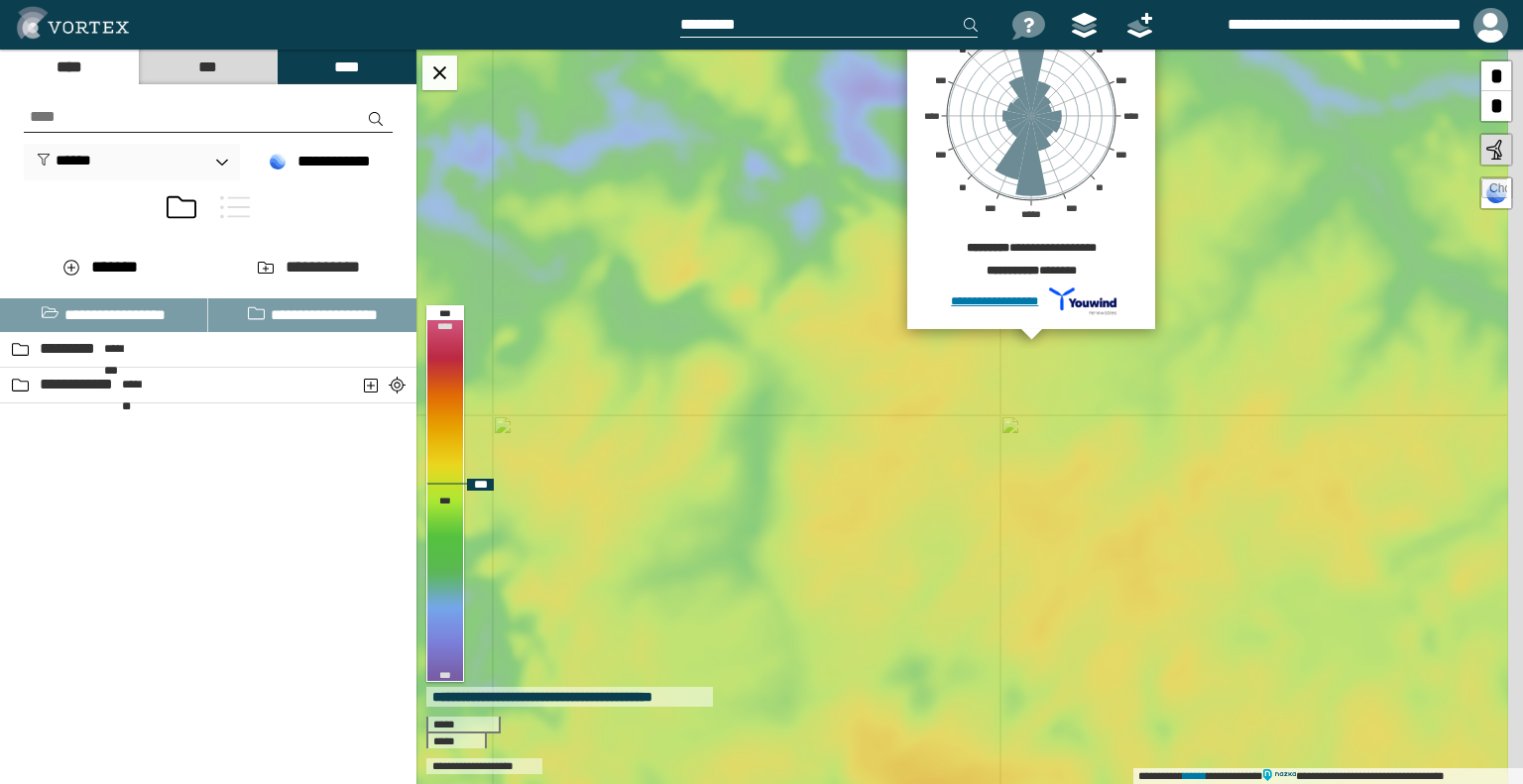 click on "**********" at bounding box center (970, 416) 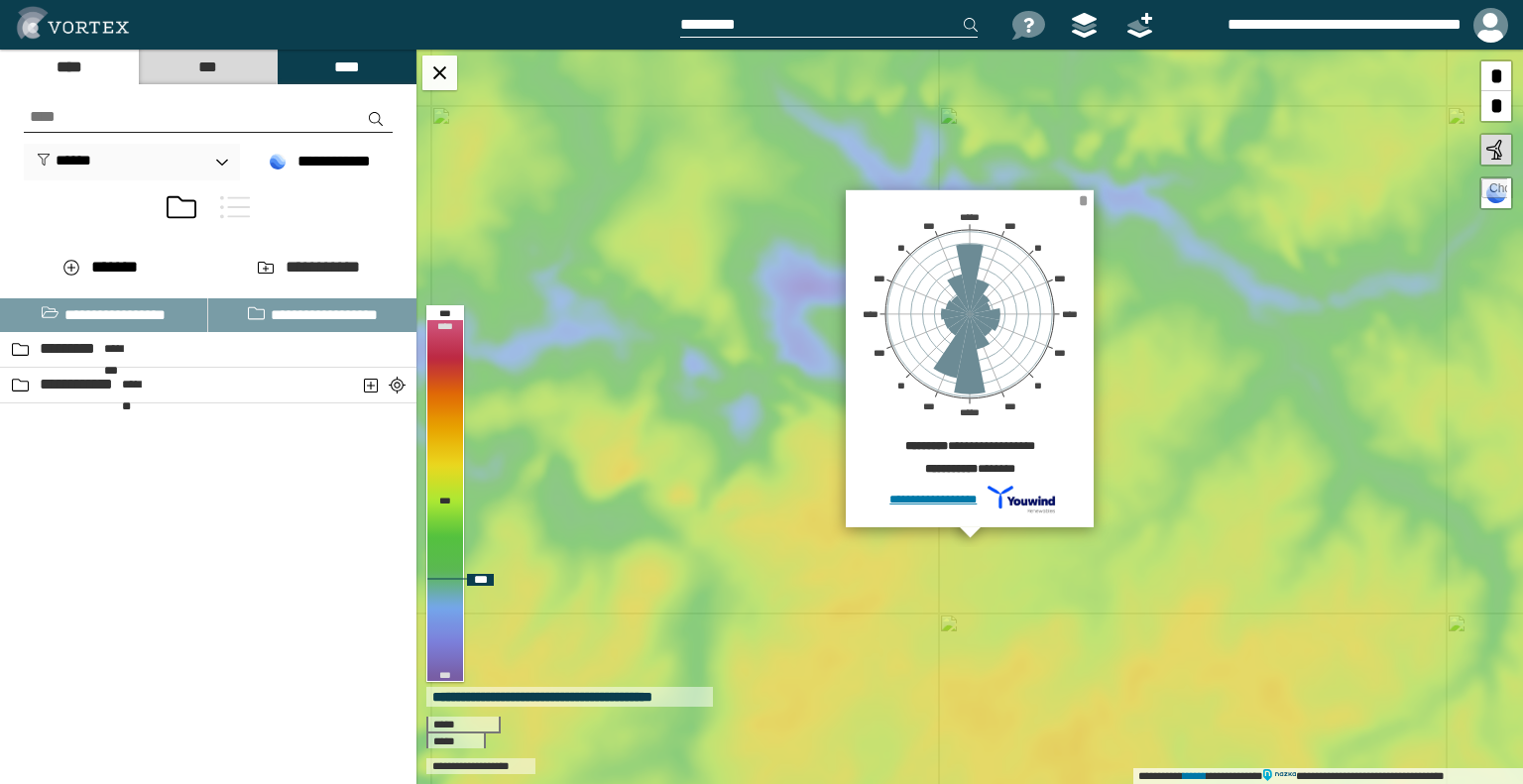 click on "*" at bounding box center (1083, 200) 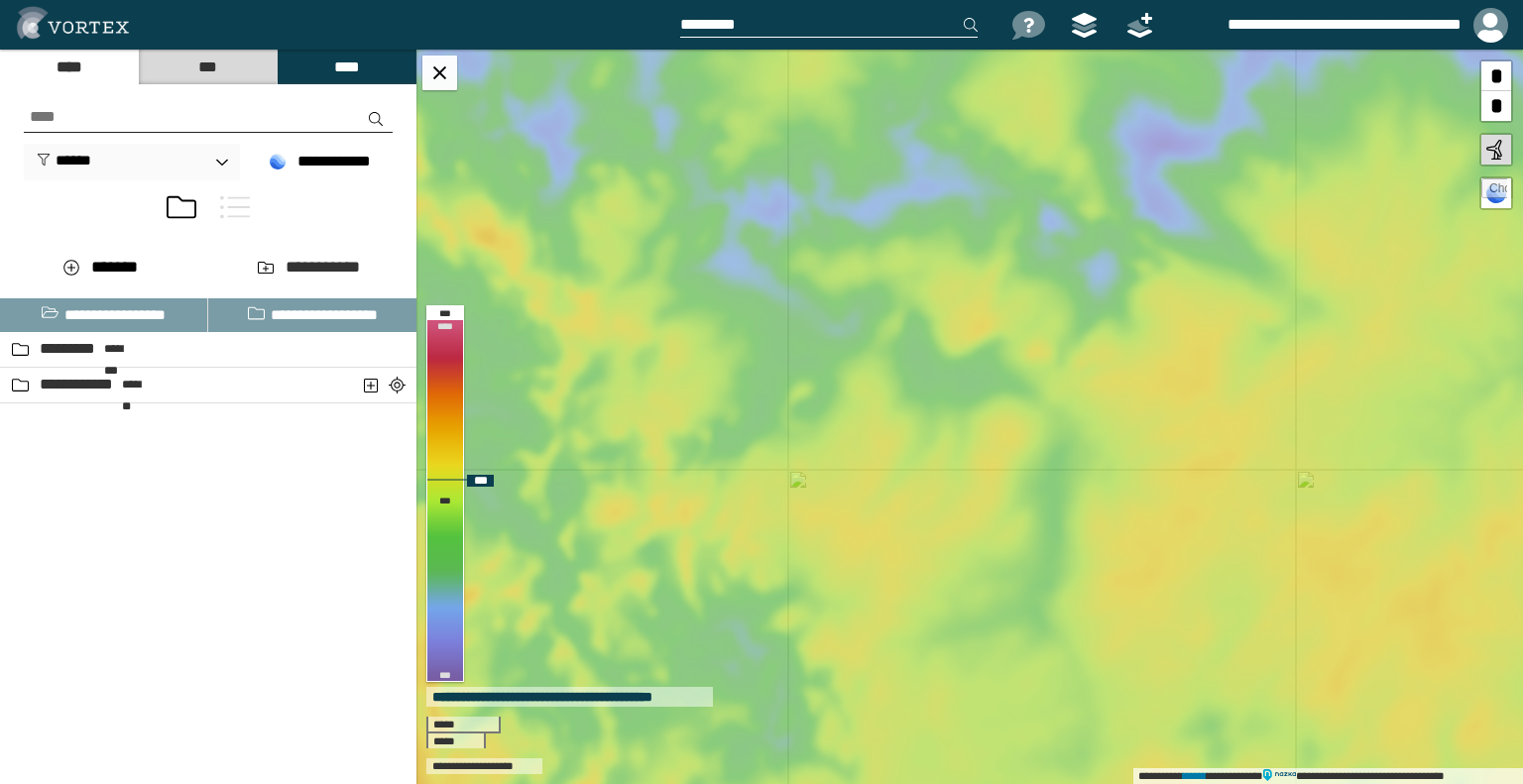 drag, startPoint x: 876, startPoint y: 538, endPoint x: 1232, endPoint y: 394, distance: 384.02083 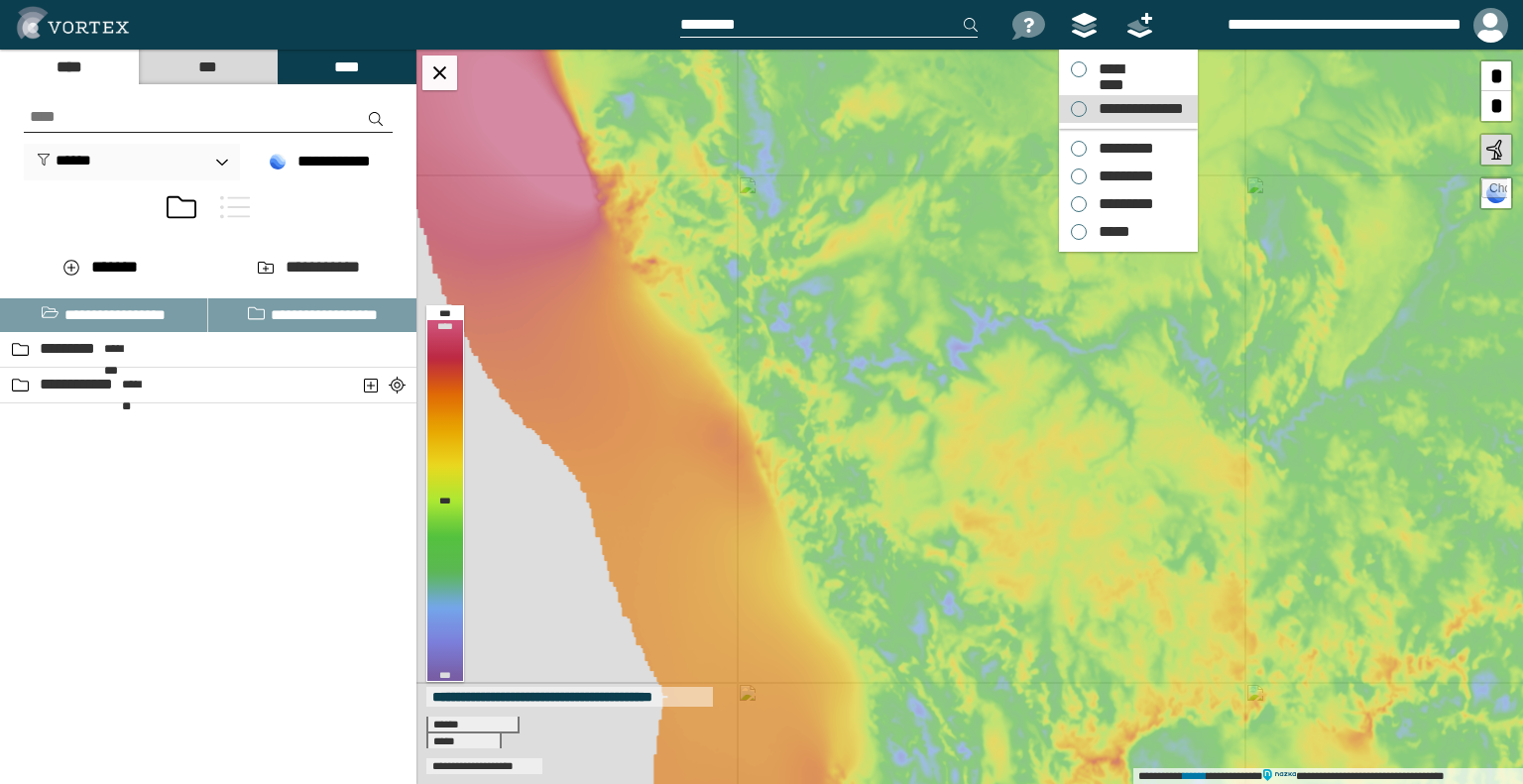 click on "**********" at bounding box center (1128, 109) 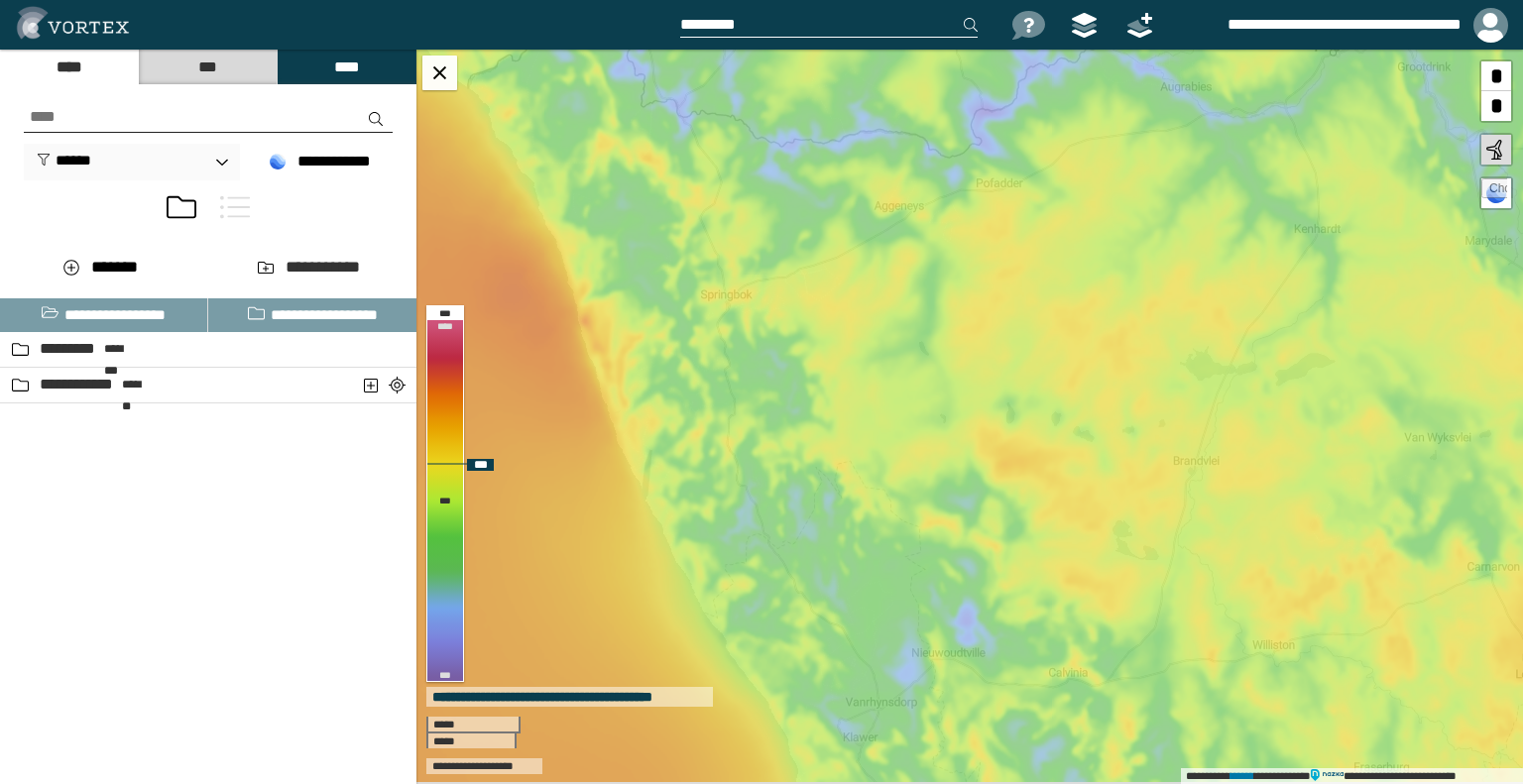 drag, startPoint x: 956, startPoint y: 449, endPoint x: 1003, endPoint y: 273, distance: 182.16751 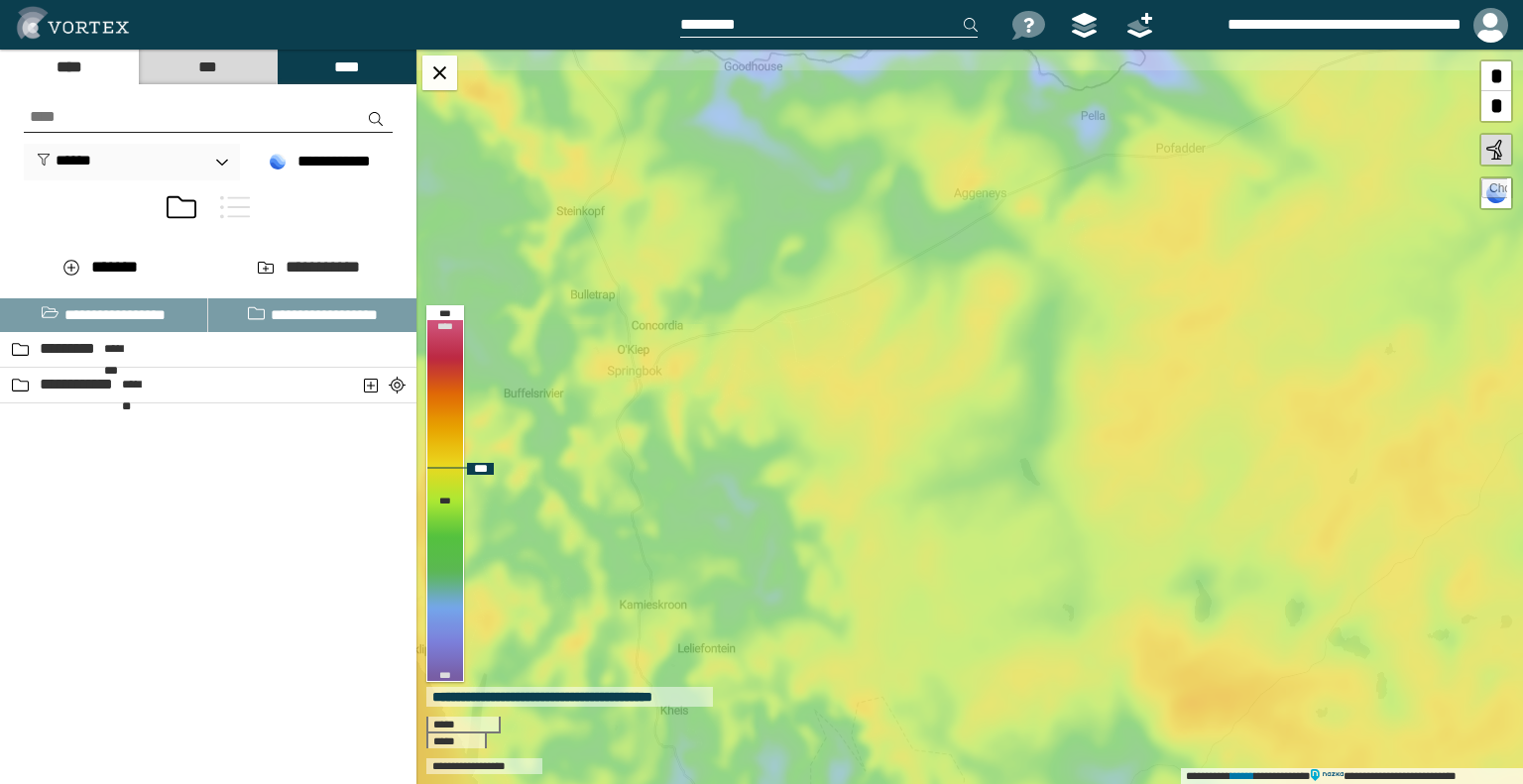 drag, startPoint x: 982, startPoint y: 341, endPoint x: 1159, endPoint y: 446, distance: 205.80087 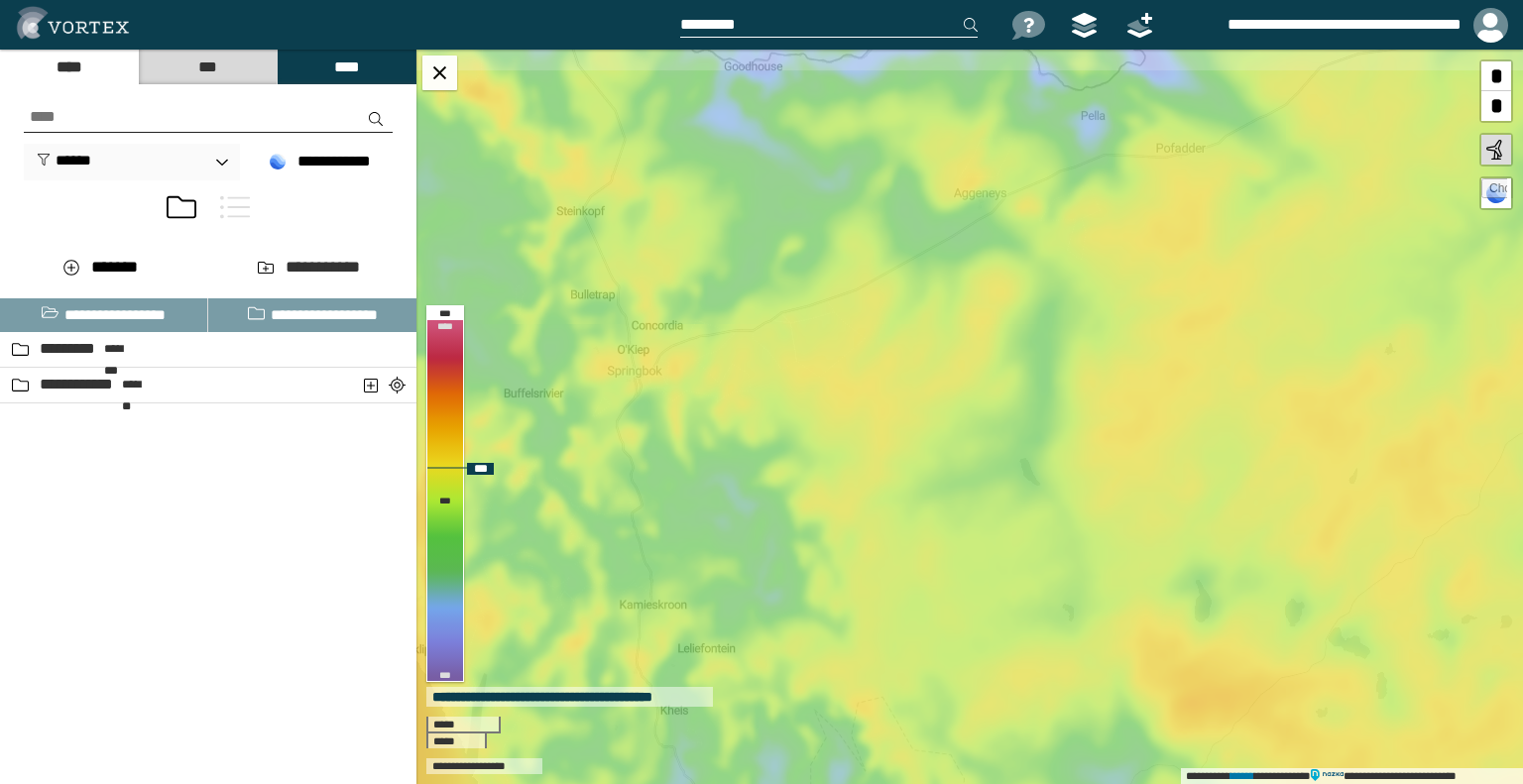 click on "**********" at bounding box center [970, 416] 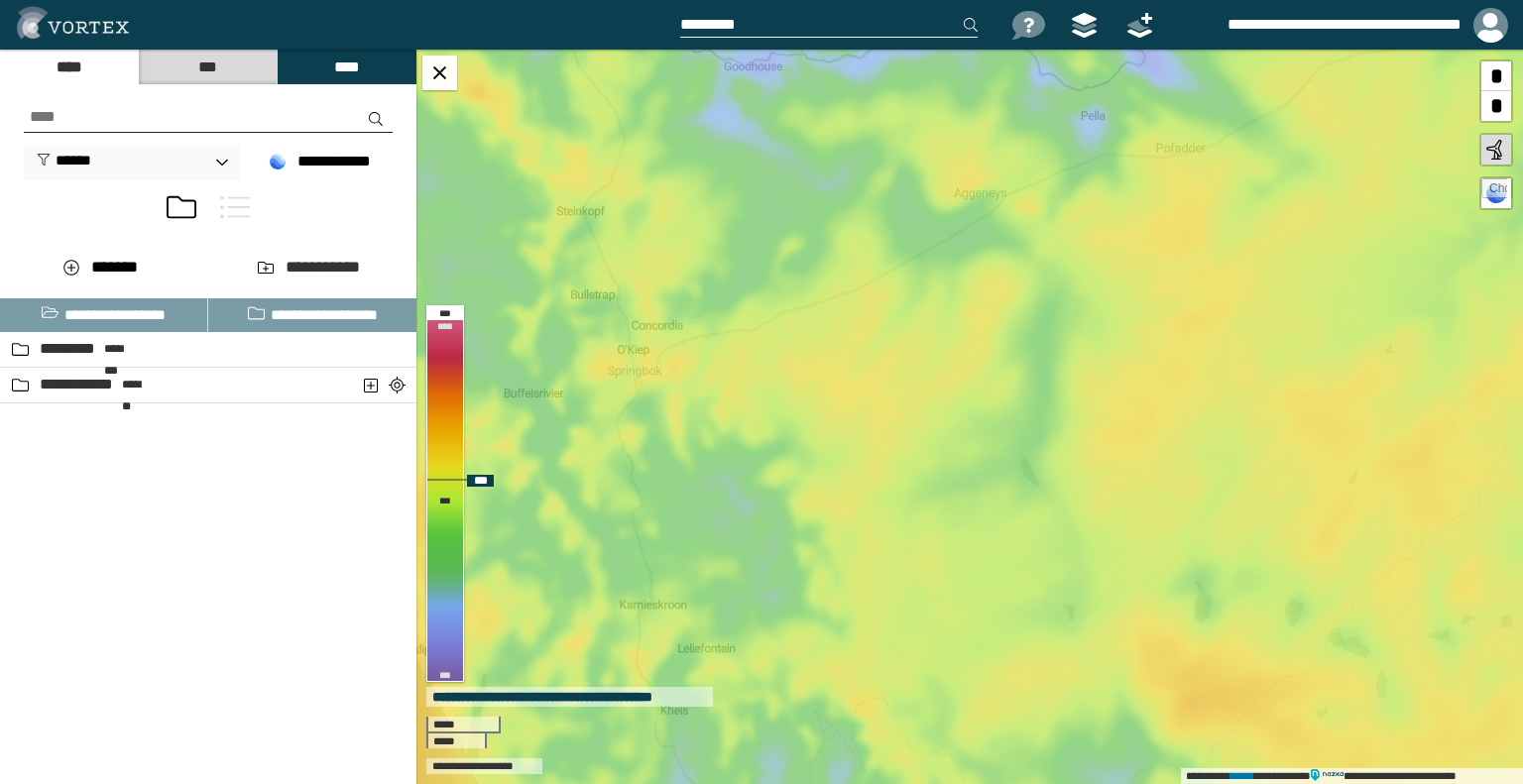 click on "**********" at bounding box center [970, 416] 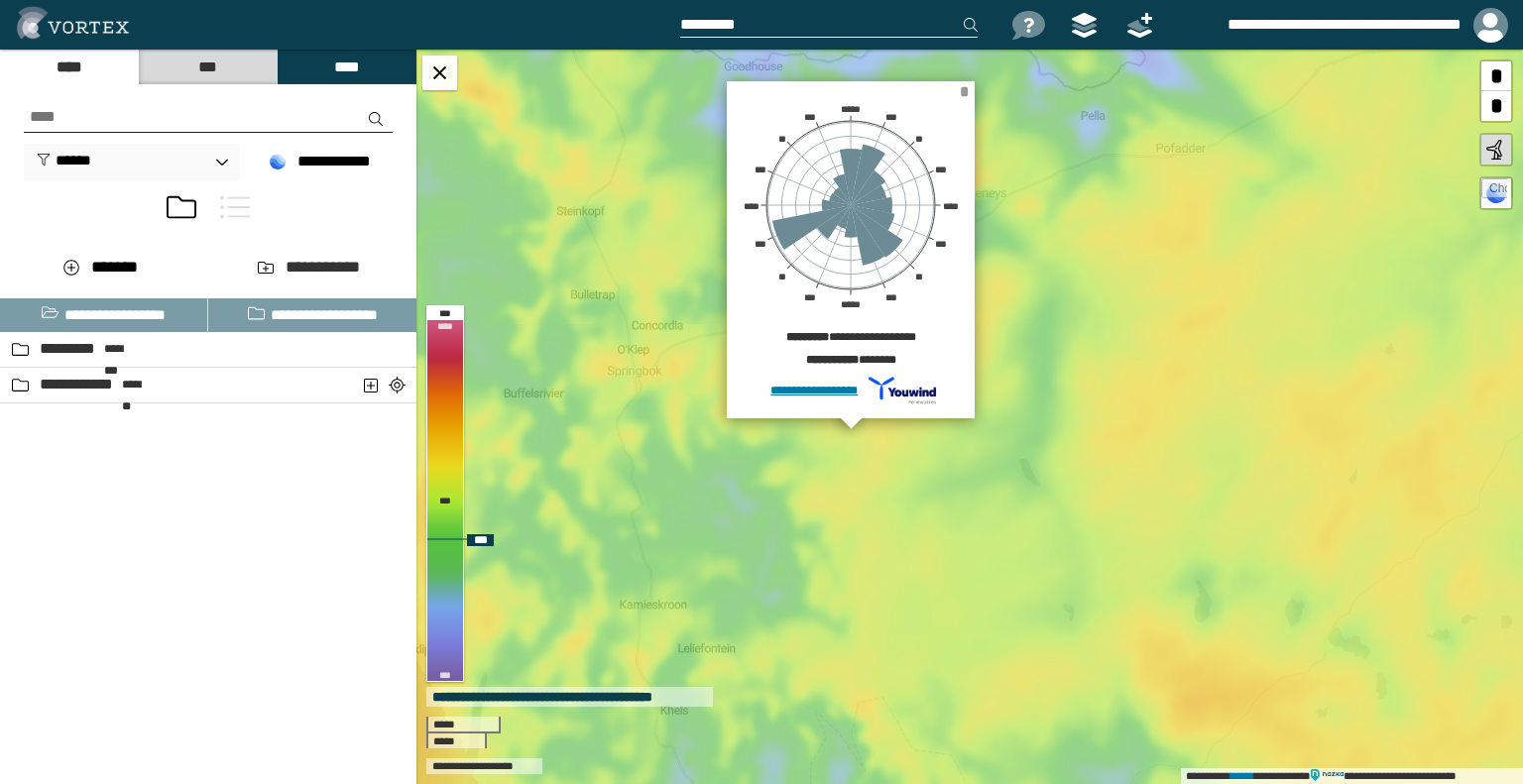 click on "*" at bounding box center [964, 91] 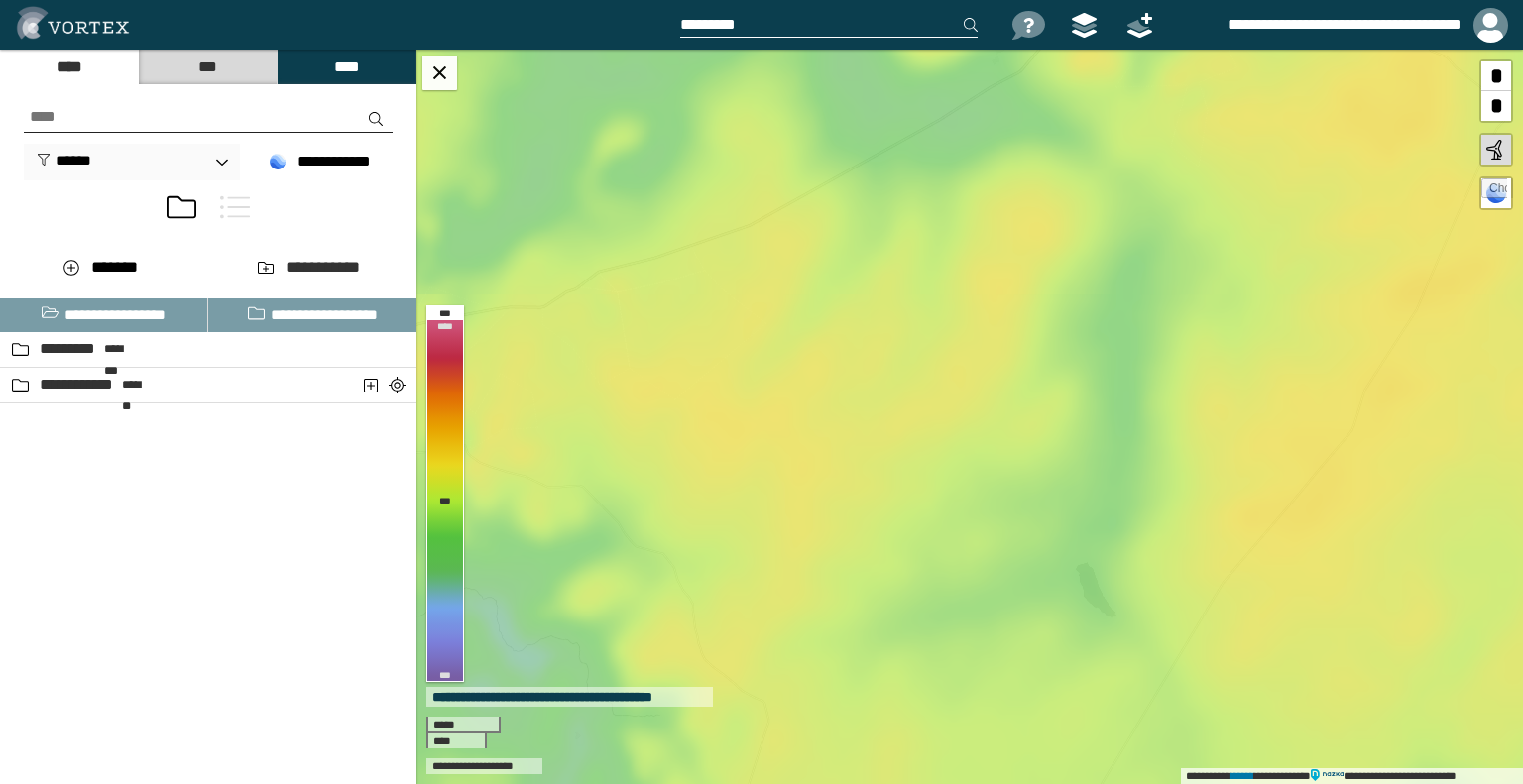 click at bounding box center [829, 25] 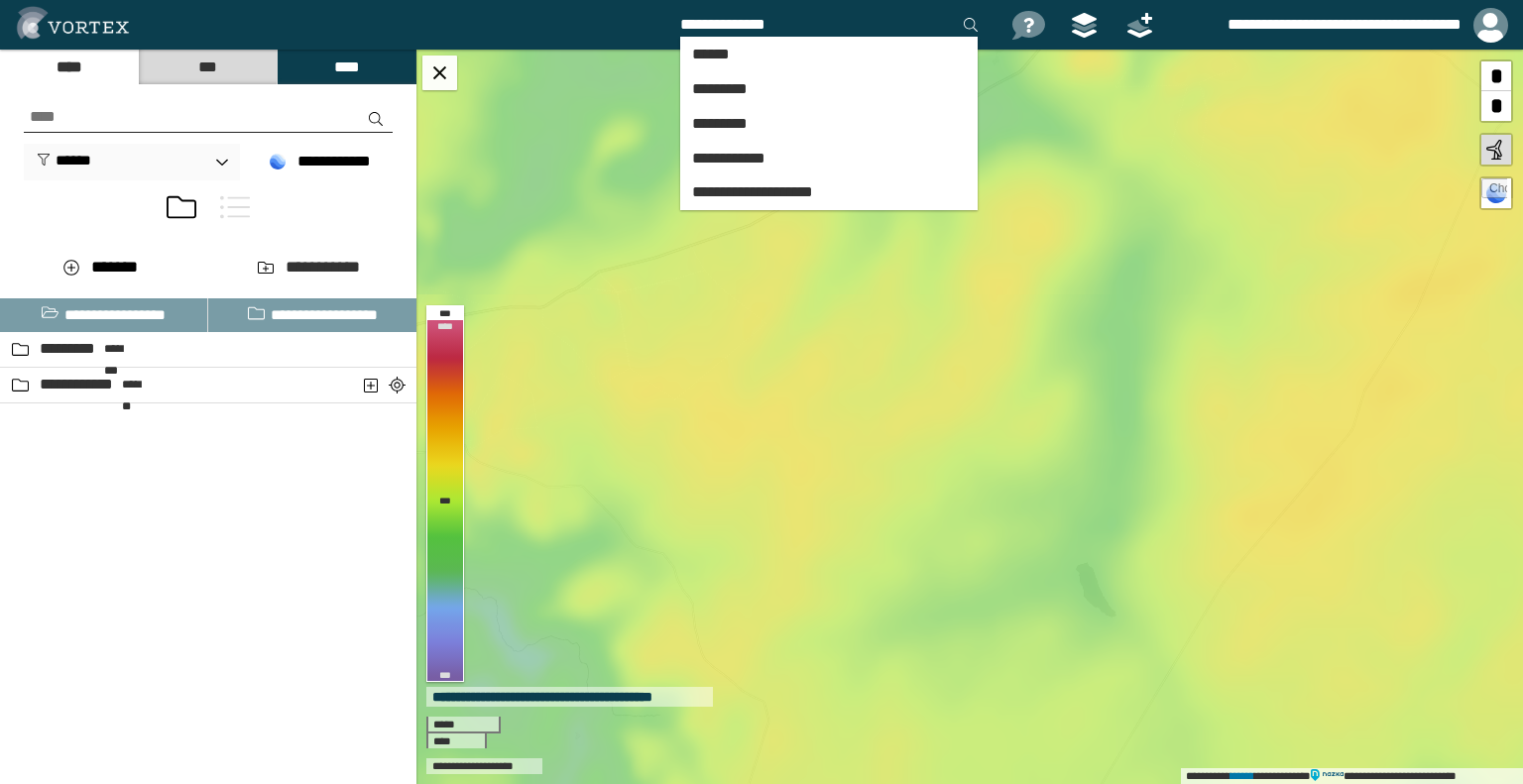 click on "**********" at bounding box center [829, 25] 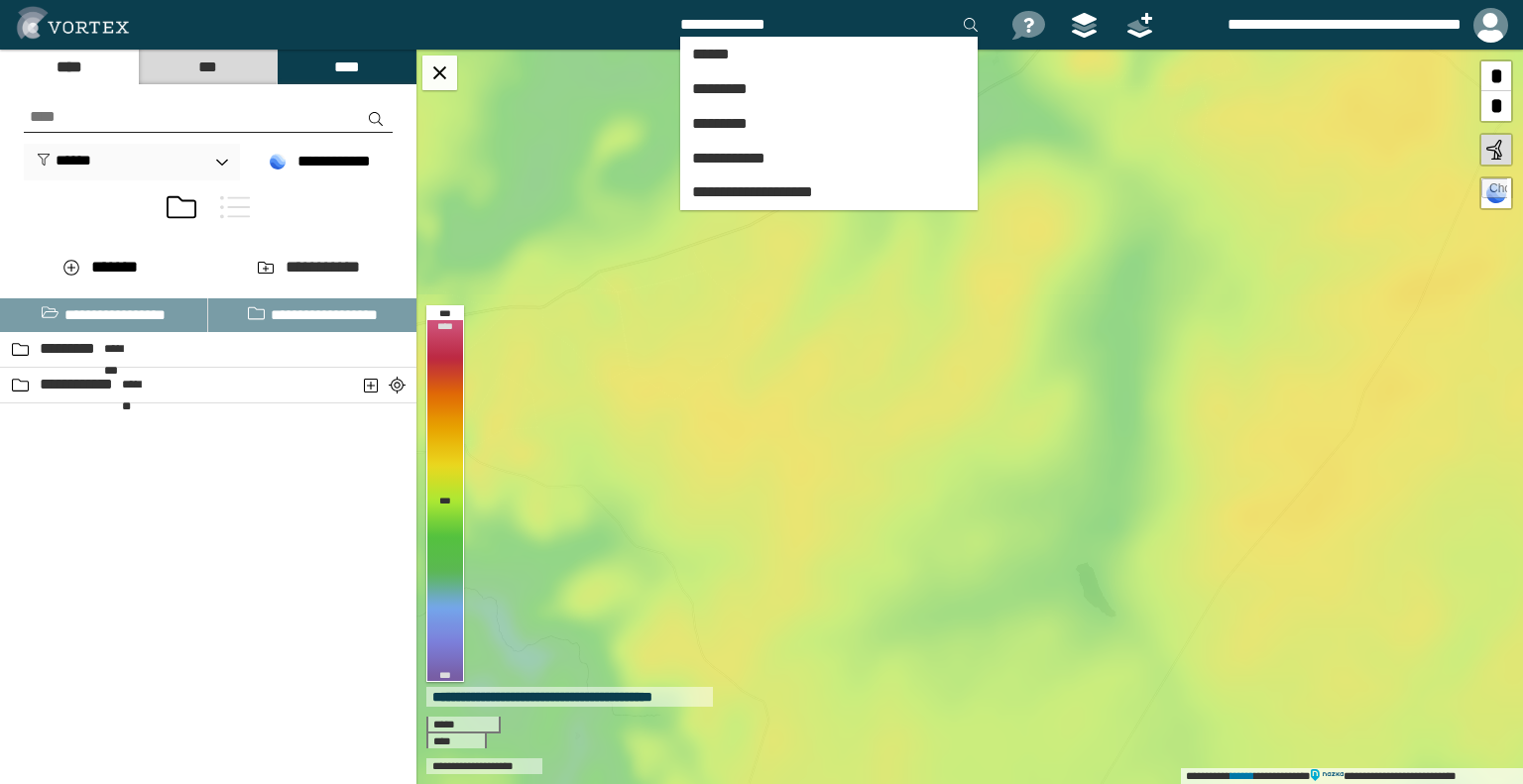 paste on "**********" 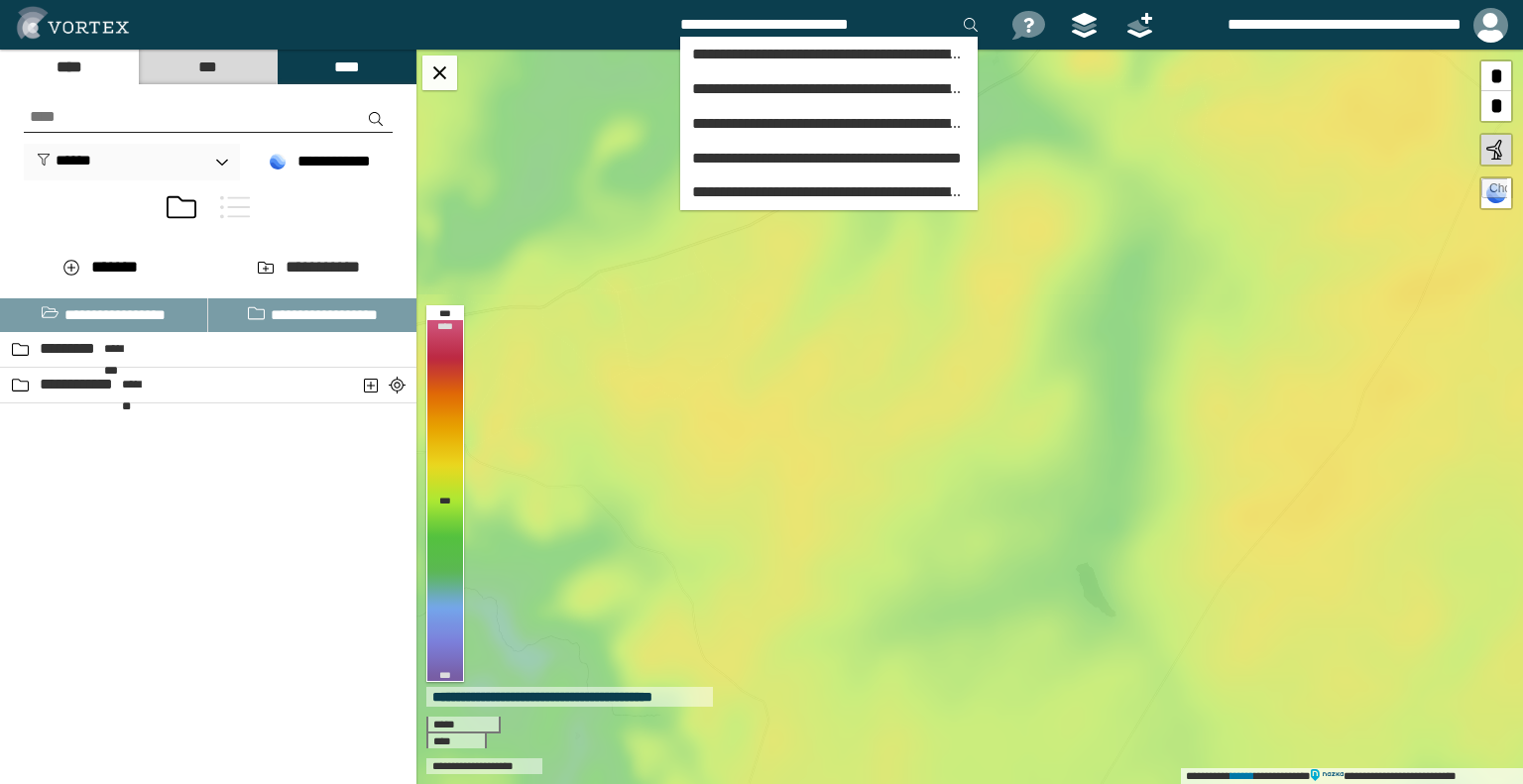type on "**********" 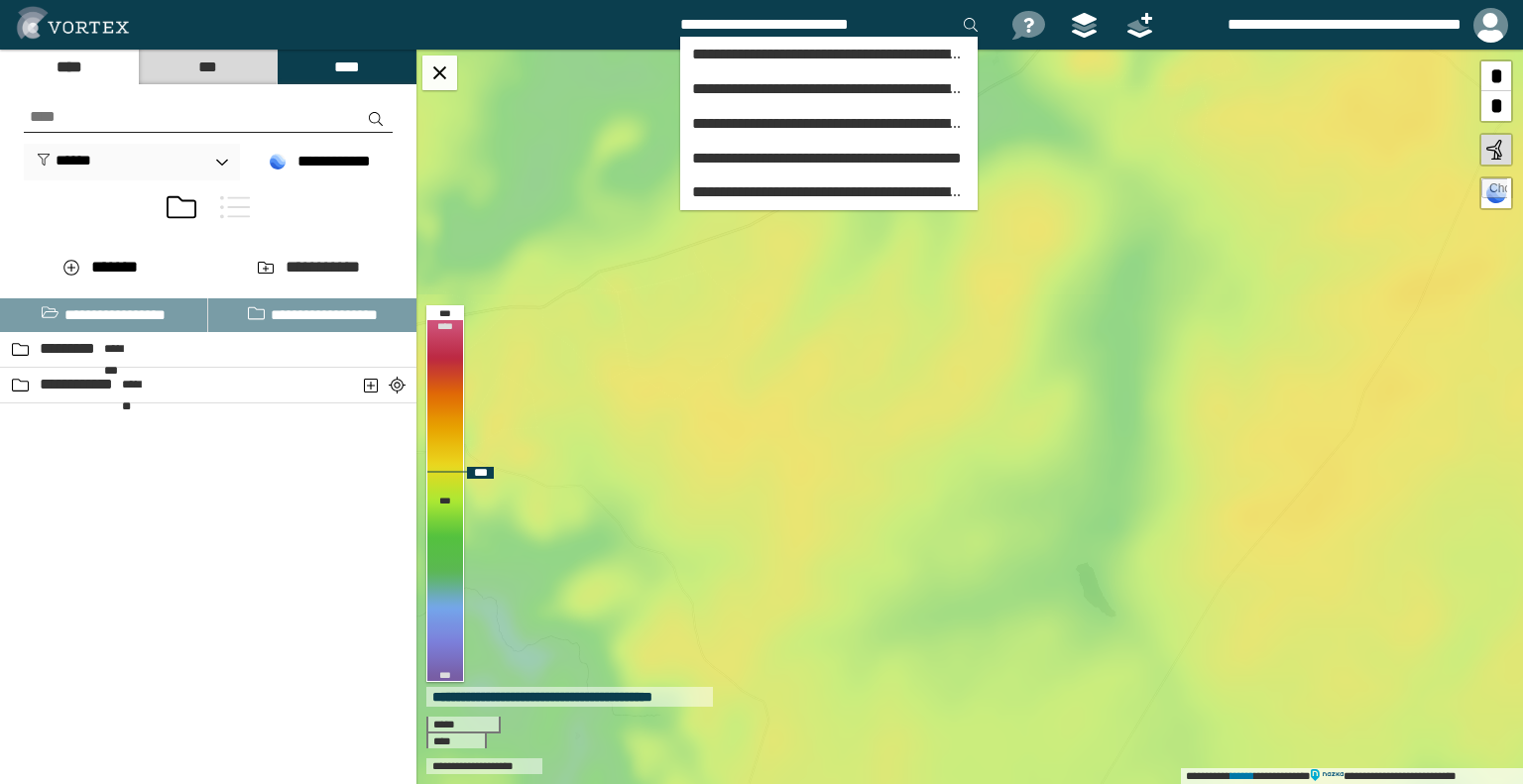 type 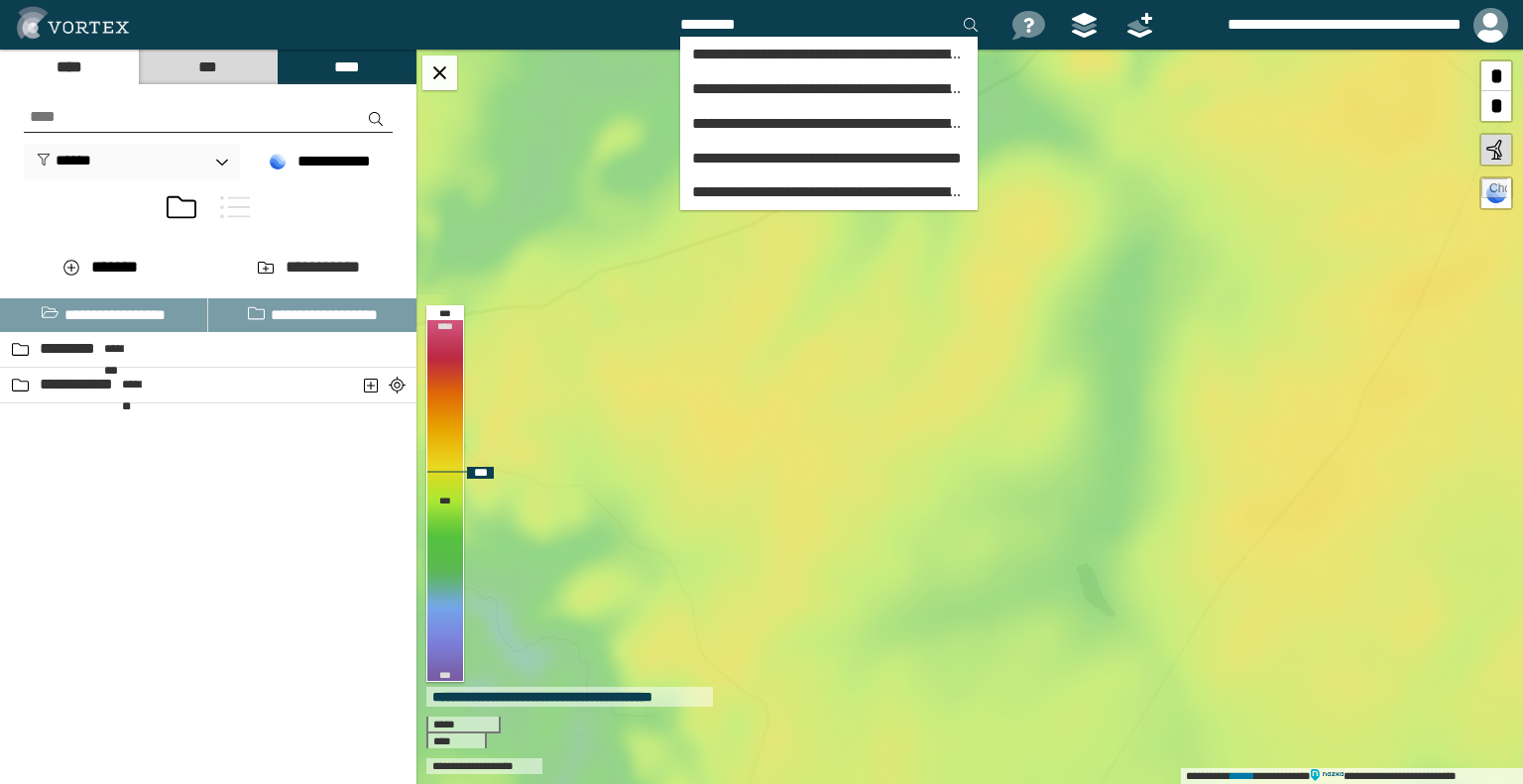 click on "**********" at bounding box center [970, 416] 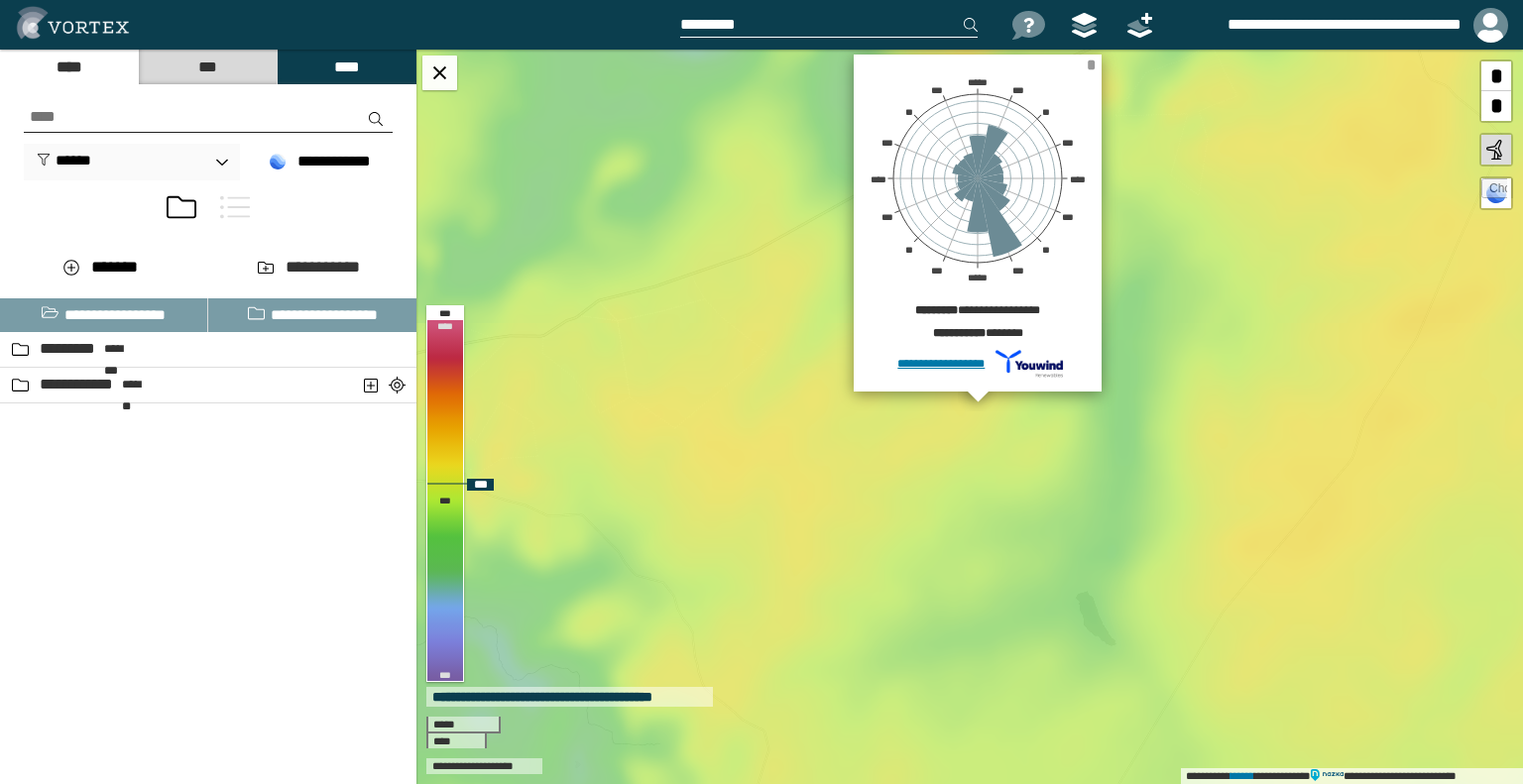 click on "*" at bounding box center (1091, 64) 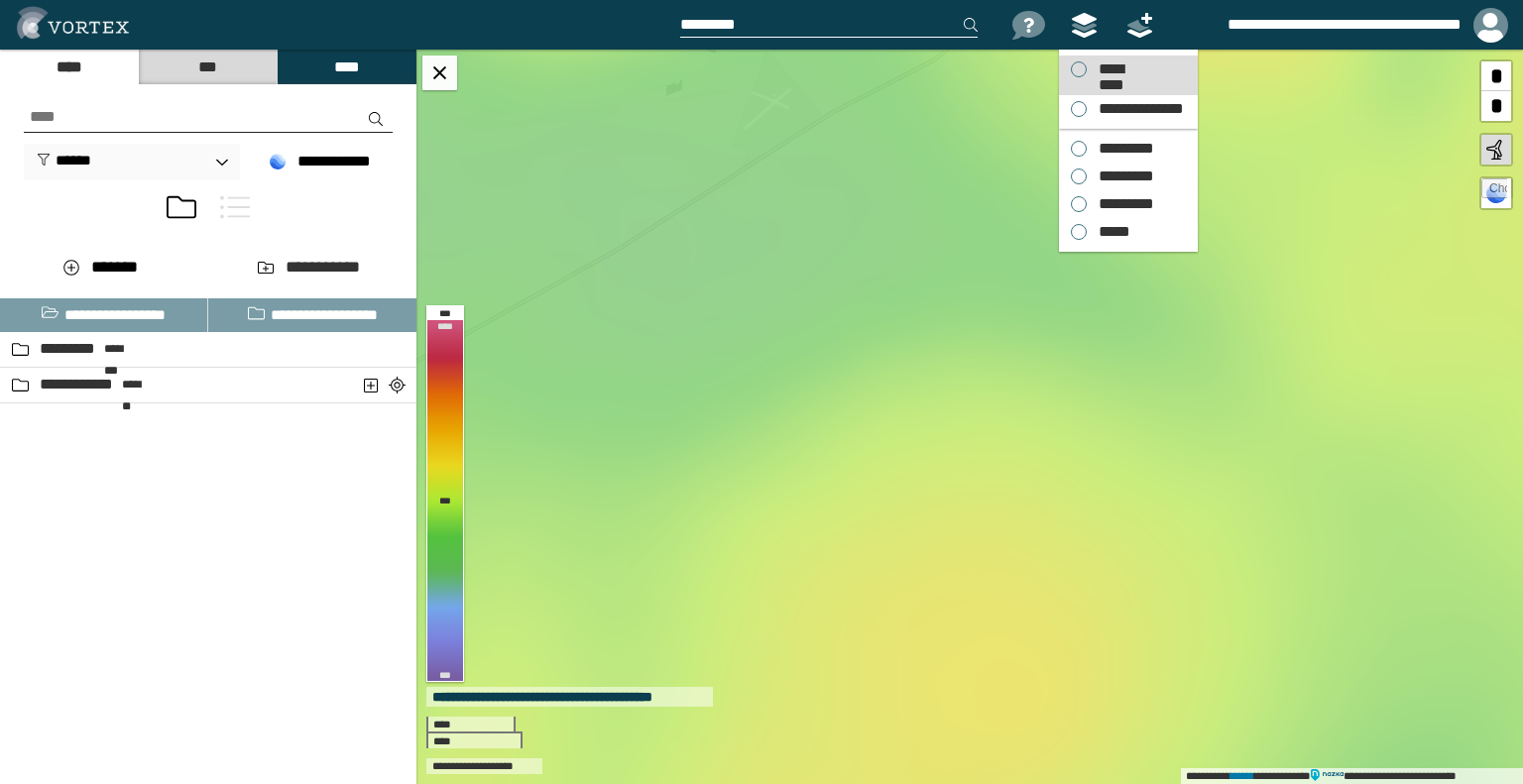 click on "*********" at bounding box center [1111, 69] 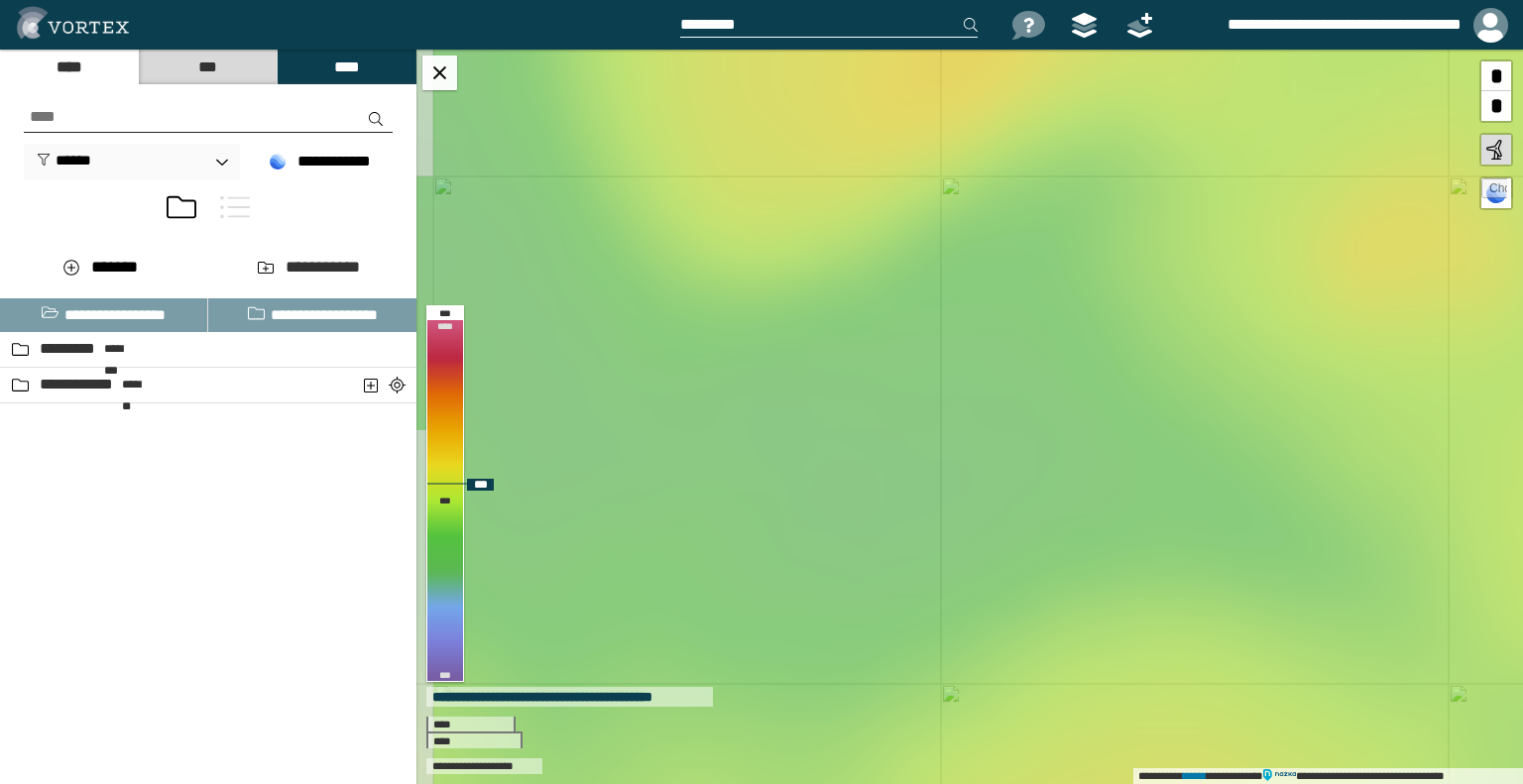 drag, startPoint x: 969, startPoint y: 509, endPoint x: 1157, endPoint y: 752, distance: 307.2344 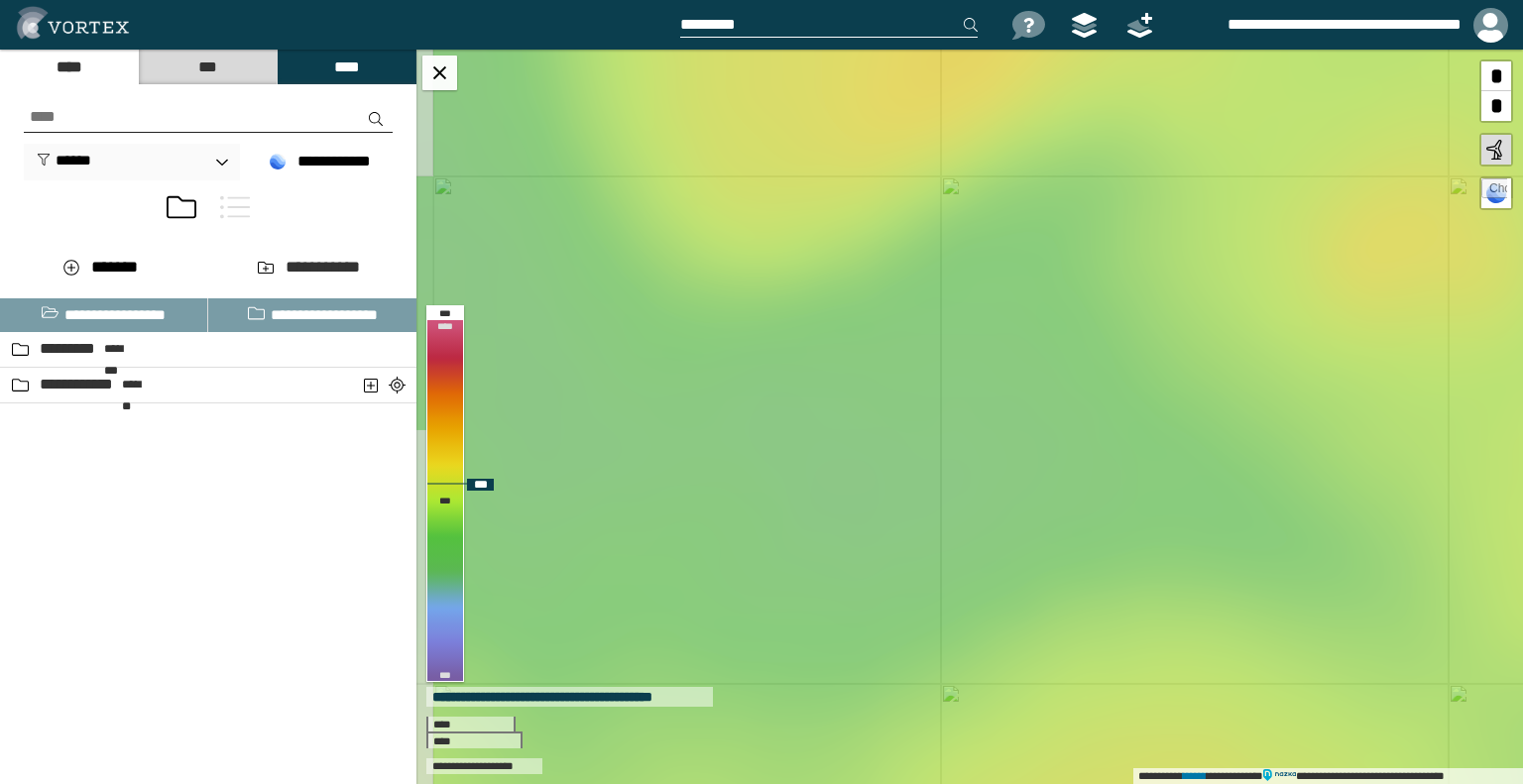 click on "**********" at bounding box center [970, 416] 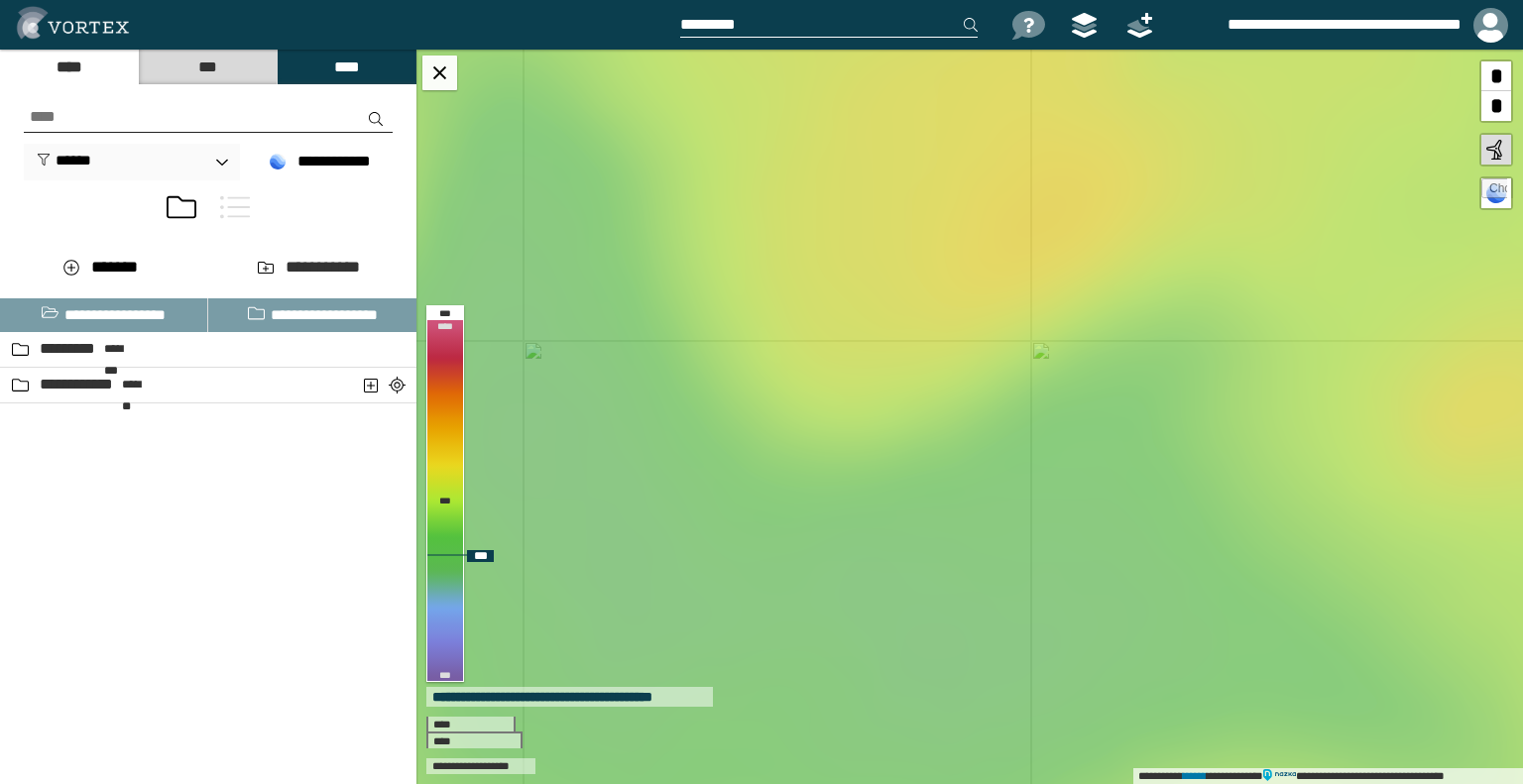 drag, startPoint x: 1000, startPoint y: 495, endPoint x: 1091, endPoint y: 659, distance: 187.55533 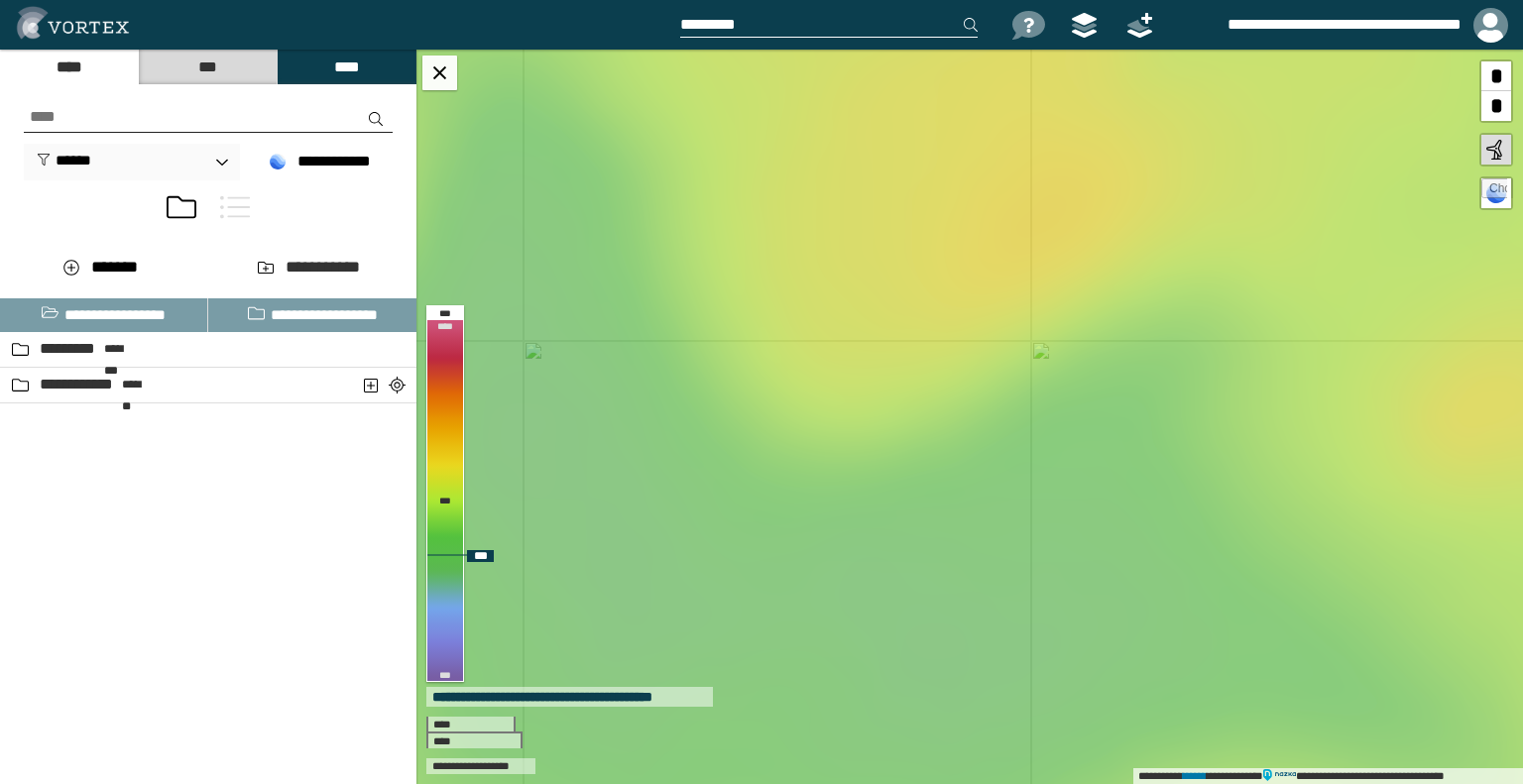 click on "**********" at bounding box center (970, 416) 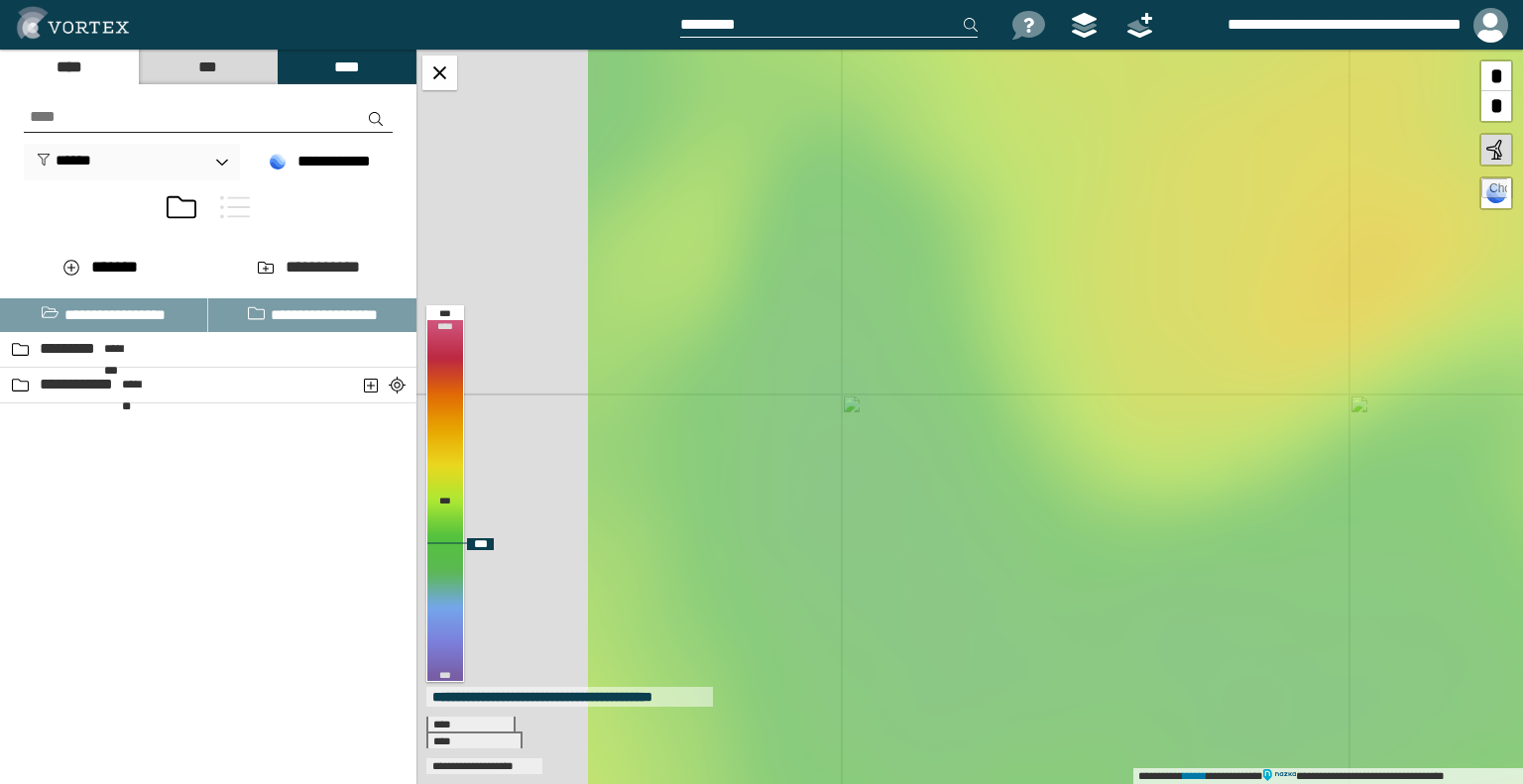 drag, startPoint x: 1021, startPoint y: 490, endPoint x: 1142, endPoint y: 522, distance: 125.1599 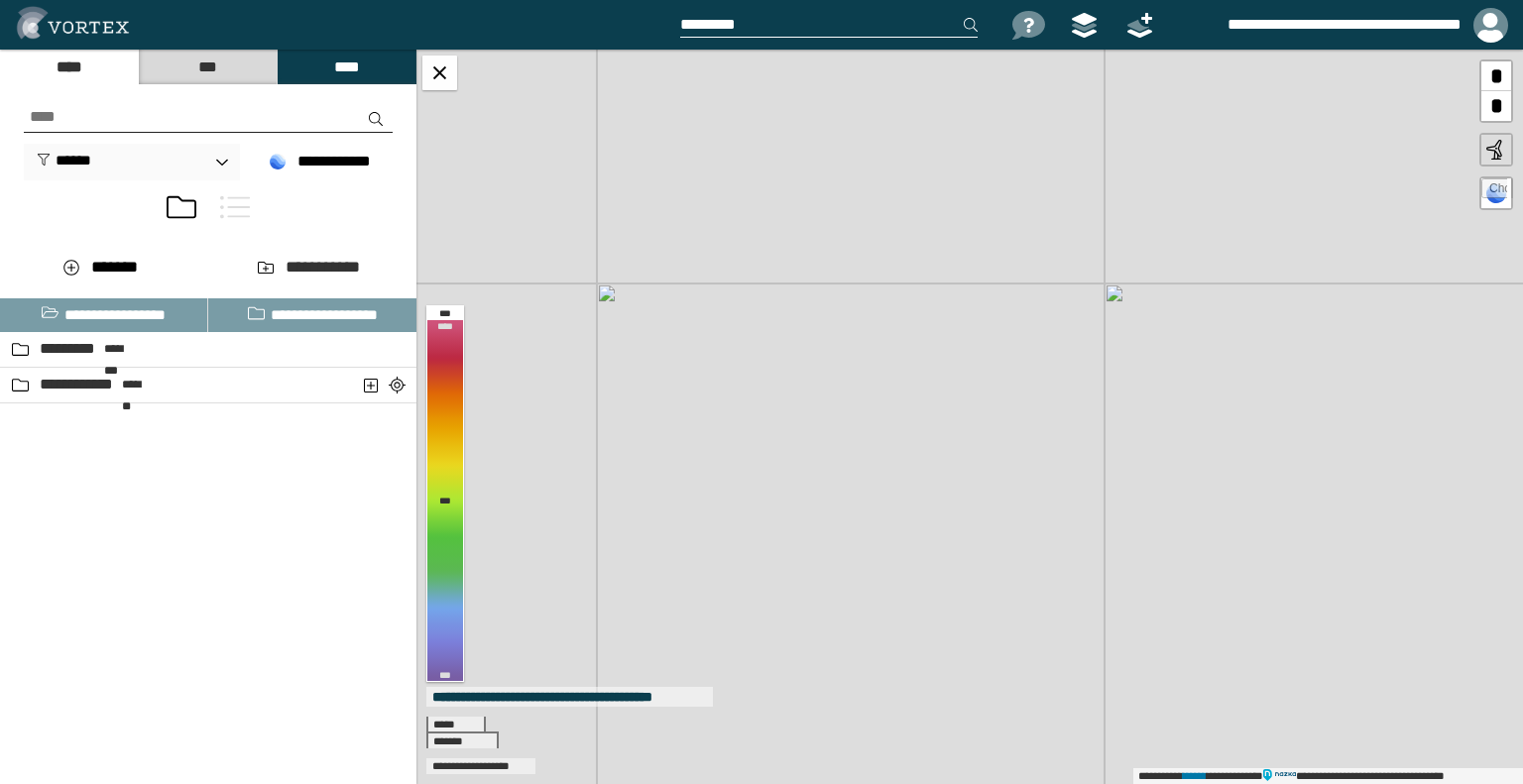 drag, startPoint x: 970, startPoint y: 617, endPoint x: 1028, endPoint y: 463, distance: 164.56002 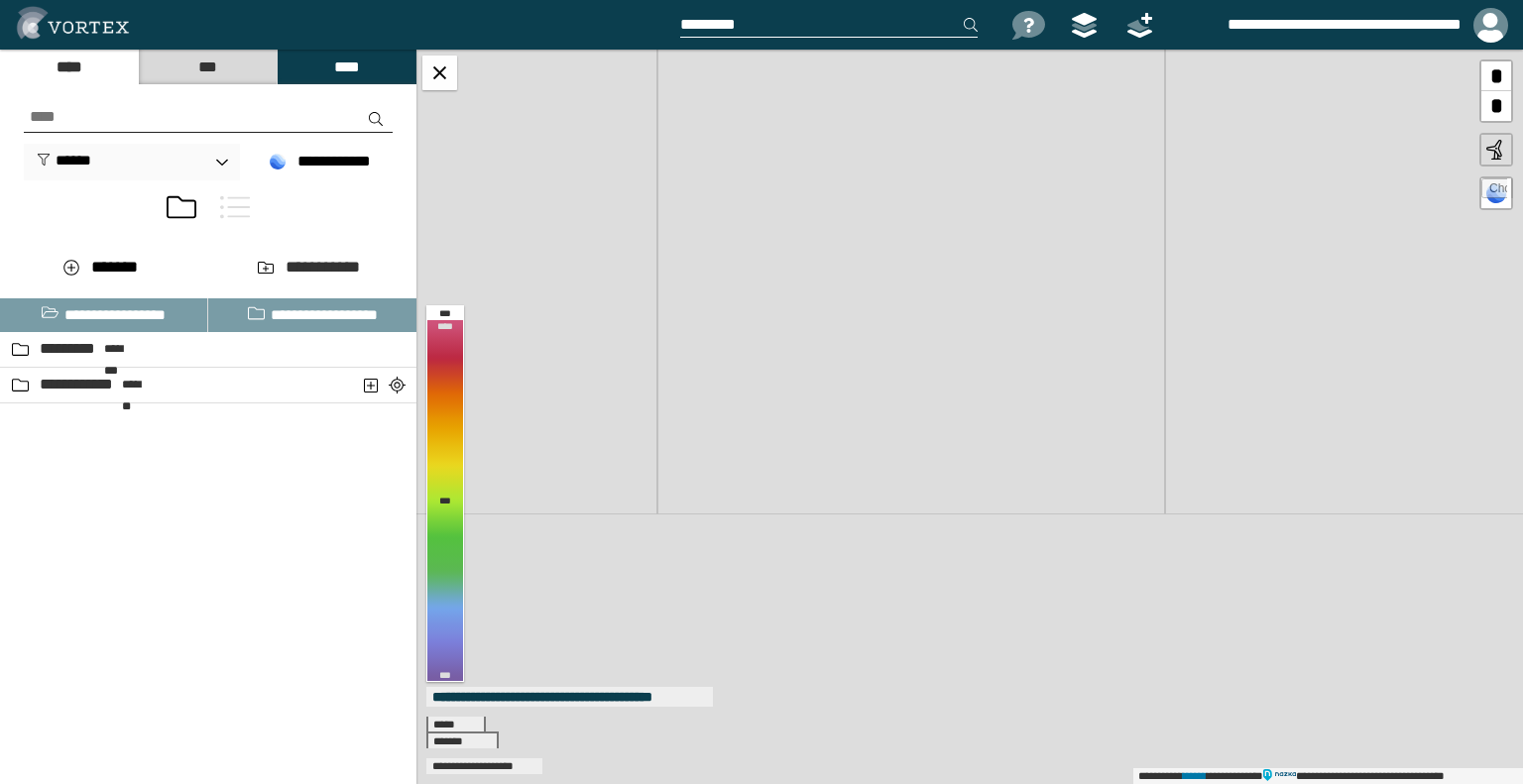 drag, startPoint x: 1063, startPoint y: 621, endPoint x: 1122, endPoint y: 334, distance: 293.00171 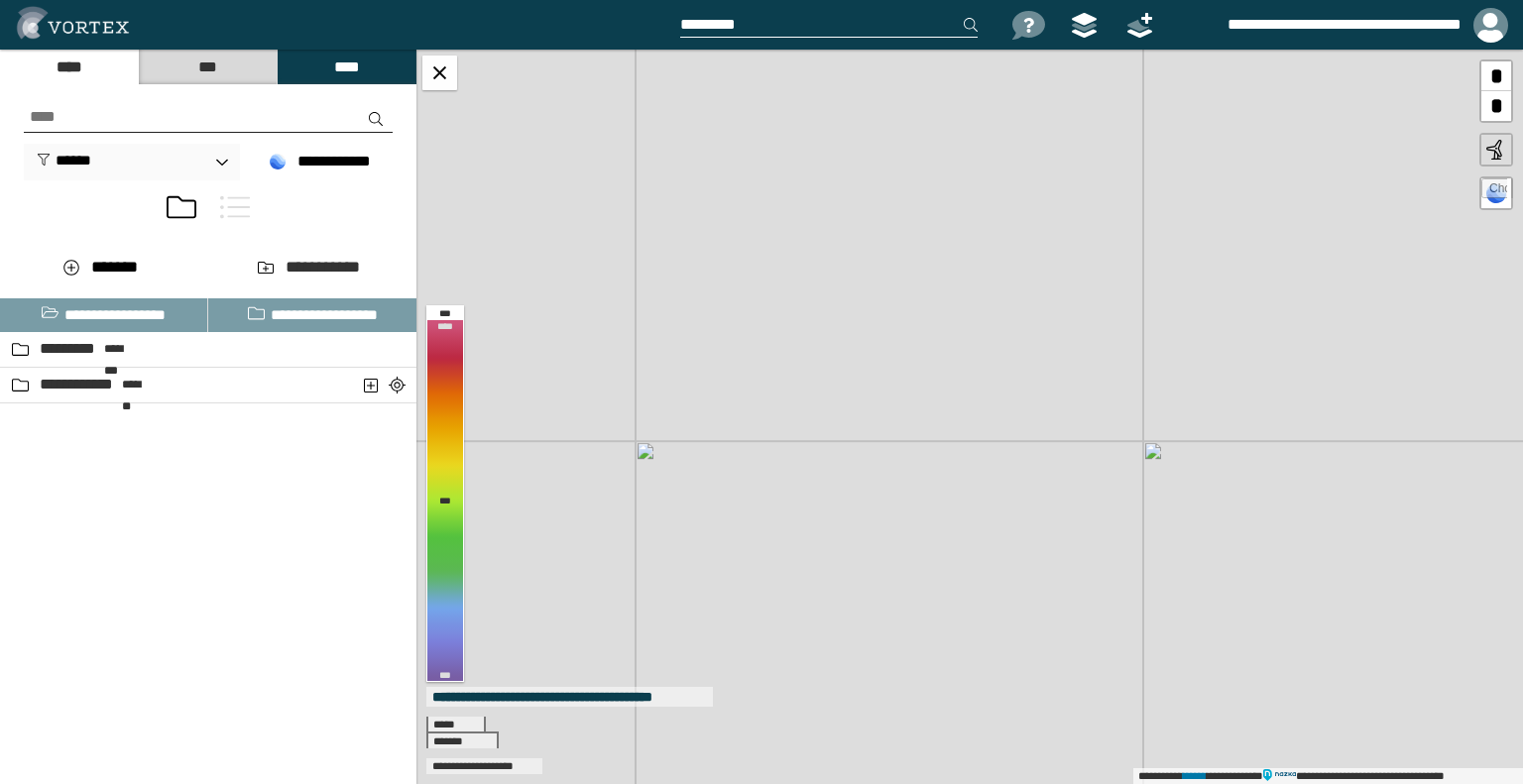drag, startPoint x: 1046, startPoint y: 646, endPoint x: 1134, endPoint y: 433, distance: 230.46258 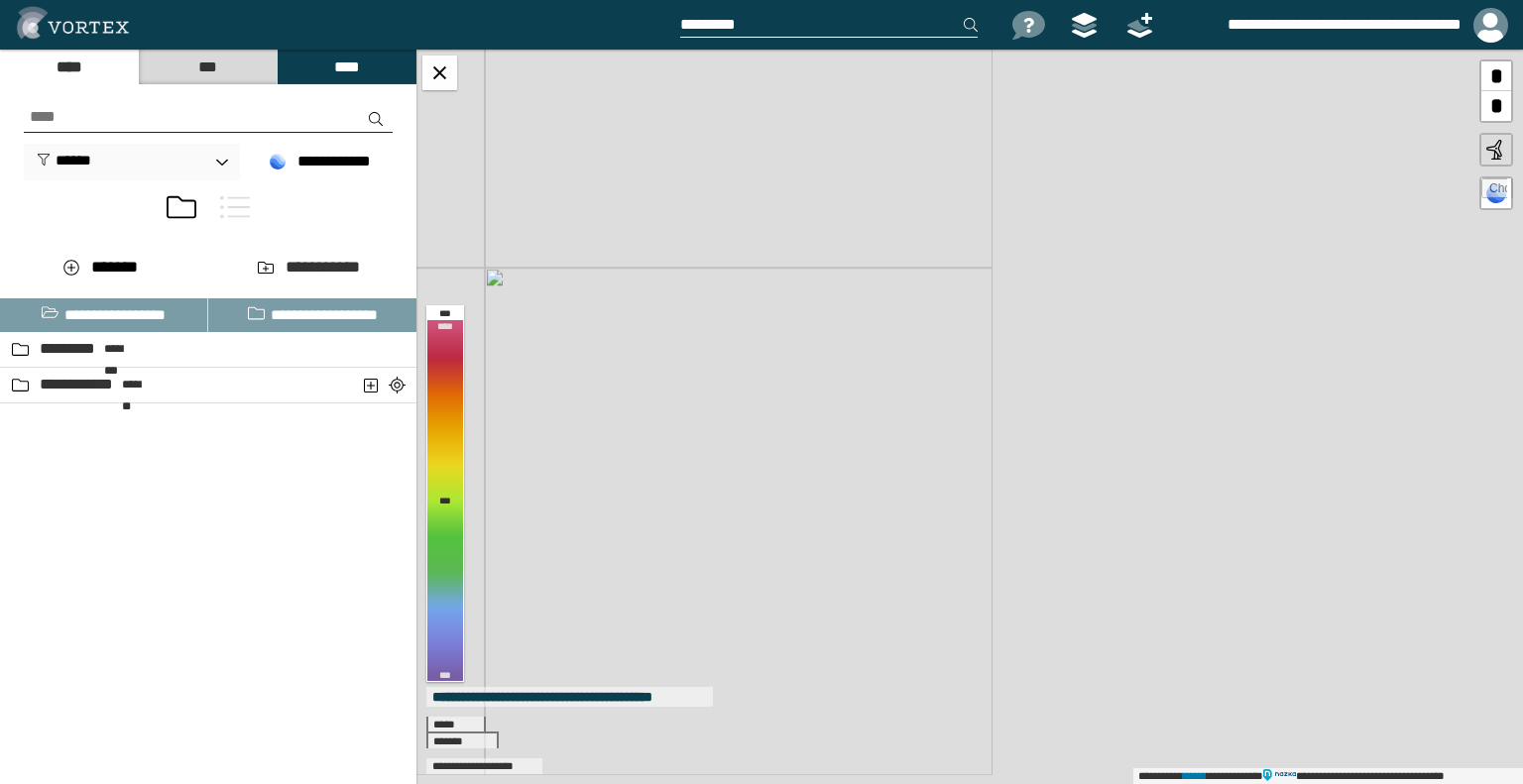 drag, startPoint x: 1227, startPoint y: 519, endPoint x: 516, endPoint y: 242, distance: 763.0531 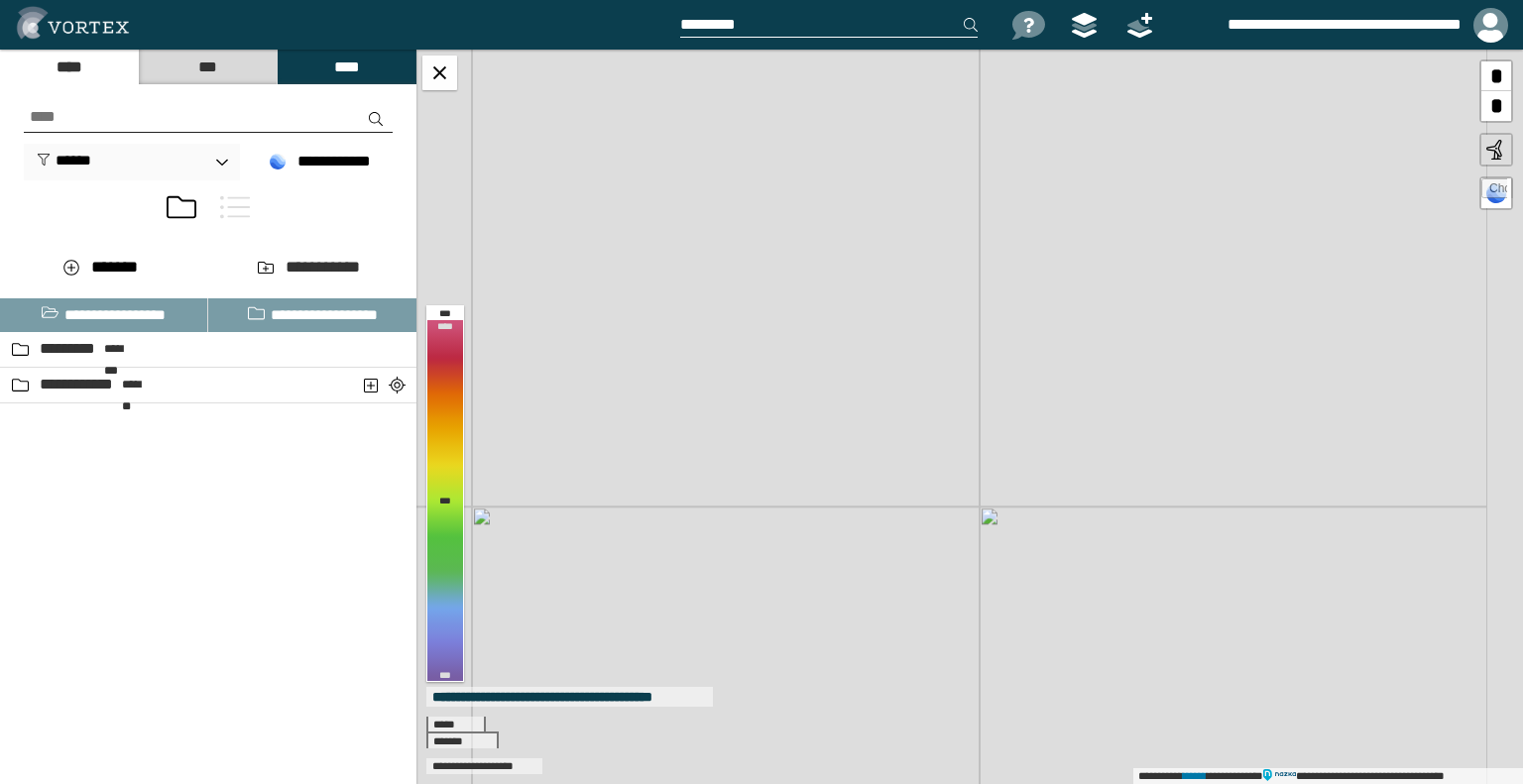 drag, startPoint x: 1090, startPoint y: 467, endPoint x: 442, endPoint y: 191, distance: 704.3295 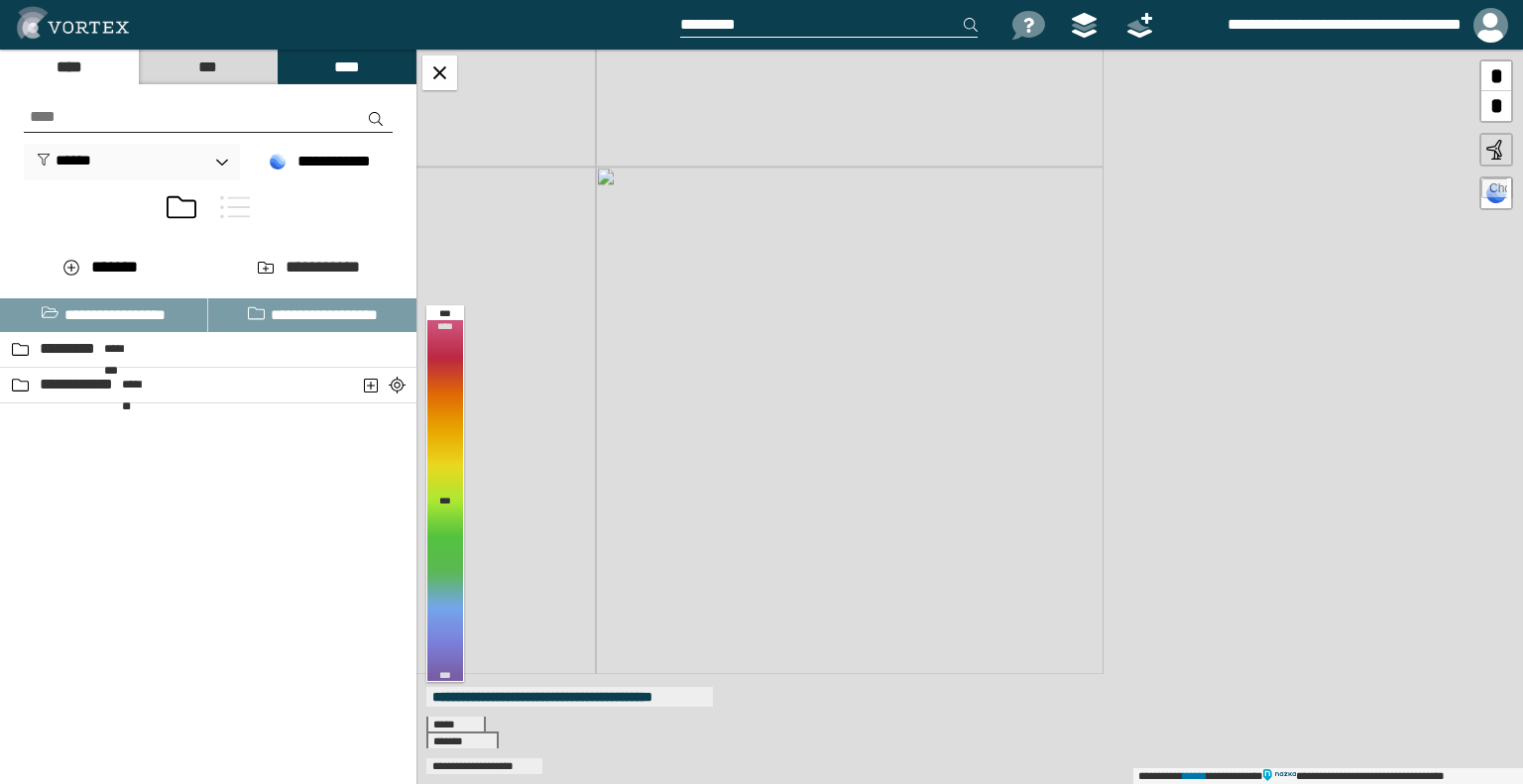 drag, startPoint x: 897, startPoint y: 456, endPoint x: 118, endPoint y: 134, distance: 842.92645 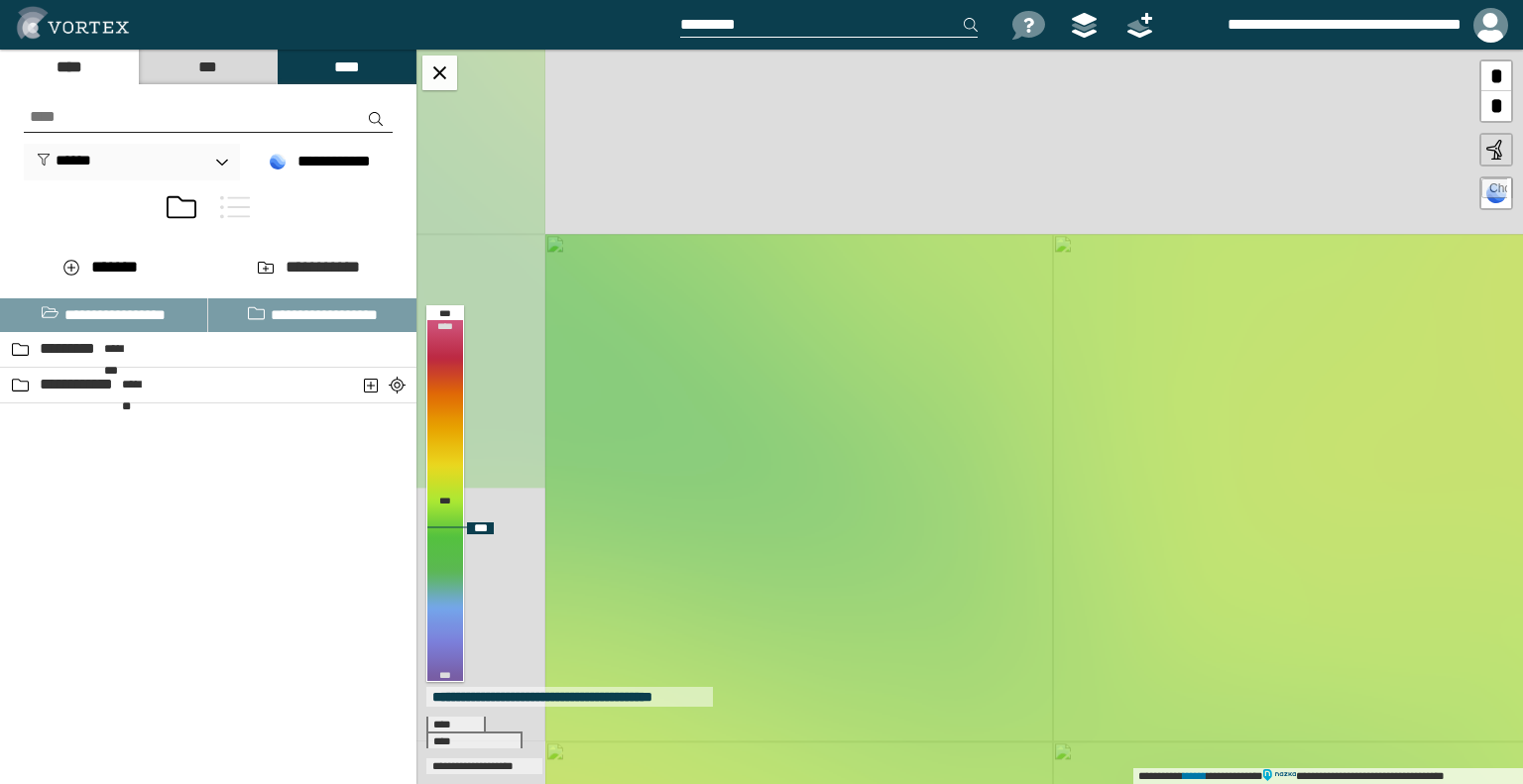 drag, startPoint x: 685, startPoint y: 223, endPoint x: 841, endPoint y: 442, distance: 268.881 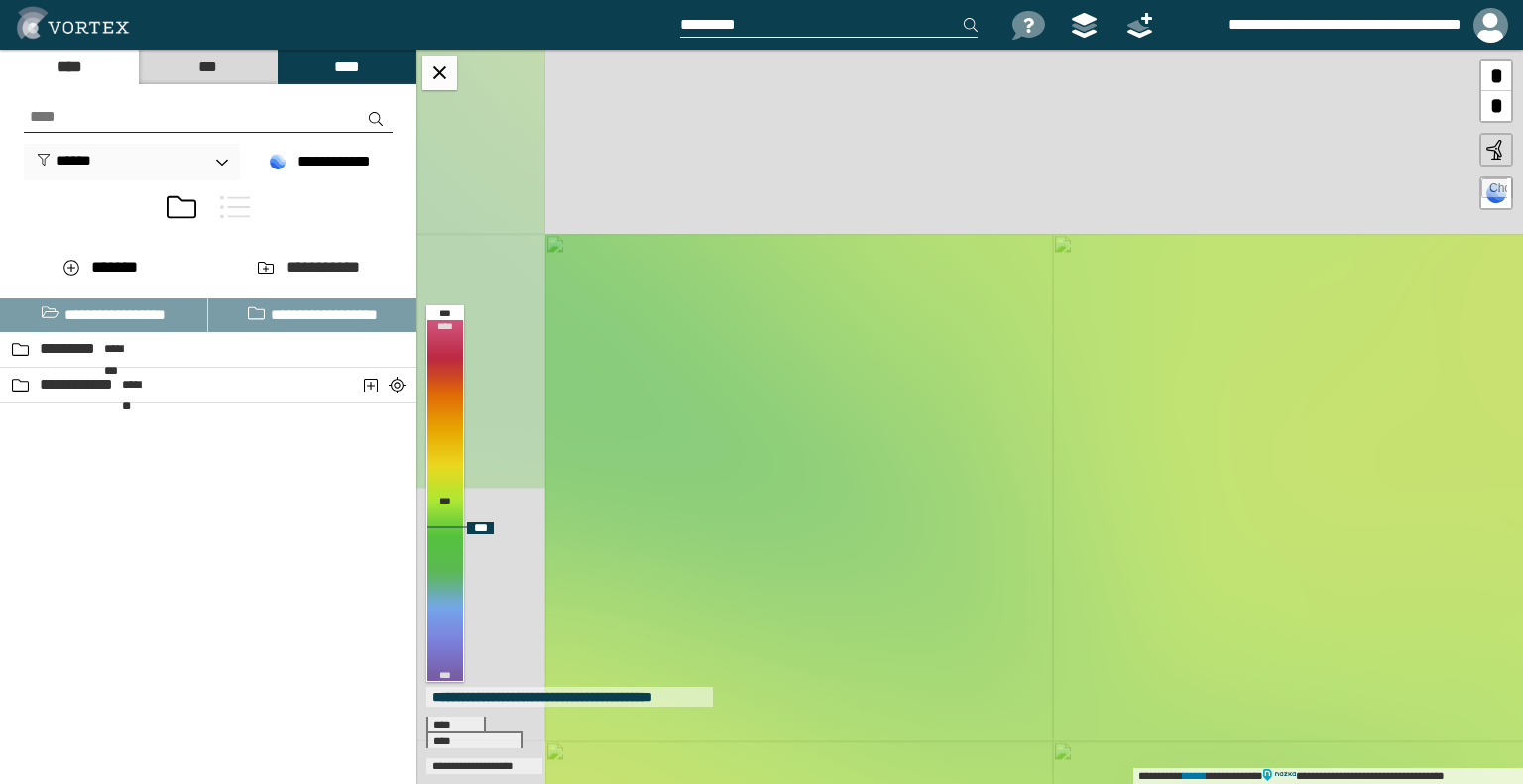click on "**********" at bounding box center [970, 416] 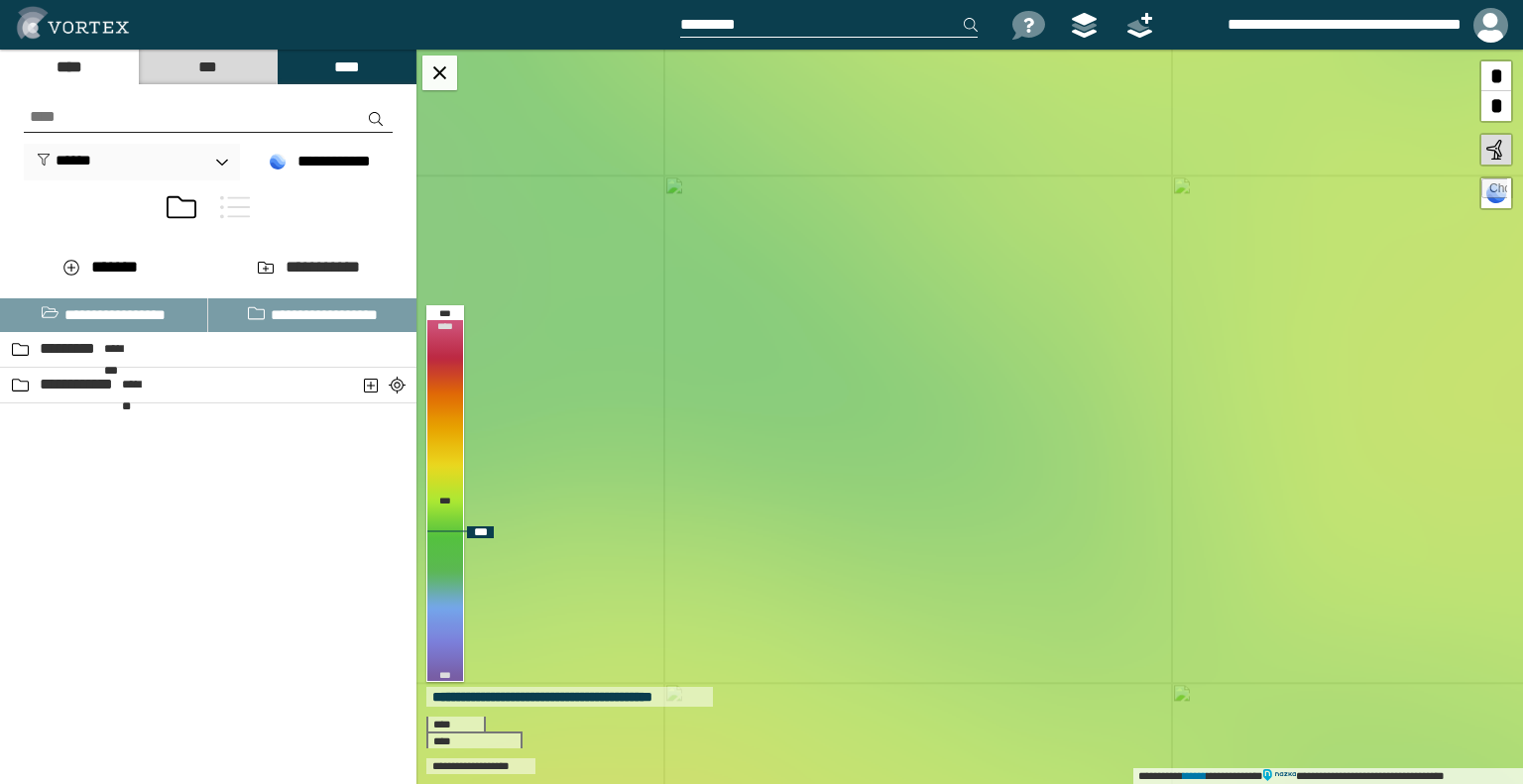 drag, startPoint x: 756, startPoint y: 398, endPoint x: 875, endPoint y: 340, distance: 132.38202 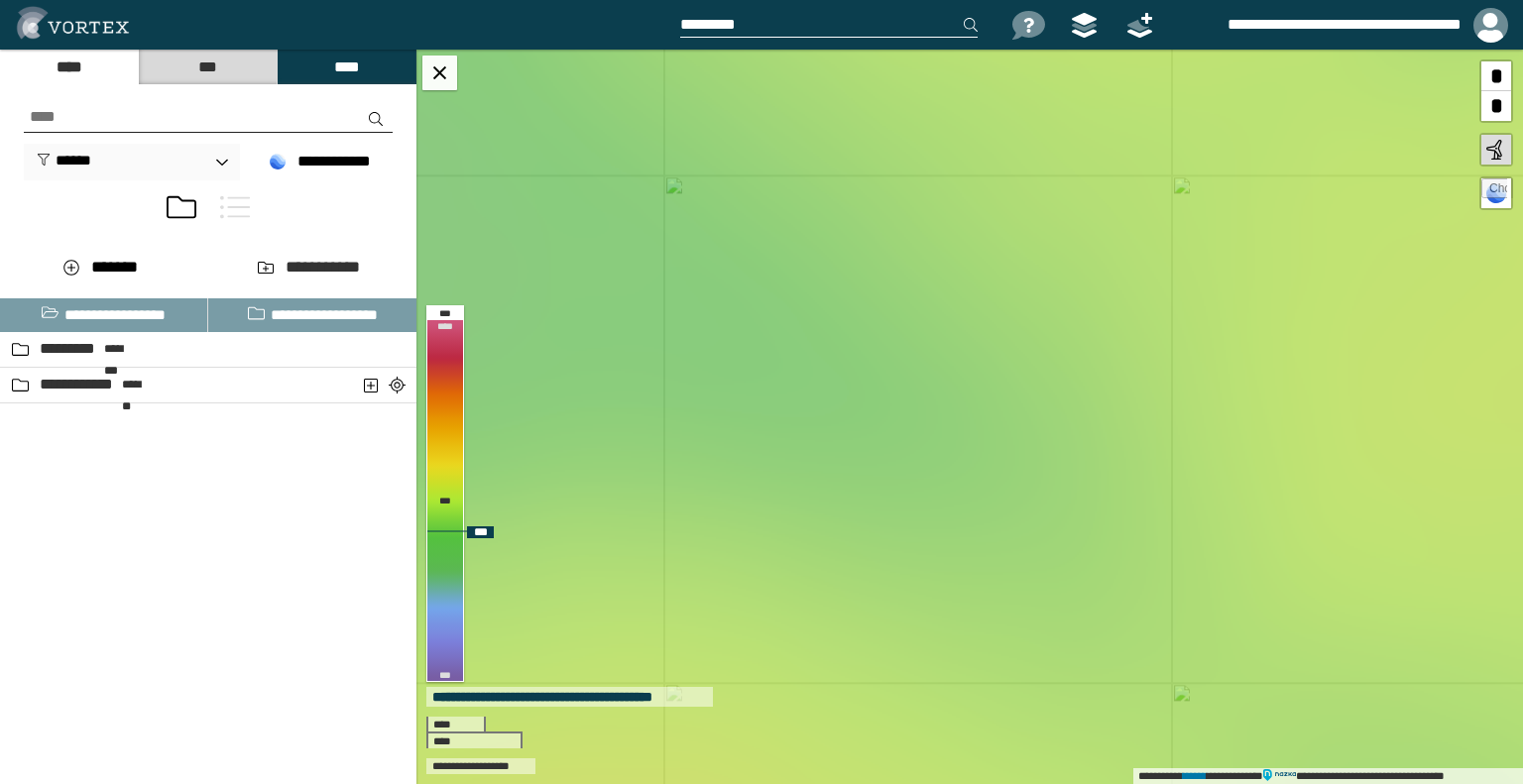 click on "**********" at bounding box center [970, 416] 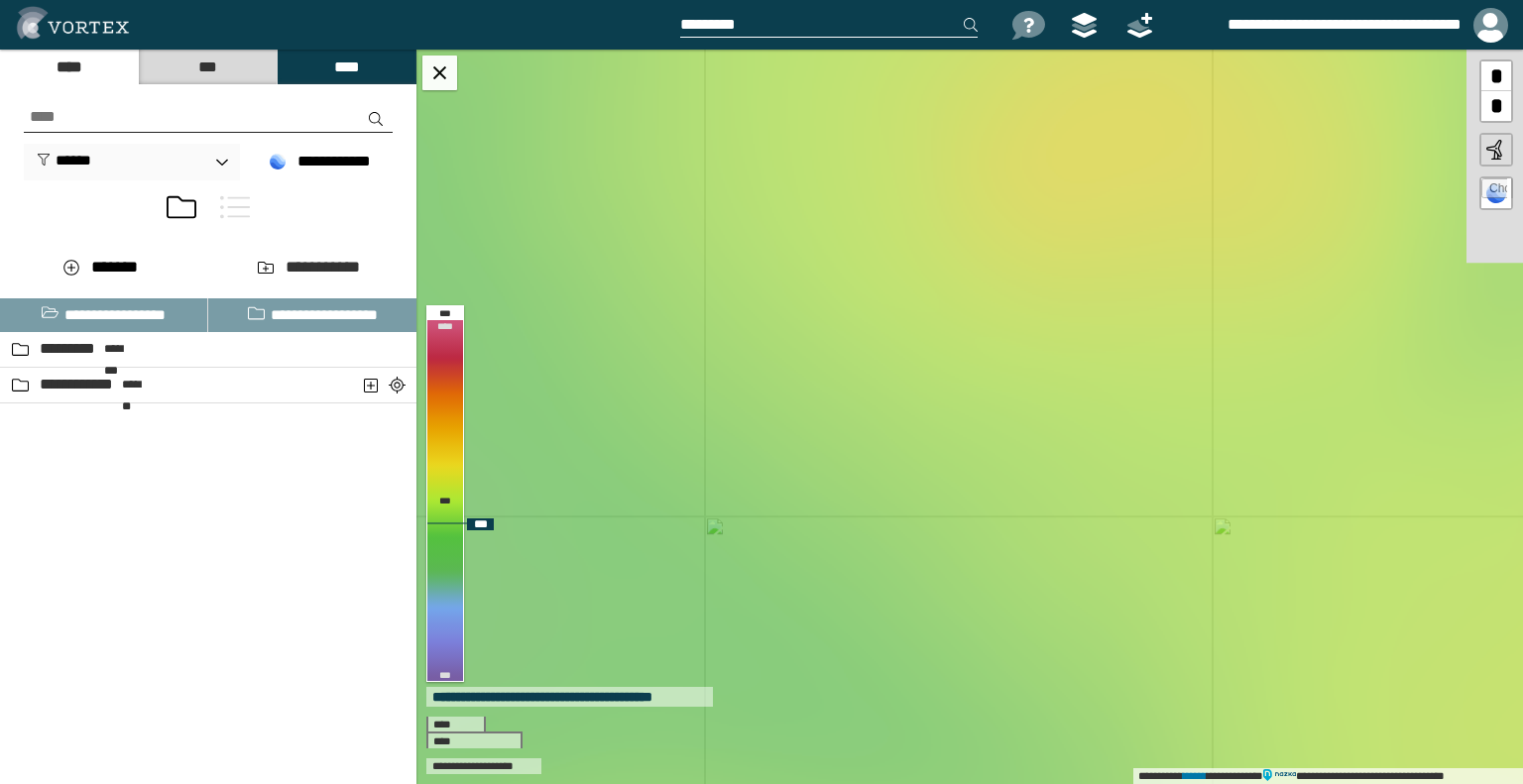 drag, startPoint x: 861, startPoint y: 213, endPoint x: 901, endPoint y: 554, distance: 343.338 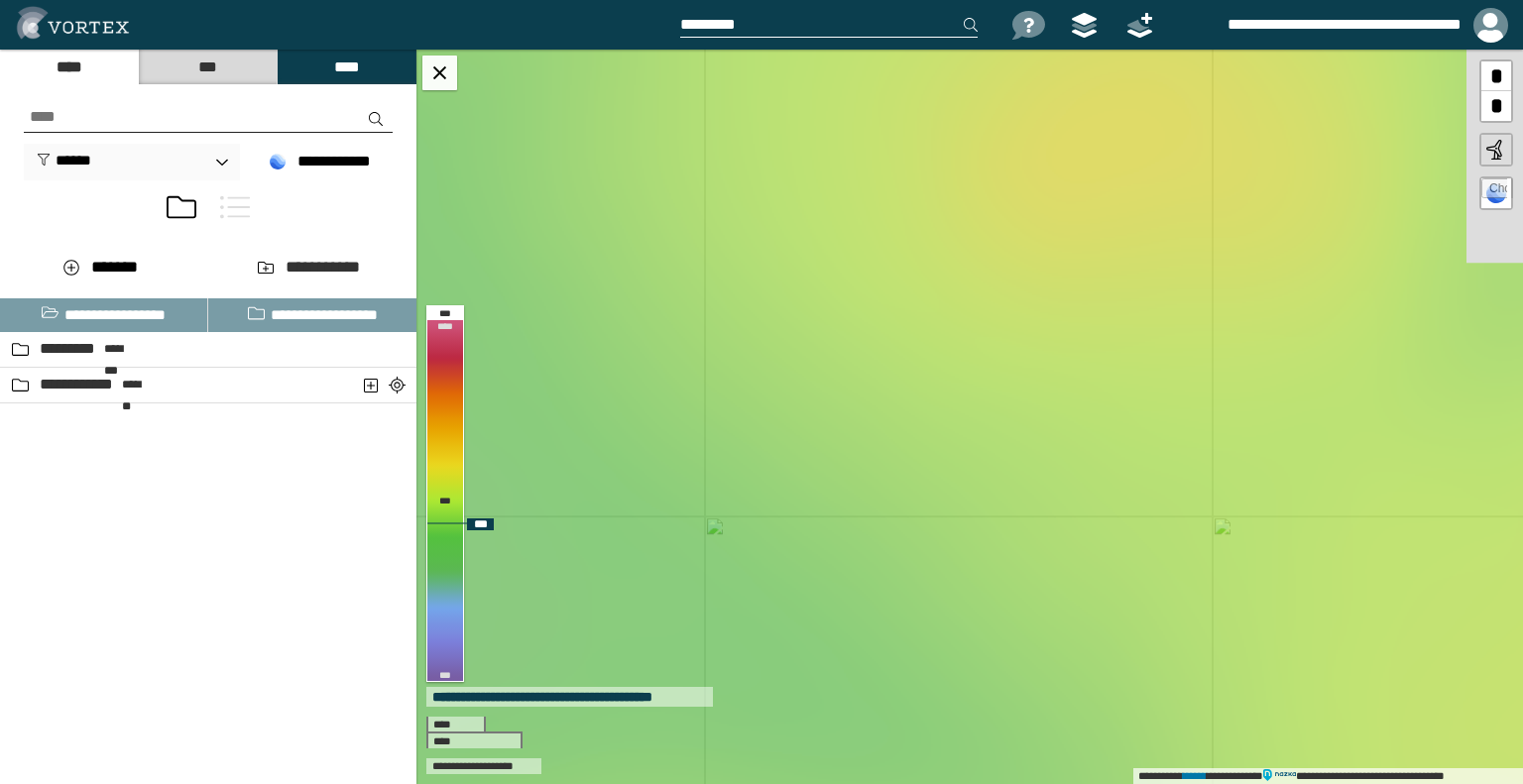 click on "**********" at bounding box center (970, 416) 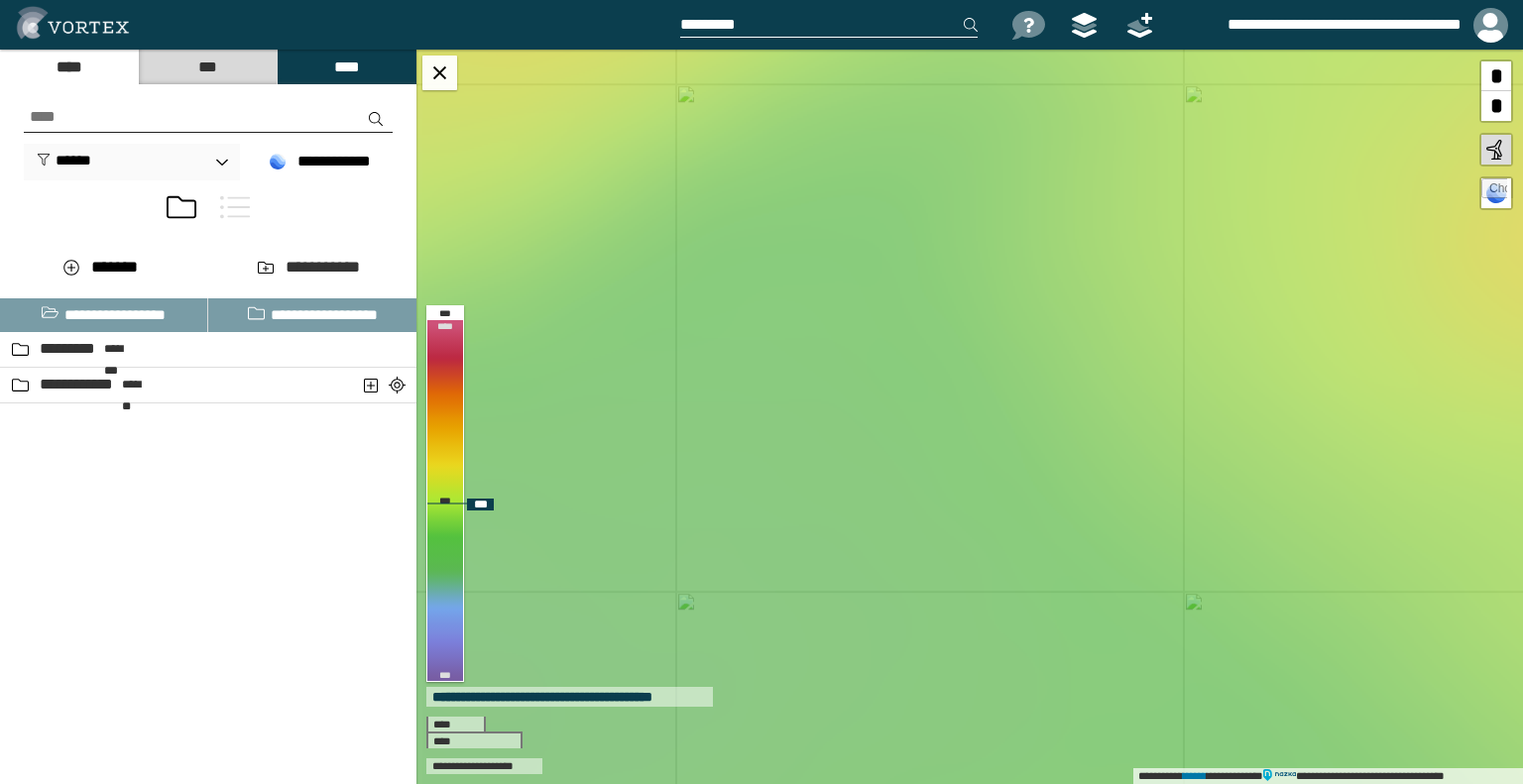 drag, startPoint x: 771, startPoint y: 206, endPoint x: 1253, endPoint y: 280, distance: 487.64741 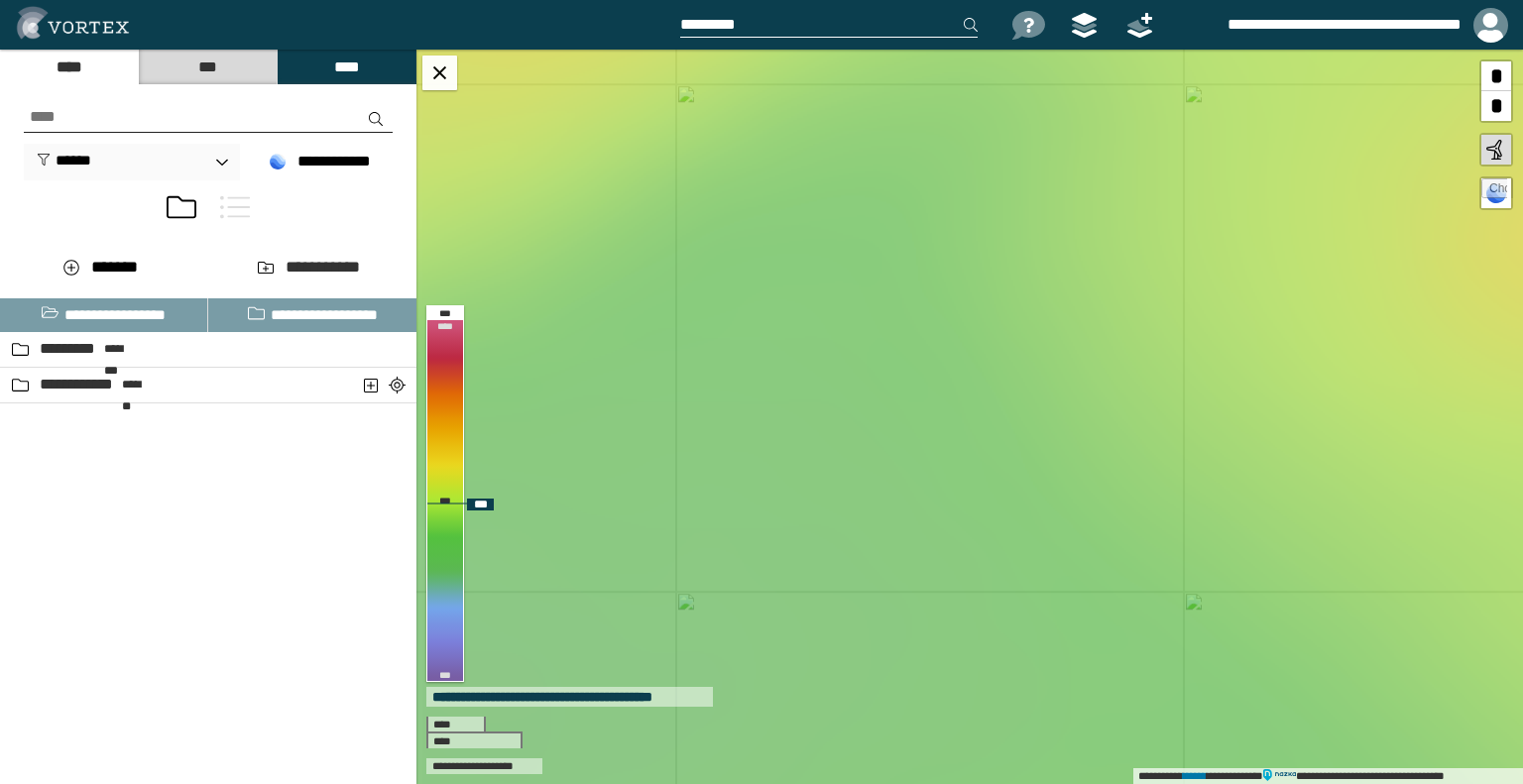 click on "**********" at bounding box center [970, 416] 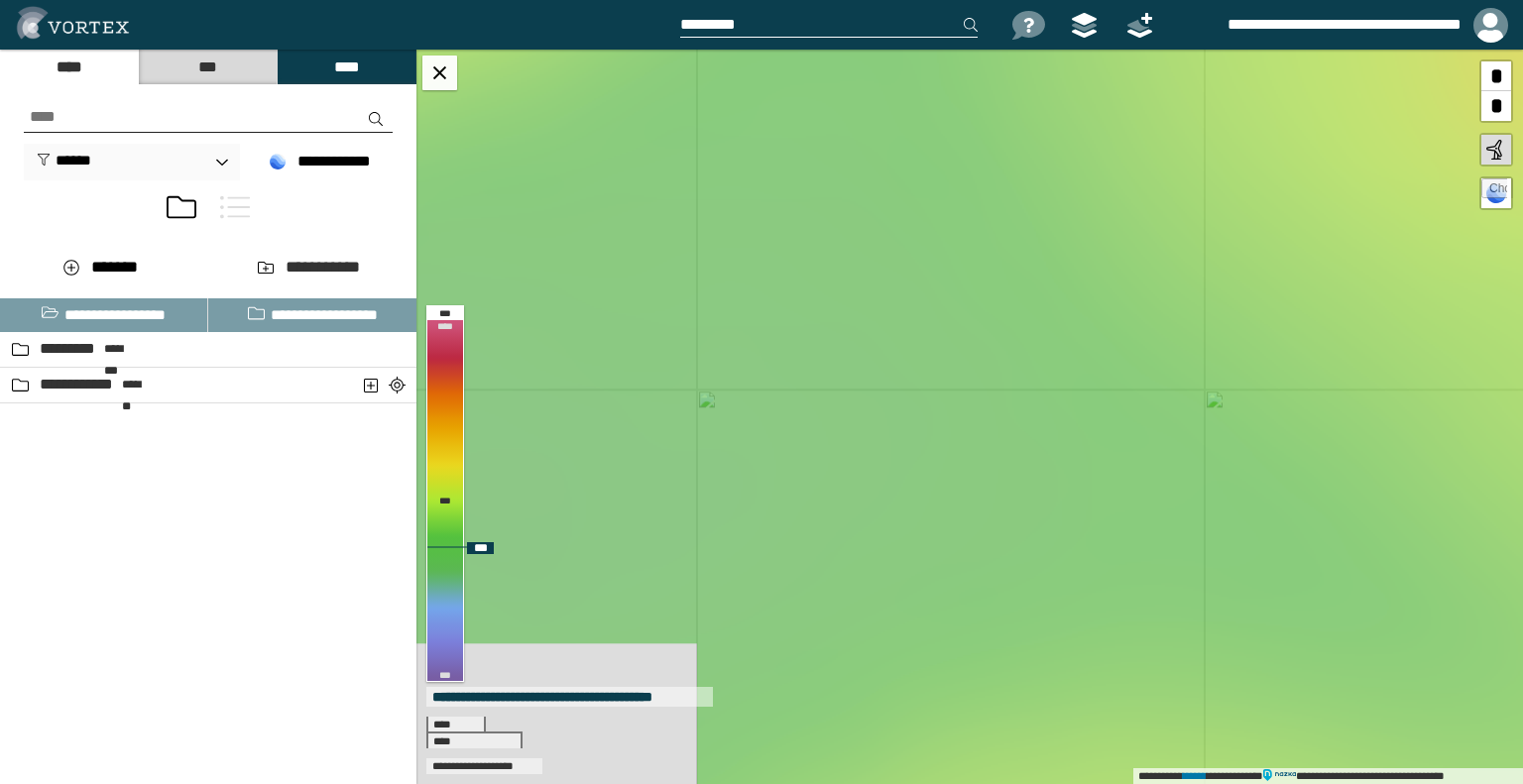 drag, startPoint x: 745, startPoint y: 491, endPoint x: 747, endPoint y: 303, distance: 188.01064 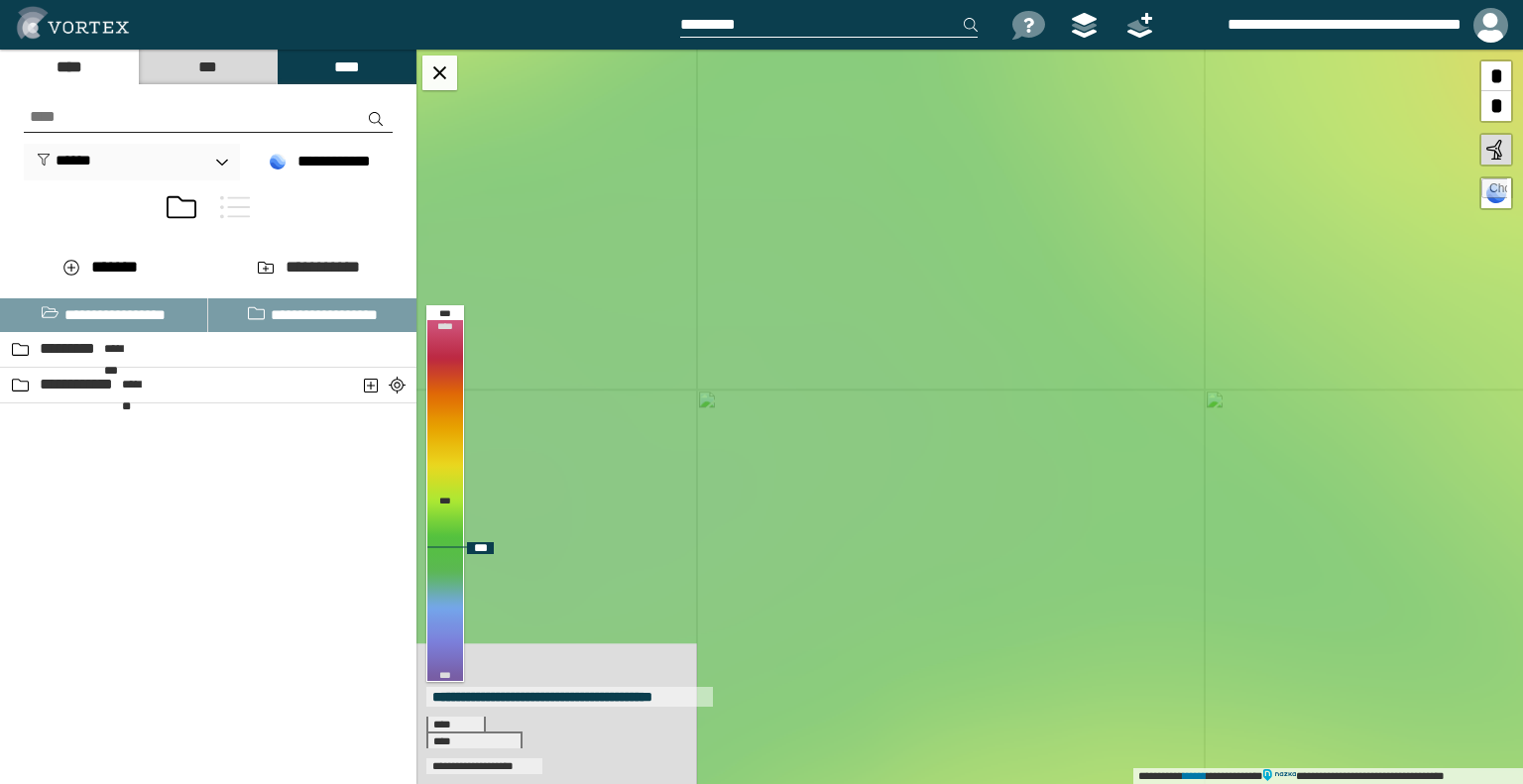 click on "**********" at bounding box center [970, 416] 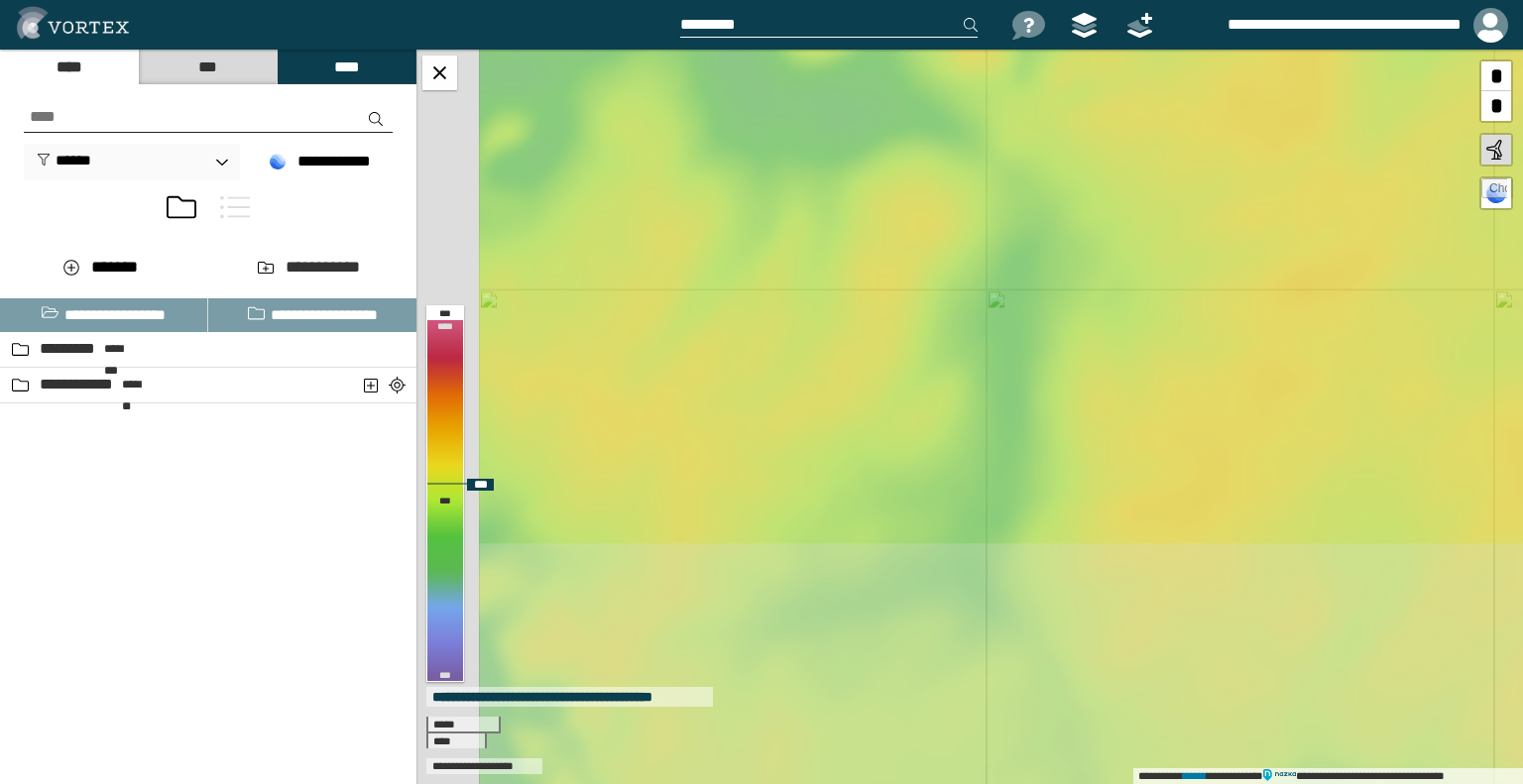 drag, startPoint x: 679, startPoint y: 546, endPoint x: 846, endPoint y: 274, distance: 319.1755 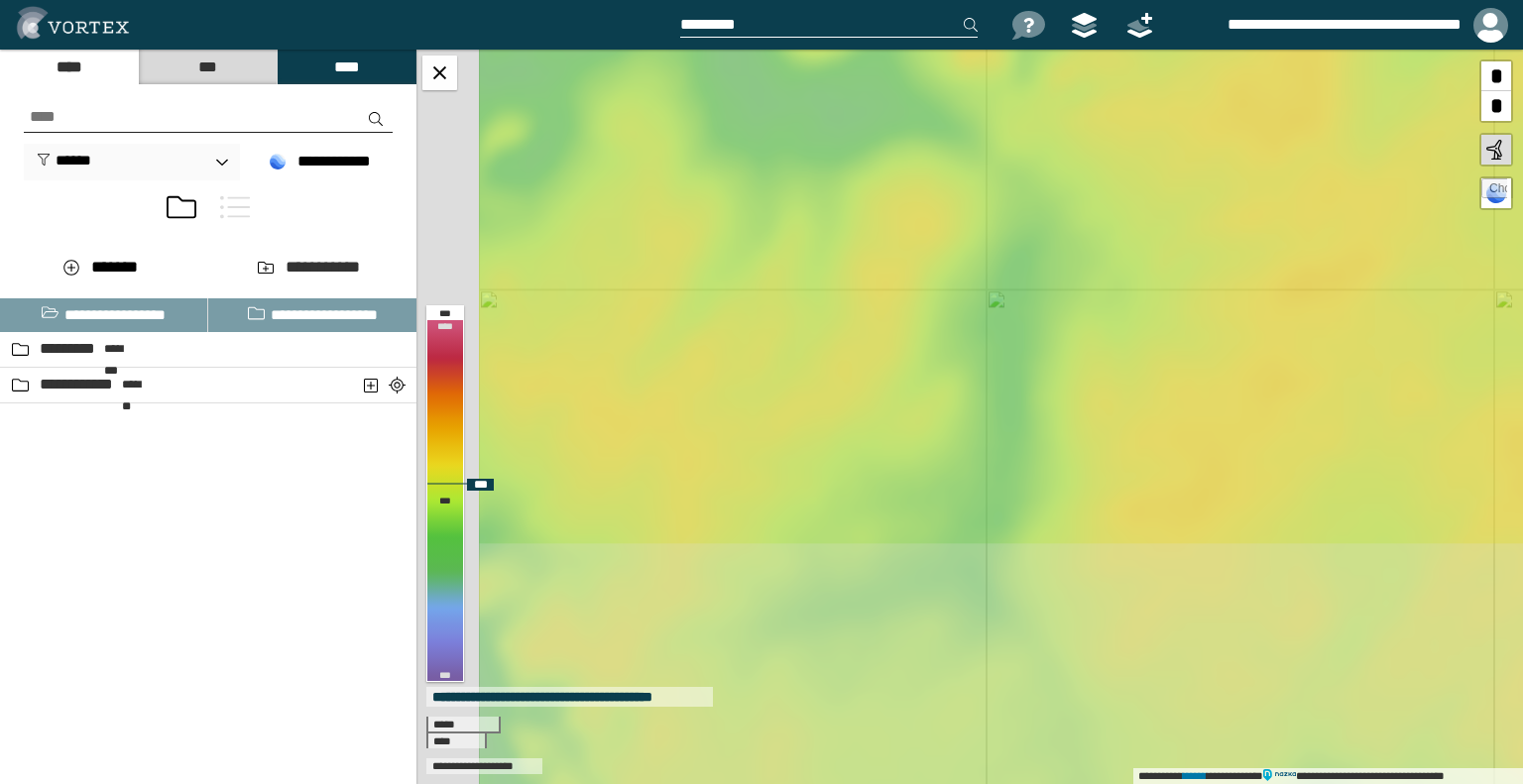 click on "**********" at bounding box center [970, 416] 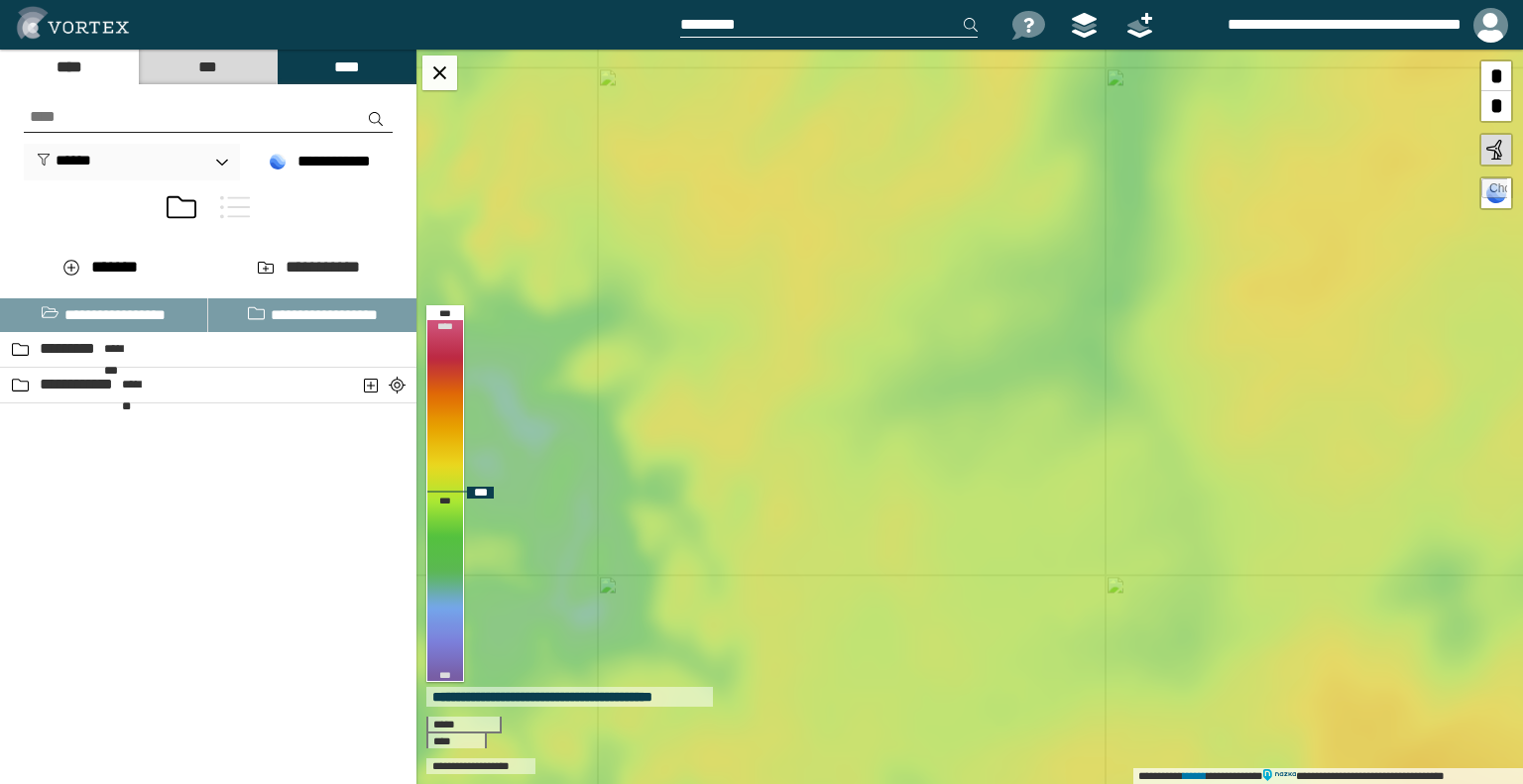 drag, startPoint x: 745, startPoint y: 556, endPoint x: 859, endPoint y: 340, distance: 244.23759 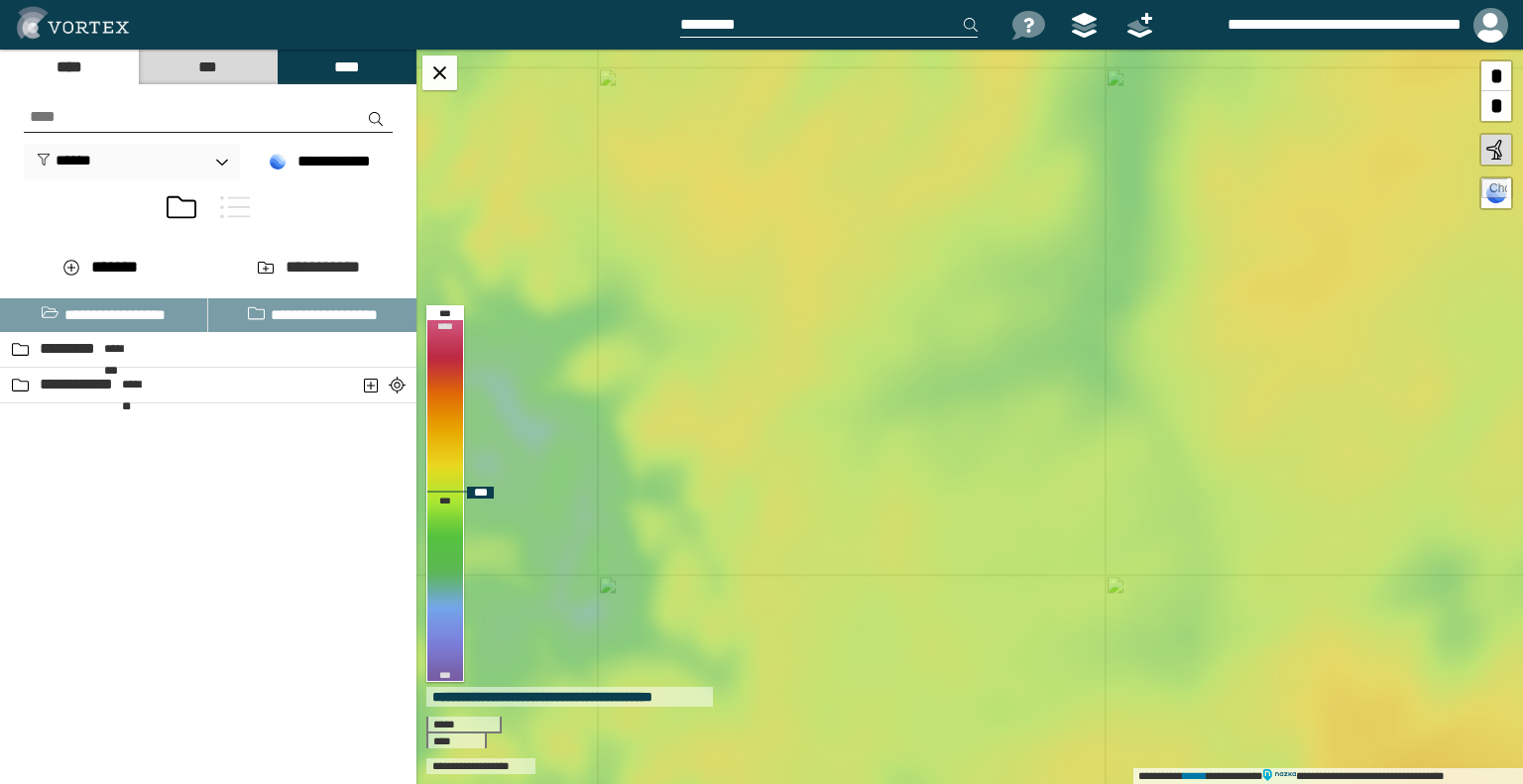 click on "**********" at bounding box center (970, 416) 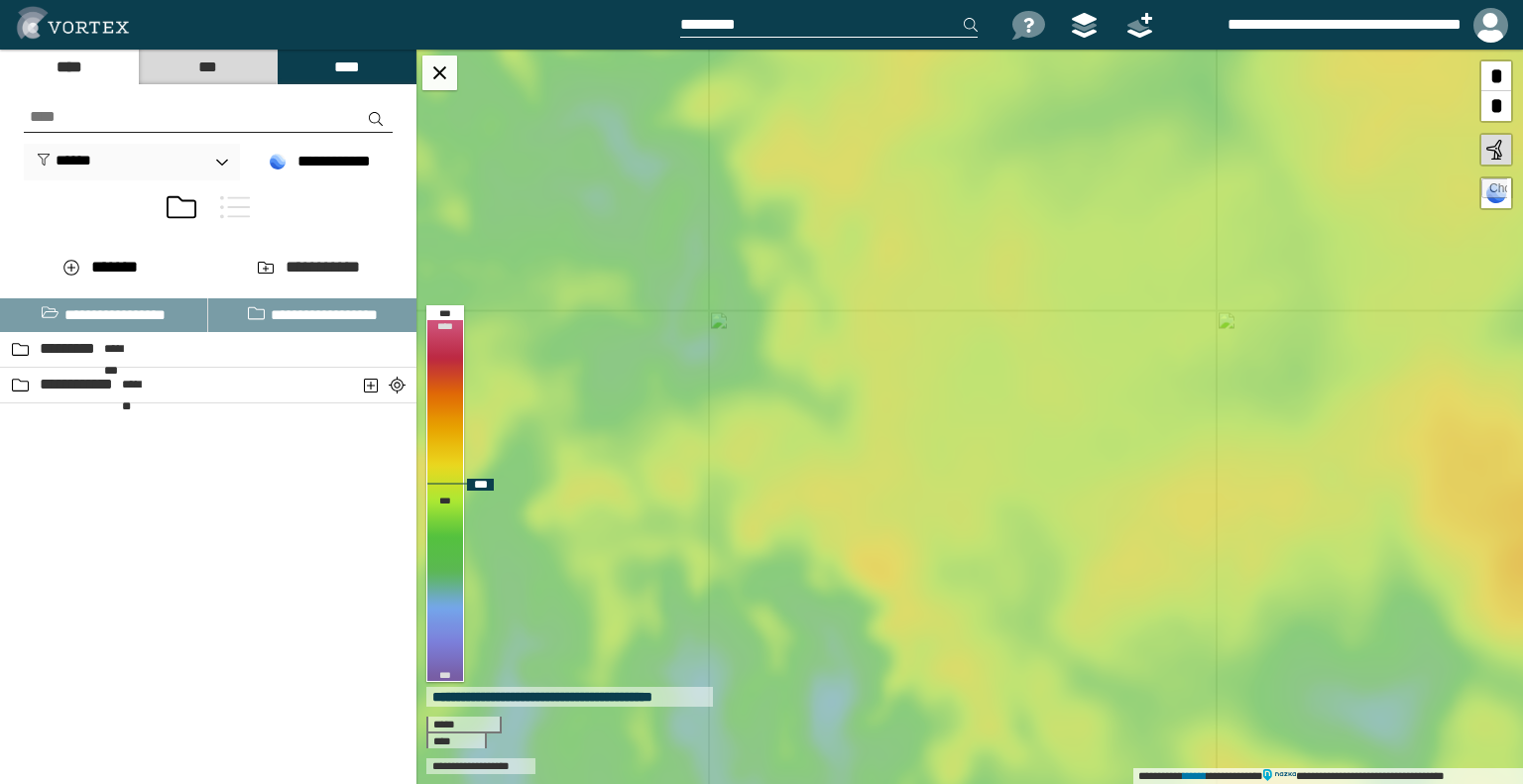 drag, startPoint x: 754, startPoint y: 557, endPoint x: 865, endPoint y: 292, distance: 287.3082 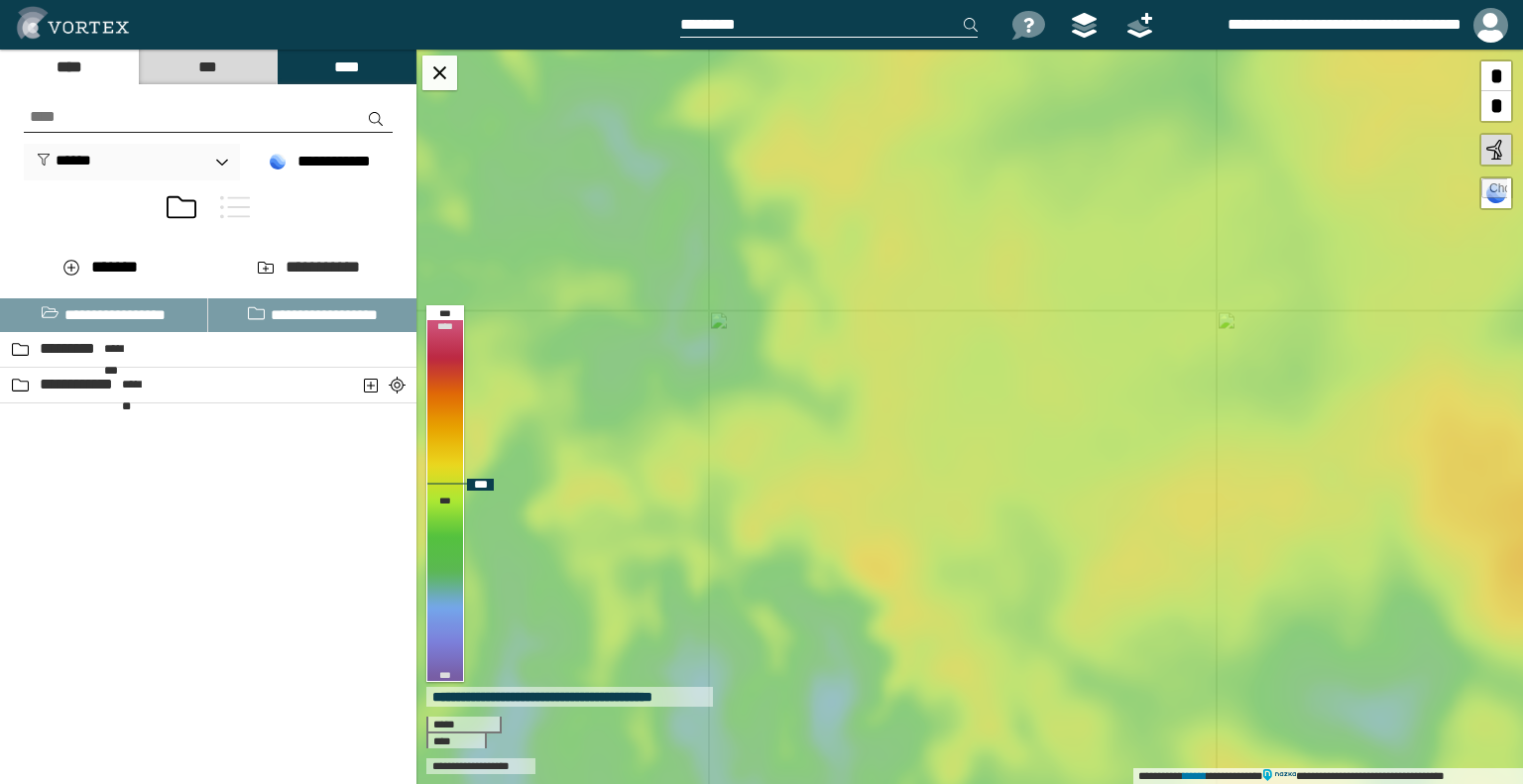 click on "**********" at bounding box center (970, 416) 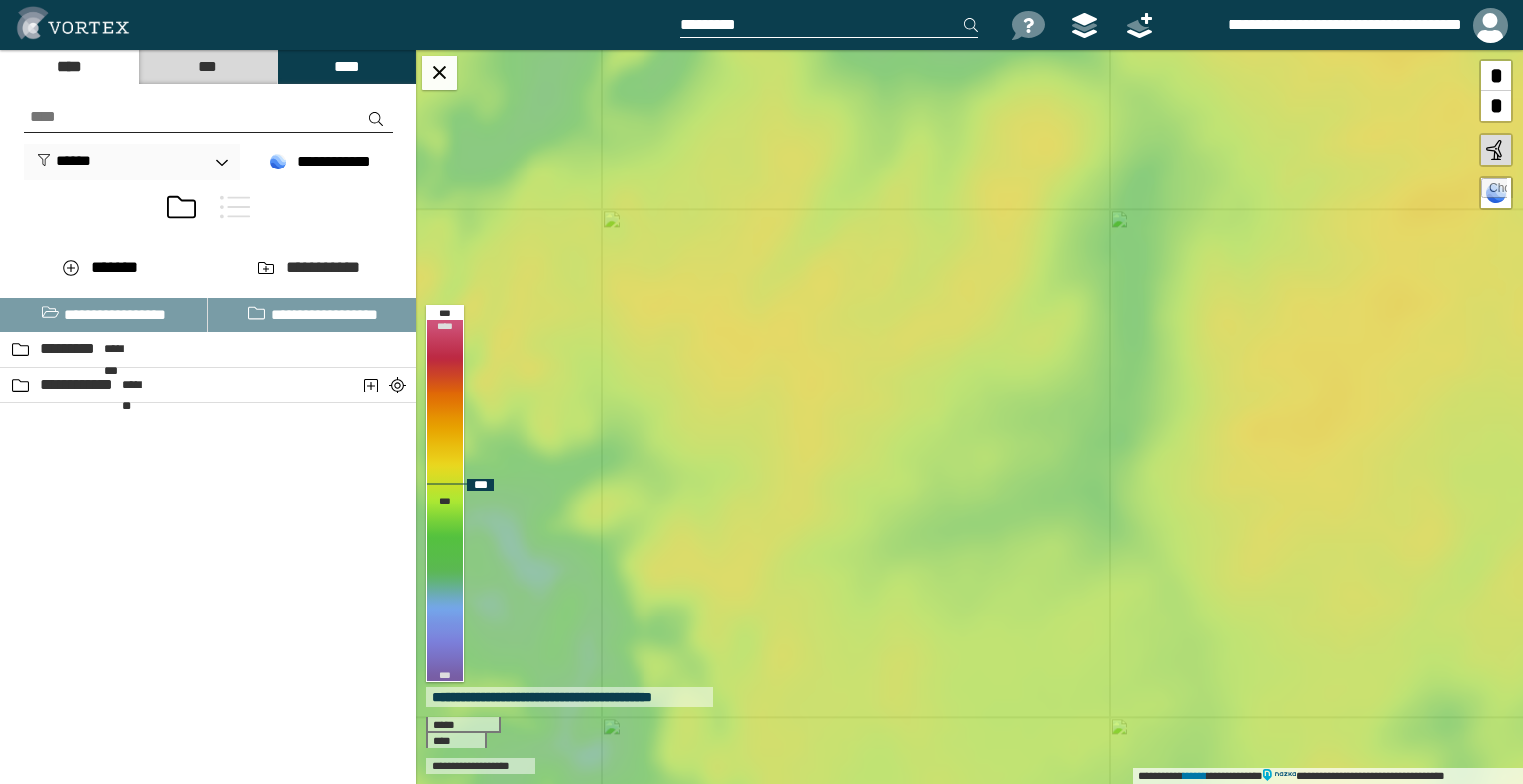 drag, startPoint x: 785, startPoint y: 568, endPoint x: 758, endPoint y: 690, distance: 124.951991 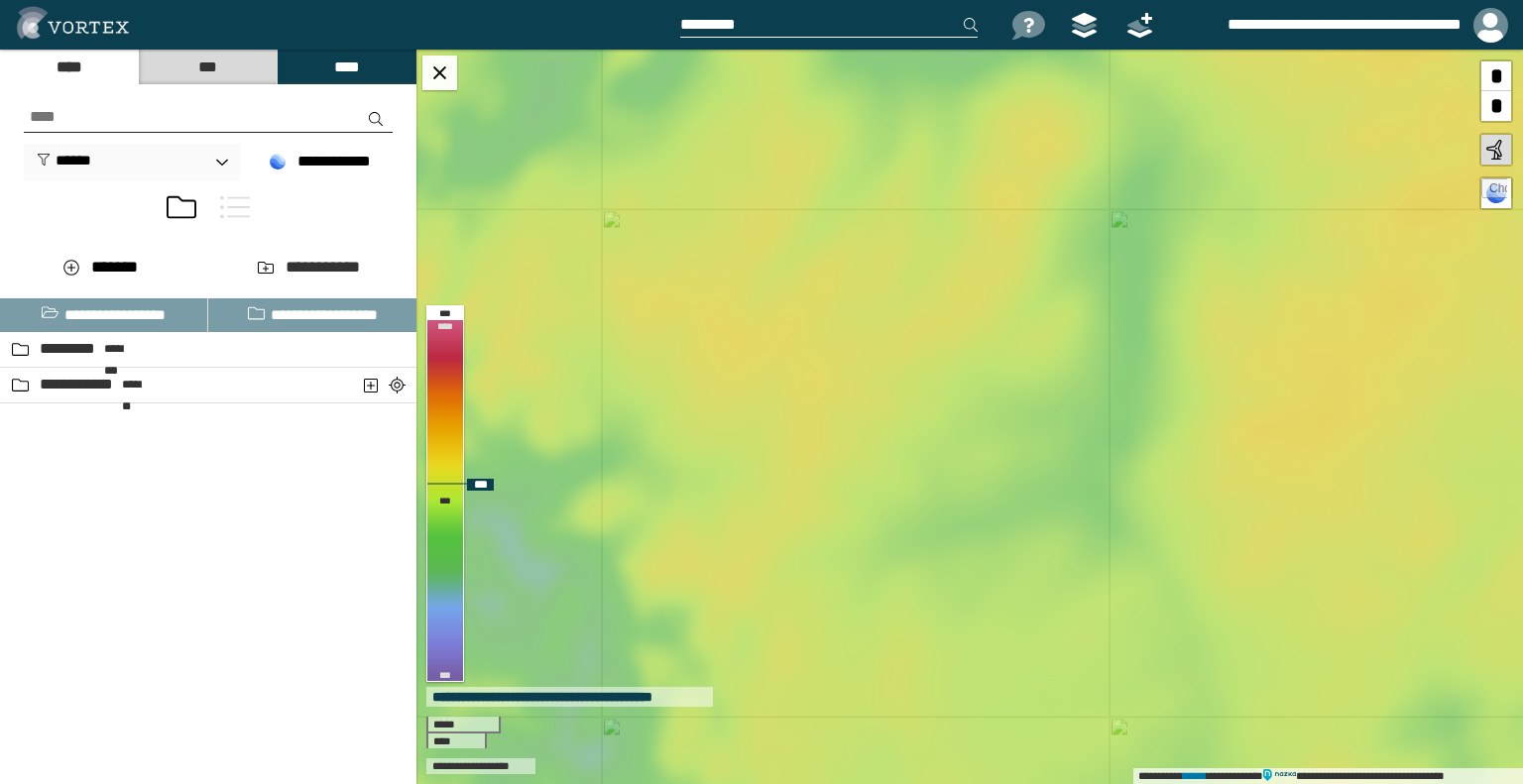 click on "**********" at bounding box center [970, 416] 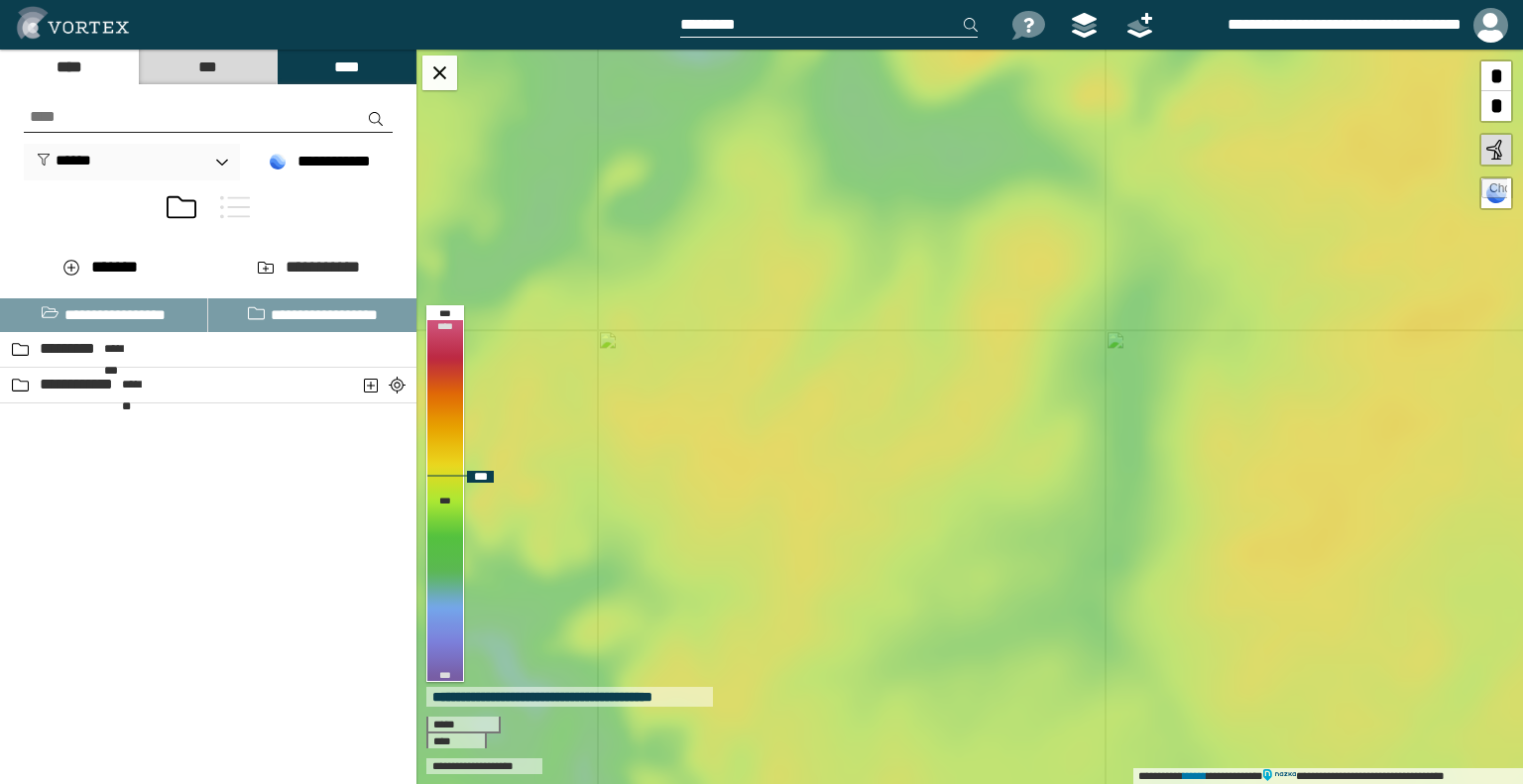 drag, startPoint x: 805, startPoint y: 496, endPoint x: 801, endPoint y: 615, distance: 119.06721 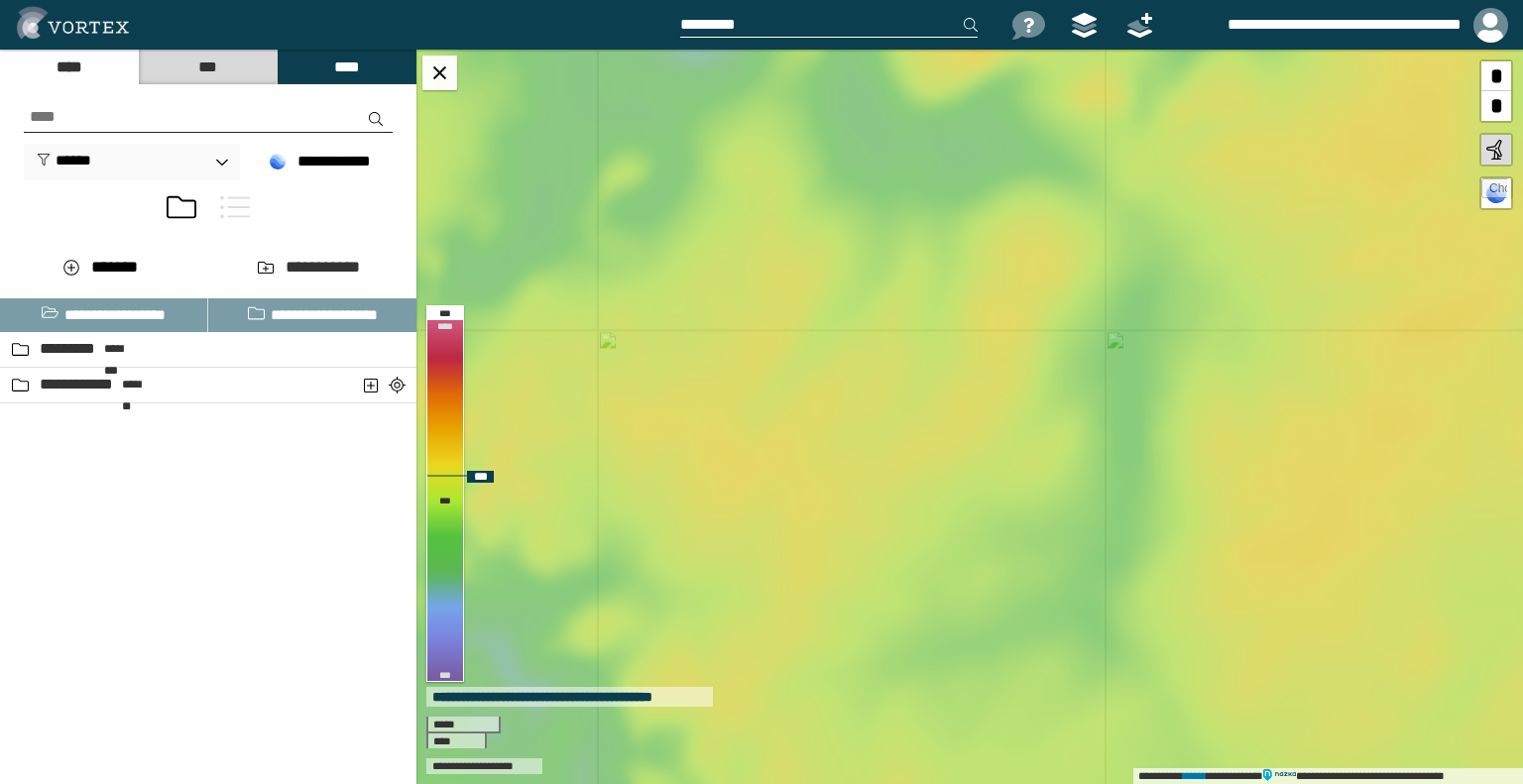 click on "**********" at bounding box center [970, 416] 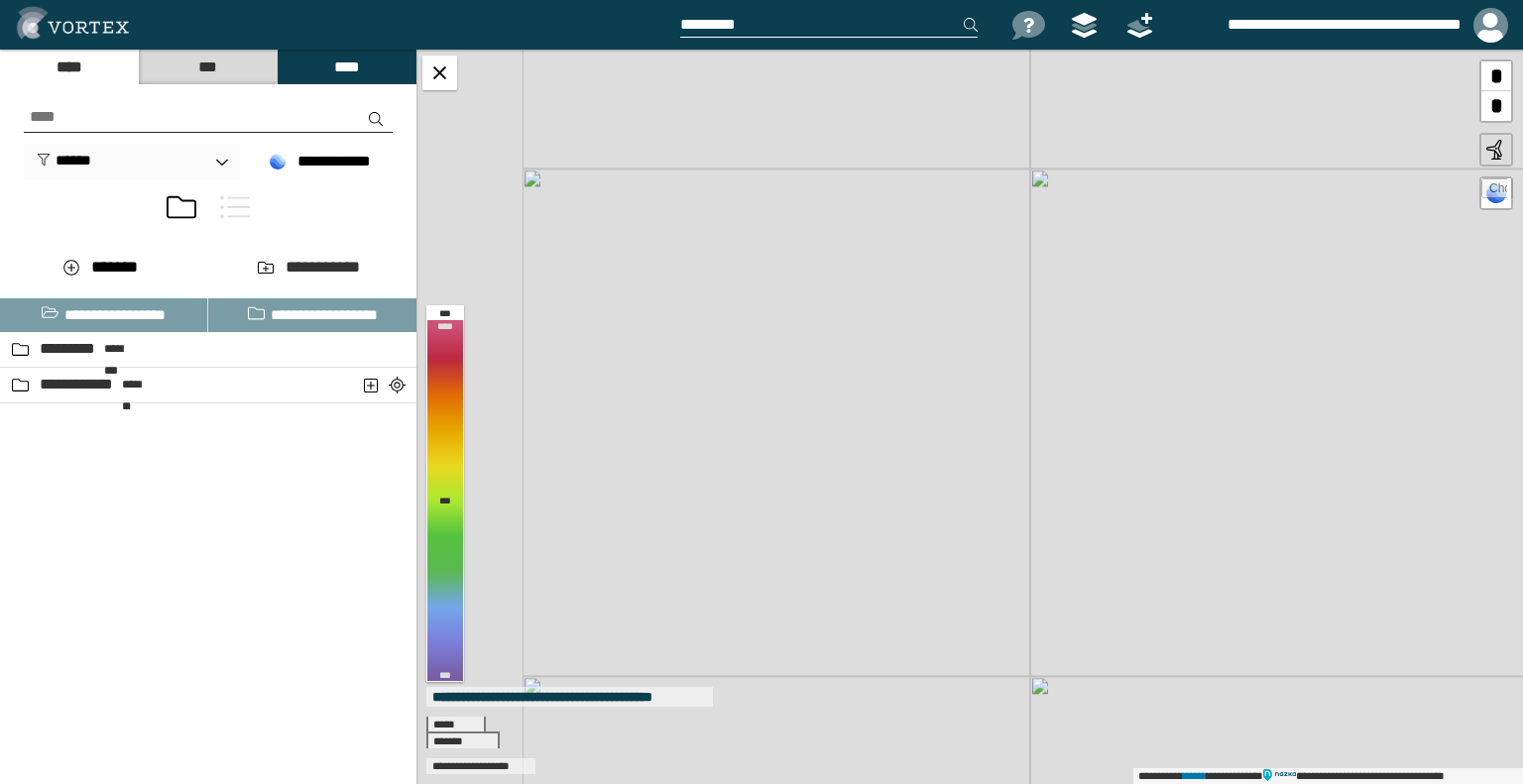 drag, startPoint x: 875, startPoint y: 377, endPoint x: 884, endPoint y: 372, distance: 10.29563 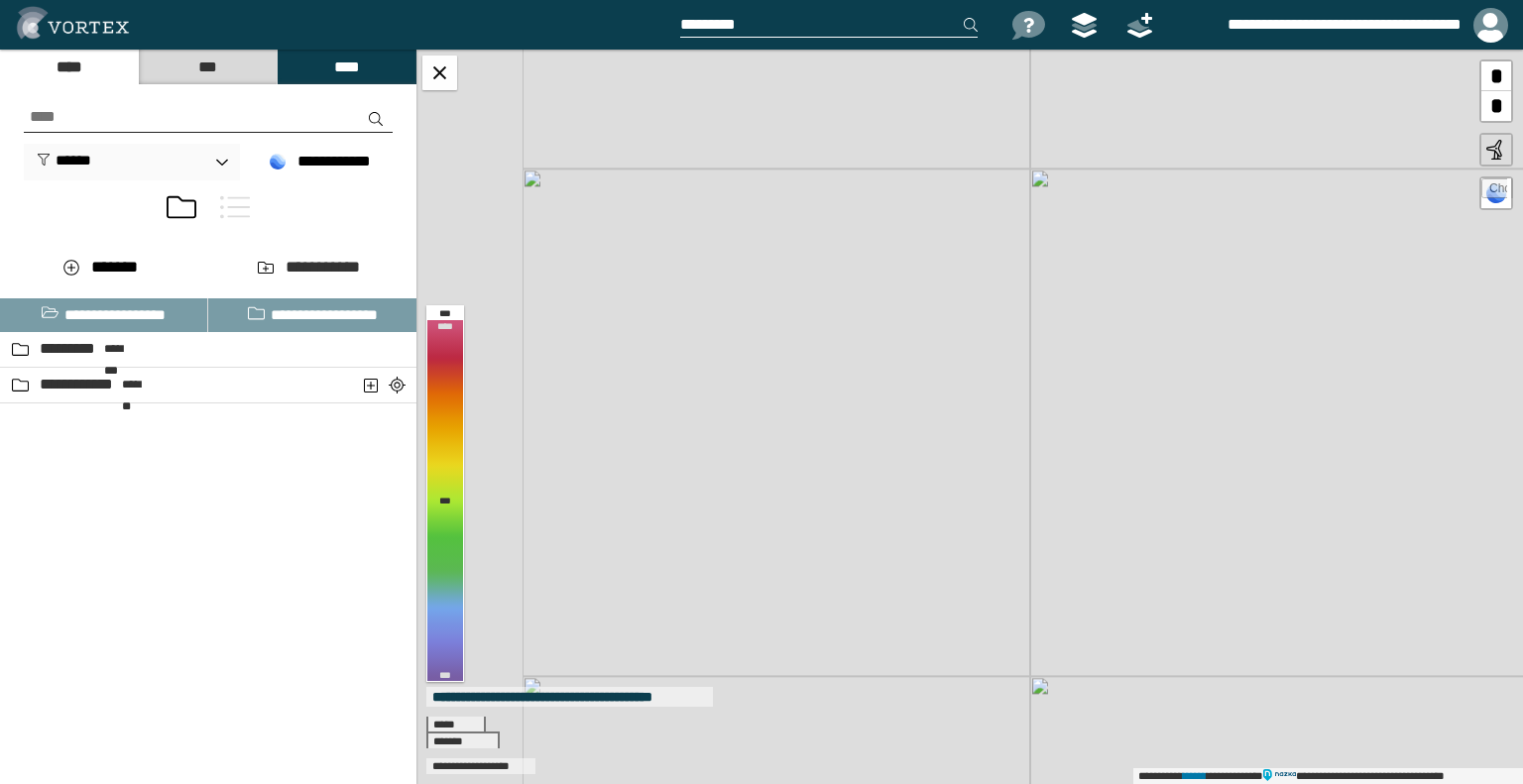 click on "**********" at bounding box center (970, 416) 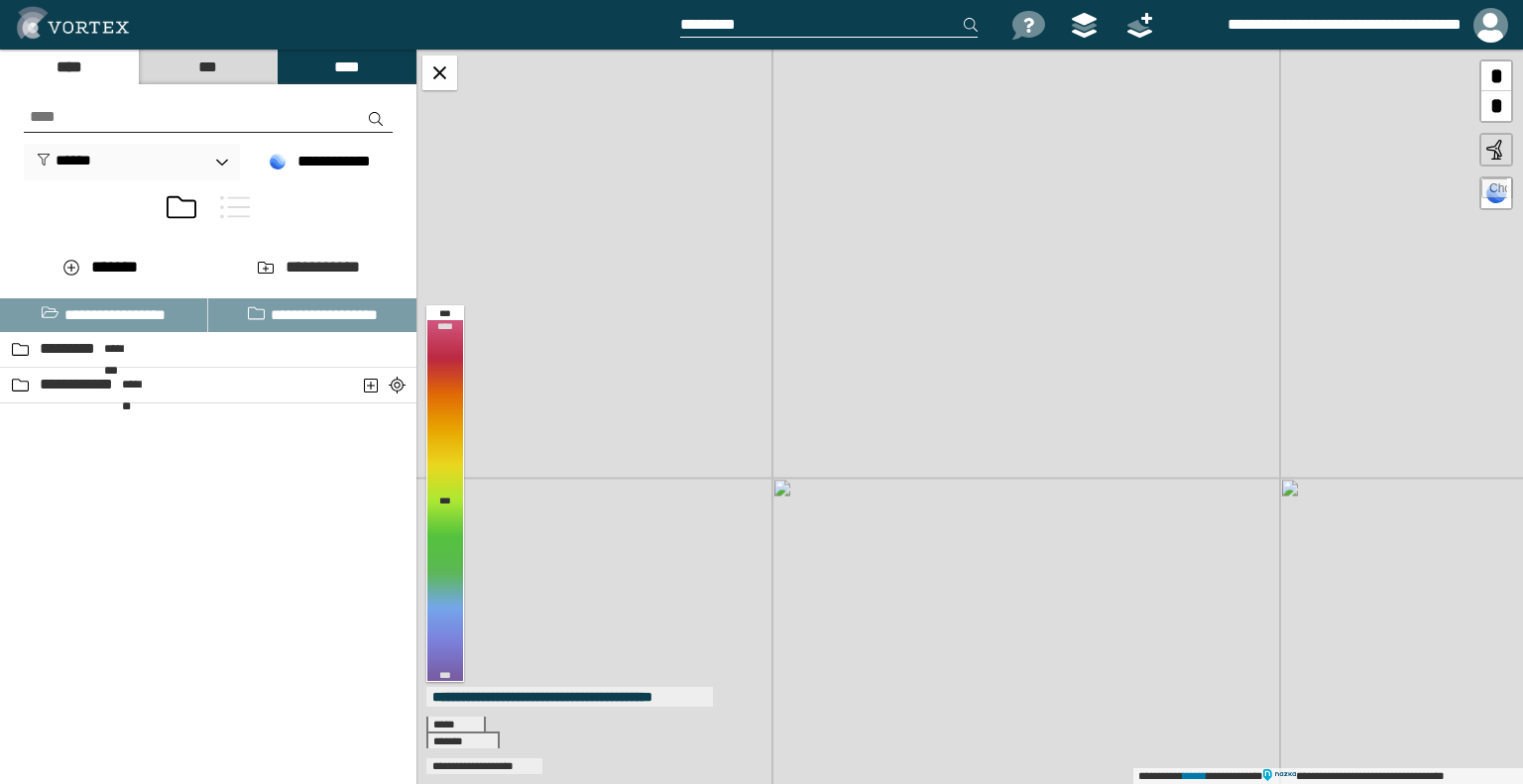 drag, startPoint x: 826, startPoint y: 503, endPoint x: 1076, endPoint y: 304, distance: 319.53247 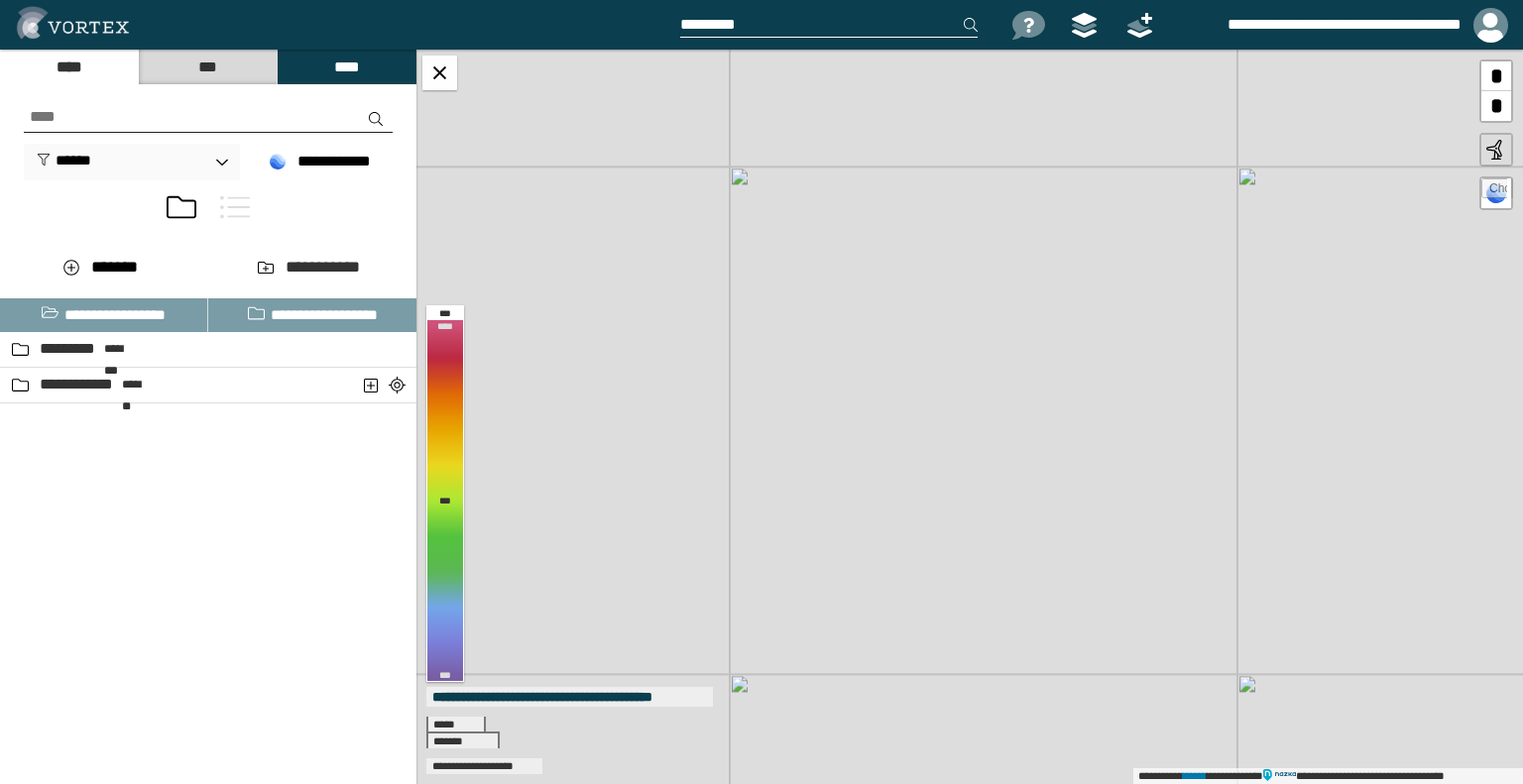 drag, startPoint x: 934, startPoint y: 401, endPoint x: 825, endPoint y: 752, distance: 367.53503 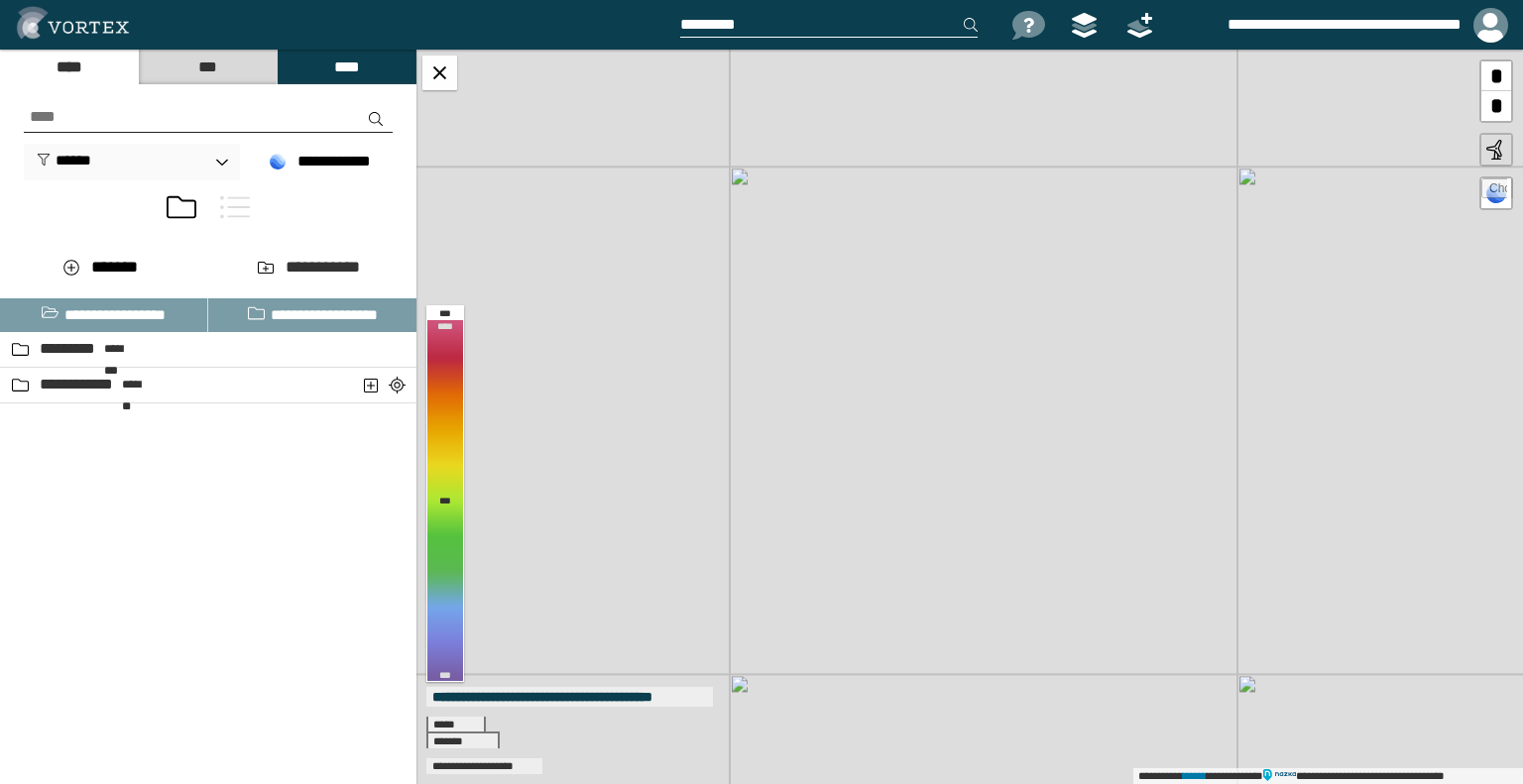 click on "**********" at bounding box center (970, 416) 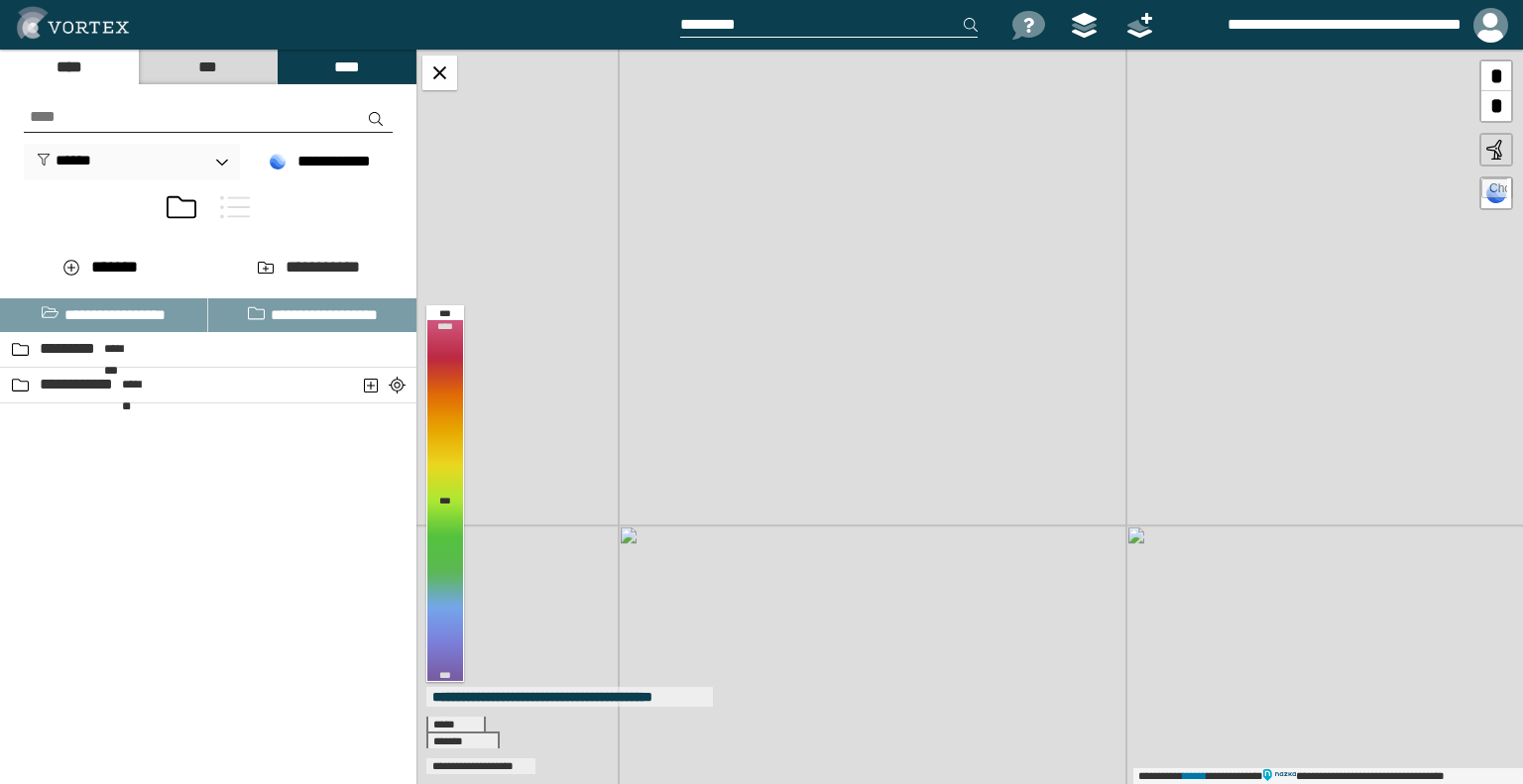 drag, startPoint x: 985, startPoint y: 350, endPoint x: 899, endPoint y: 705, distance: 365.26839 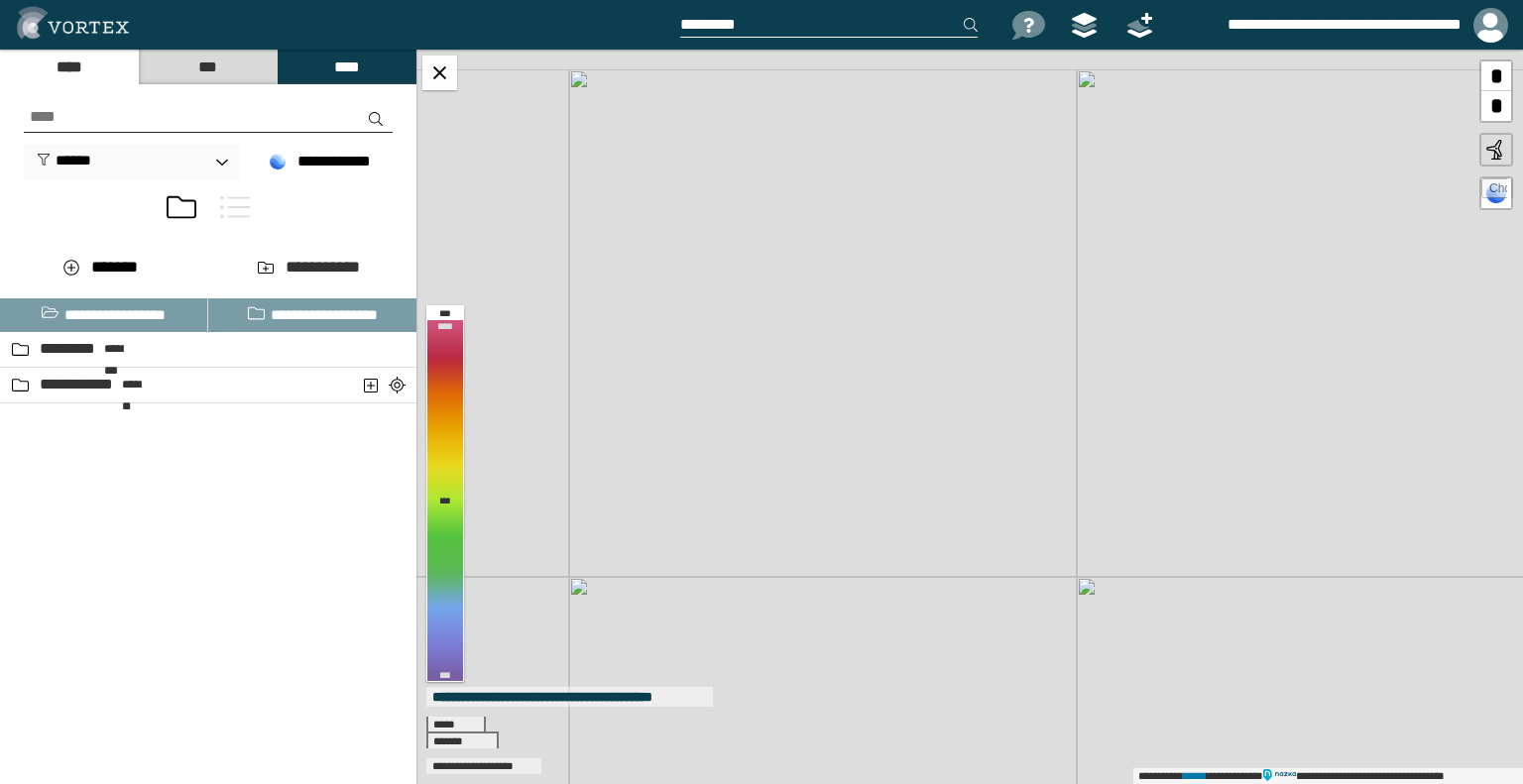 drag, startPoint x: 900, startPoint y: 384, endPoint x: 936, endPoint y: 569, distance: 188.47016 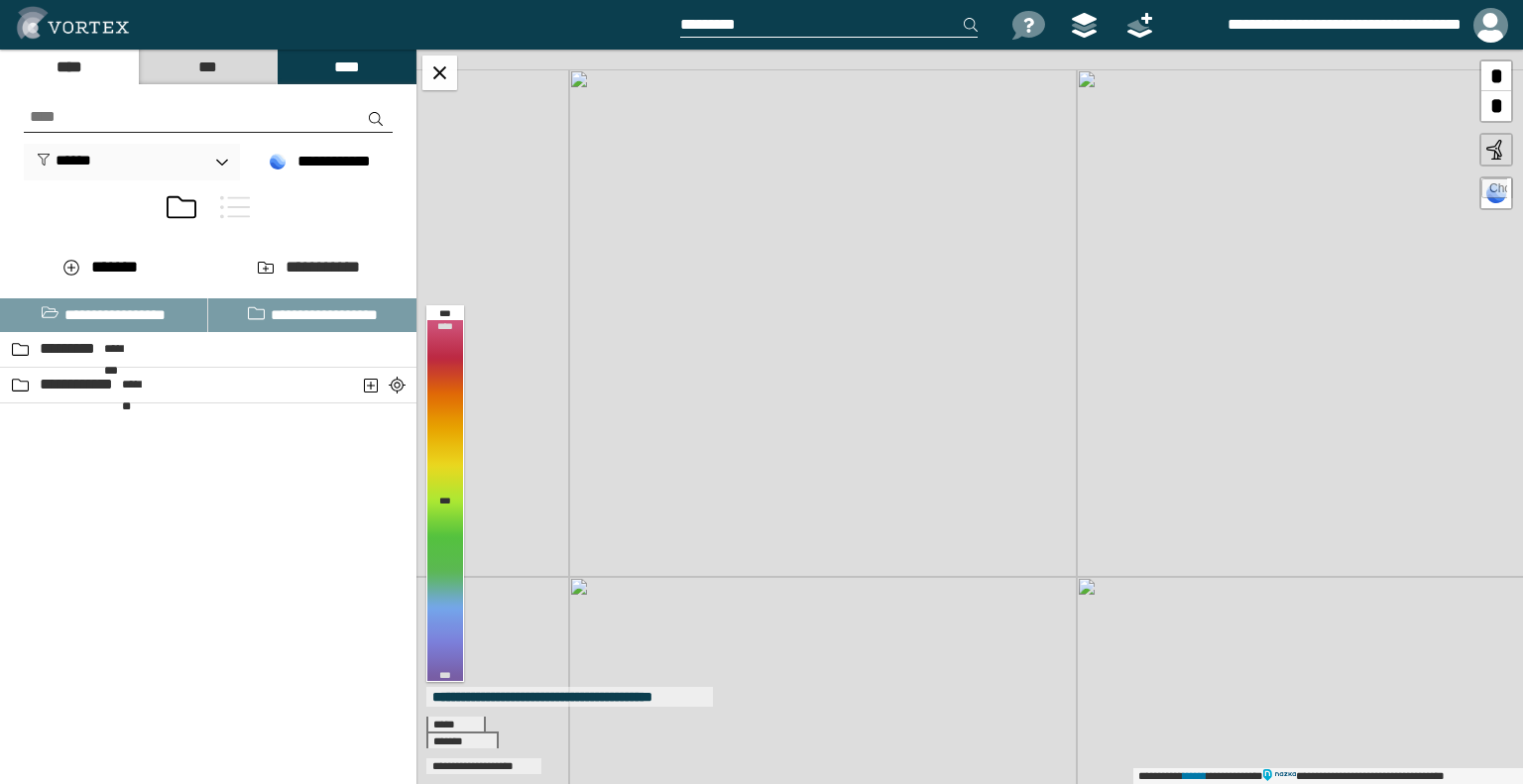click on "**********" at bounding box center (970, 416) 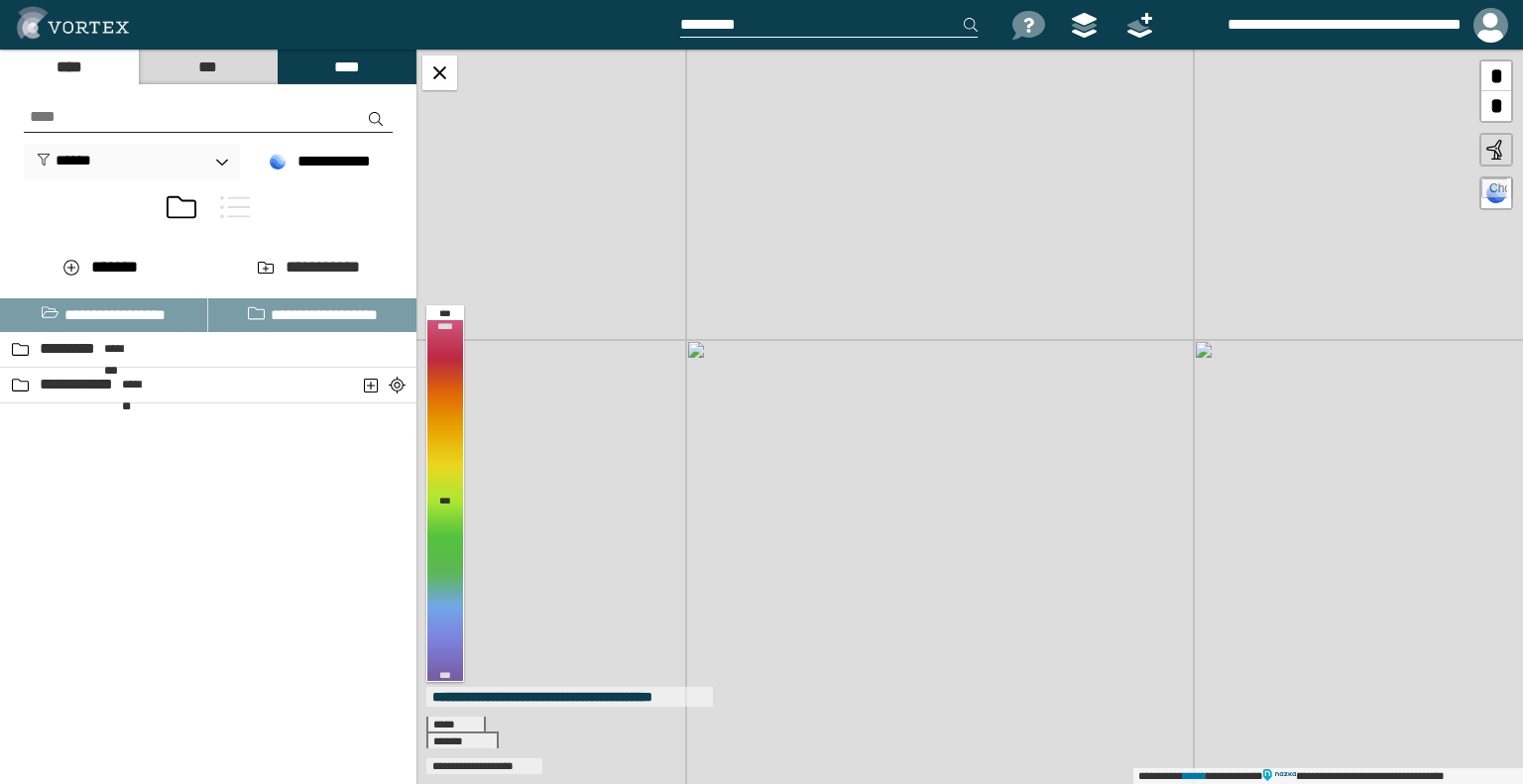 drag, startPoint x: 846, startPoint y: 567, endPoint x: 956, endPoint y: 622, distance: 122.98374 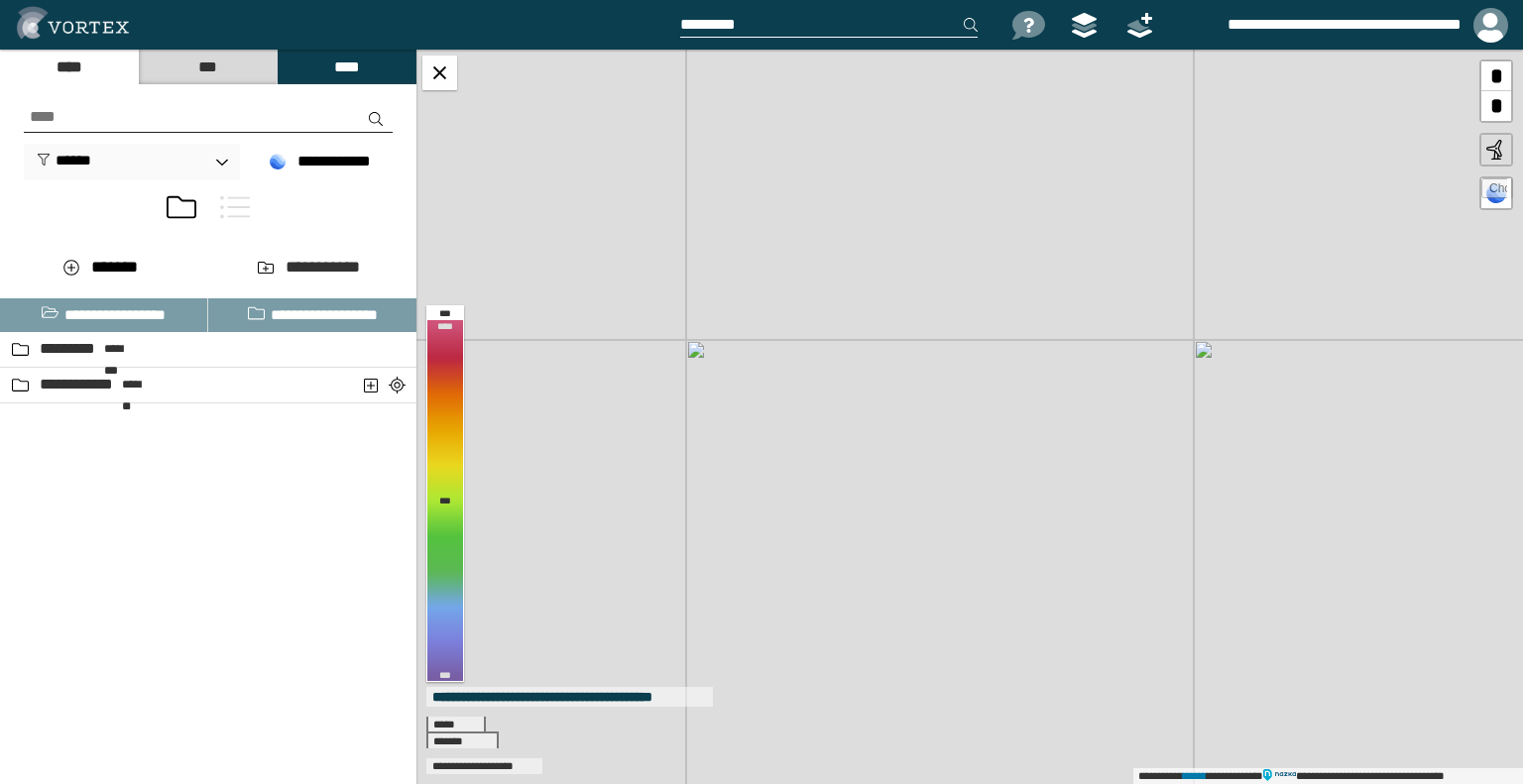 click on "**********" at bounding box center [970, 416] 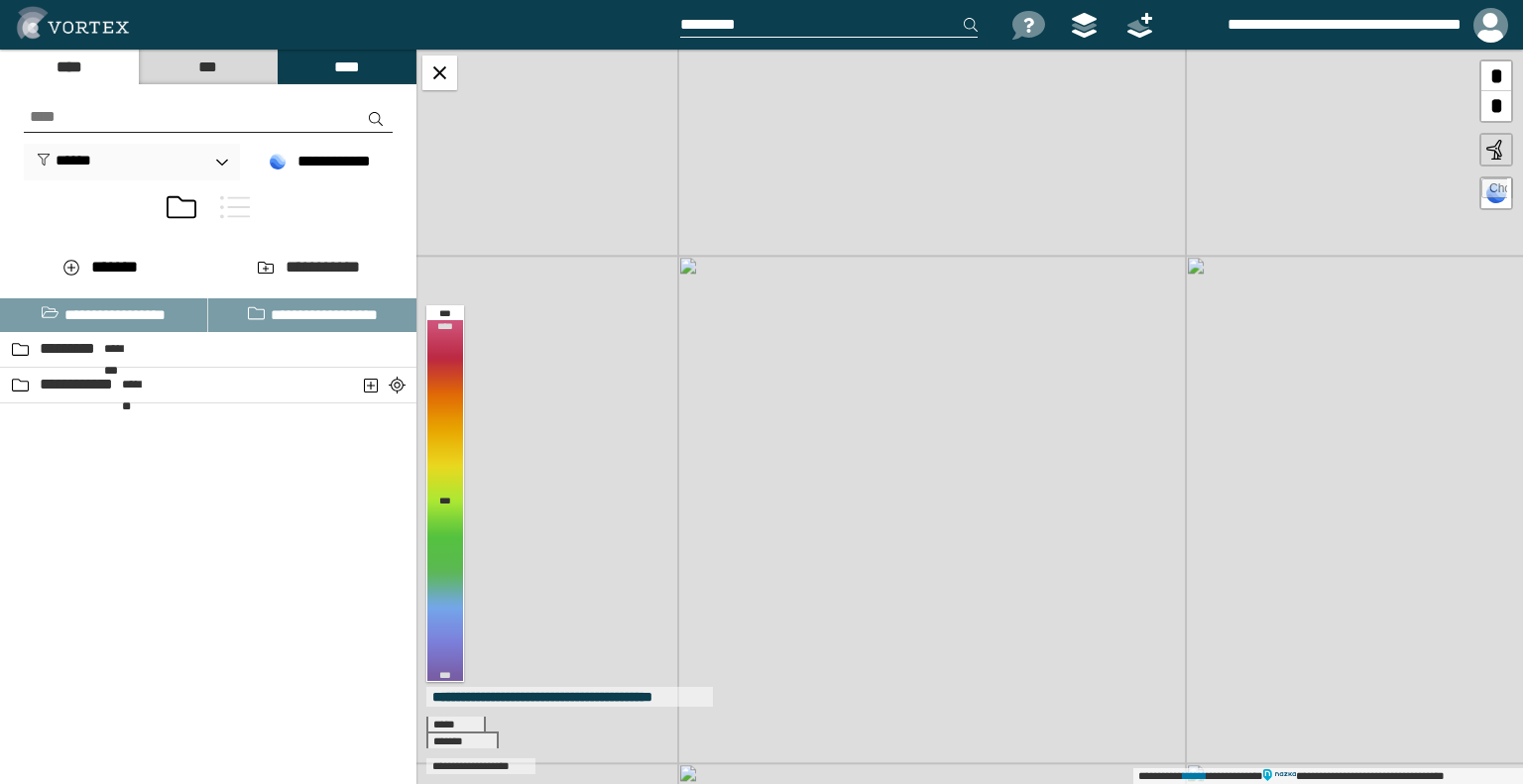 click on "**********" at bounding box center [970, 416] 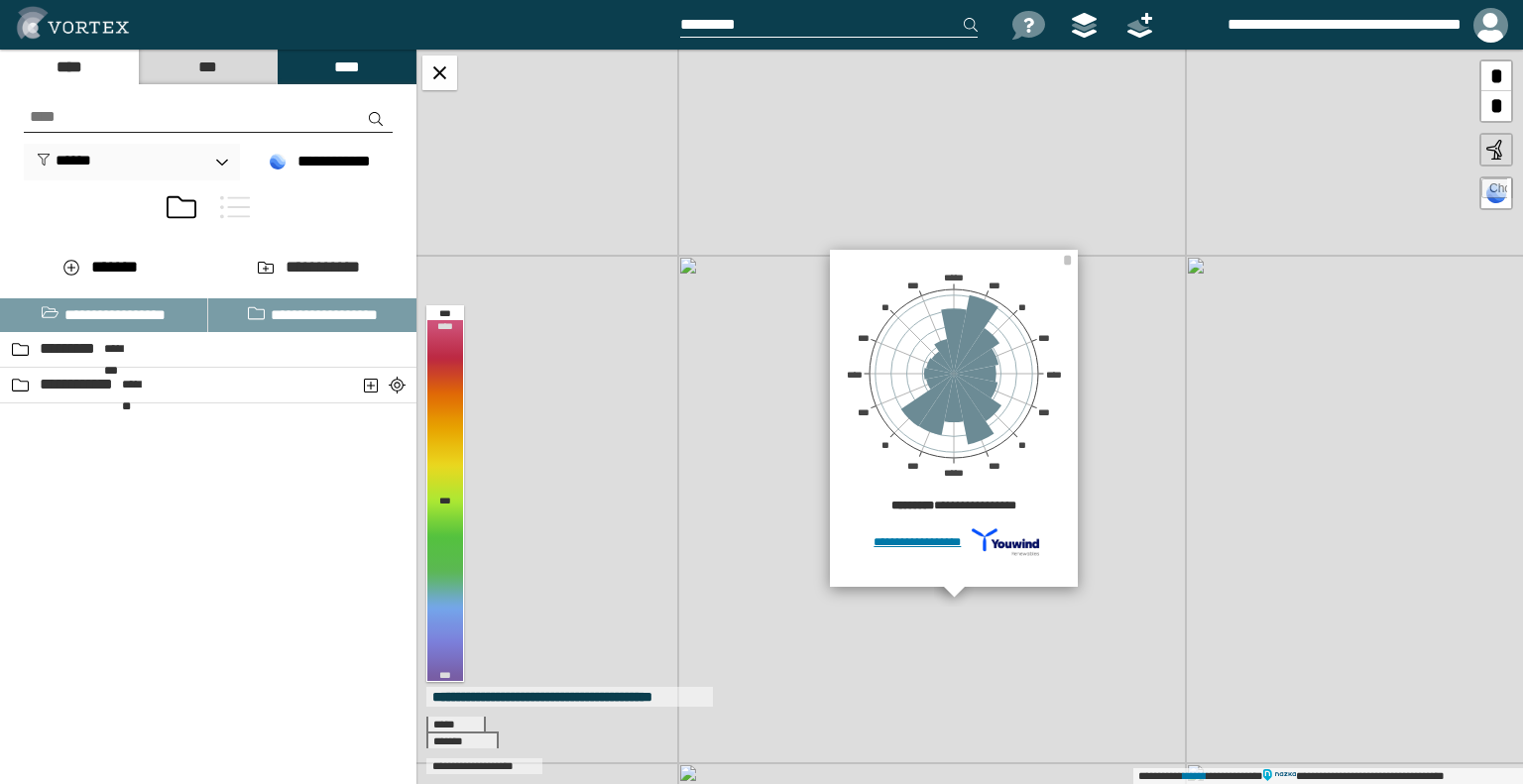 click on "**********" at bounding box center (970, 416) 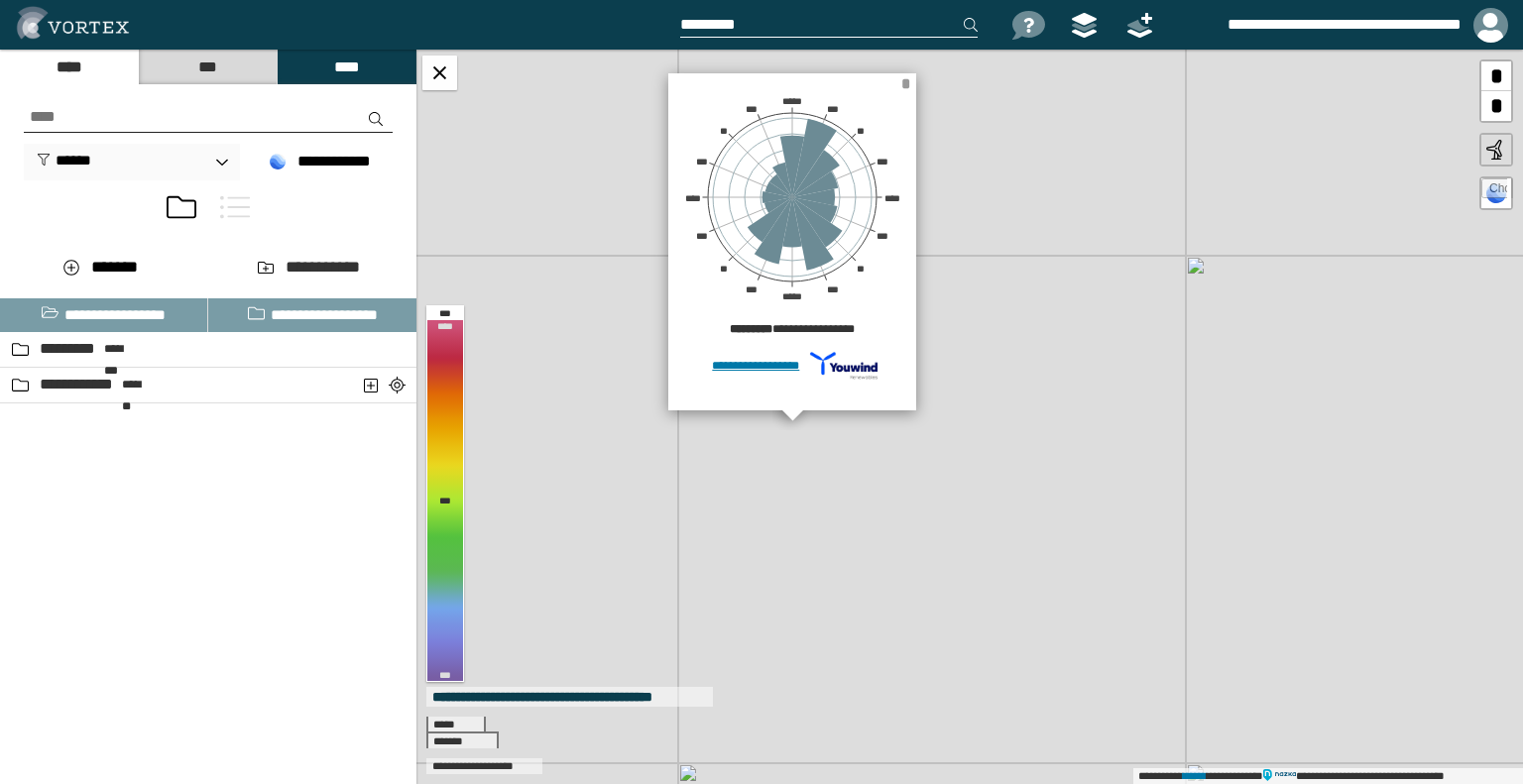 click on "*" at bounding box center [905, 83] 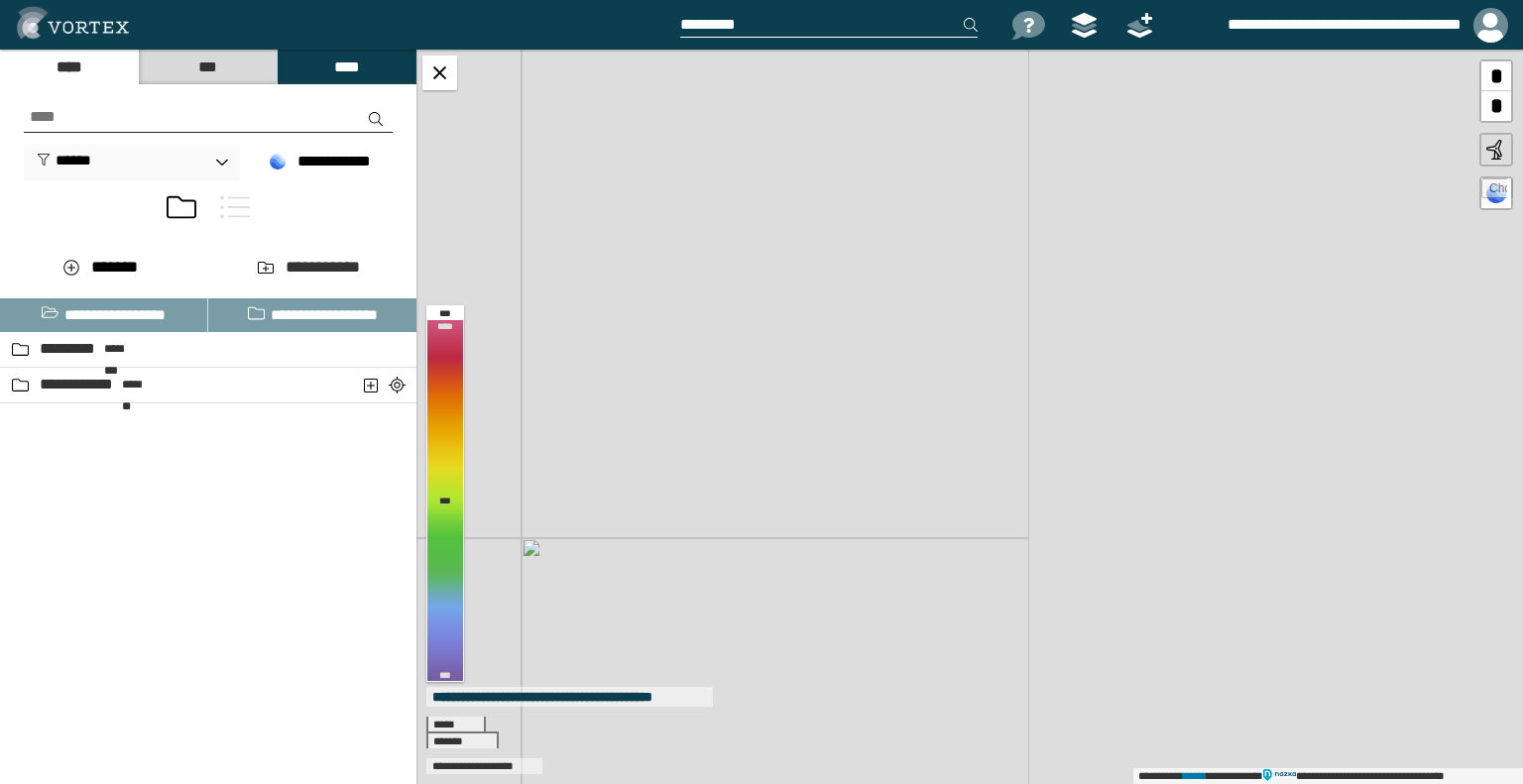 drag, startPoint x: 608, startPoint y: 594, endPoint x: 583, endPoint y: 609, distance: 29.15476 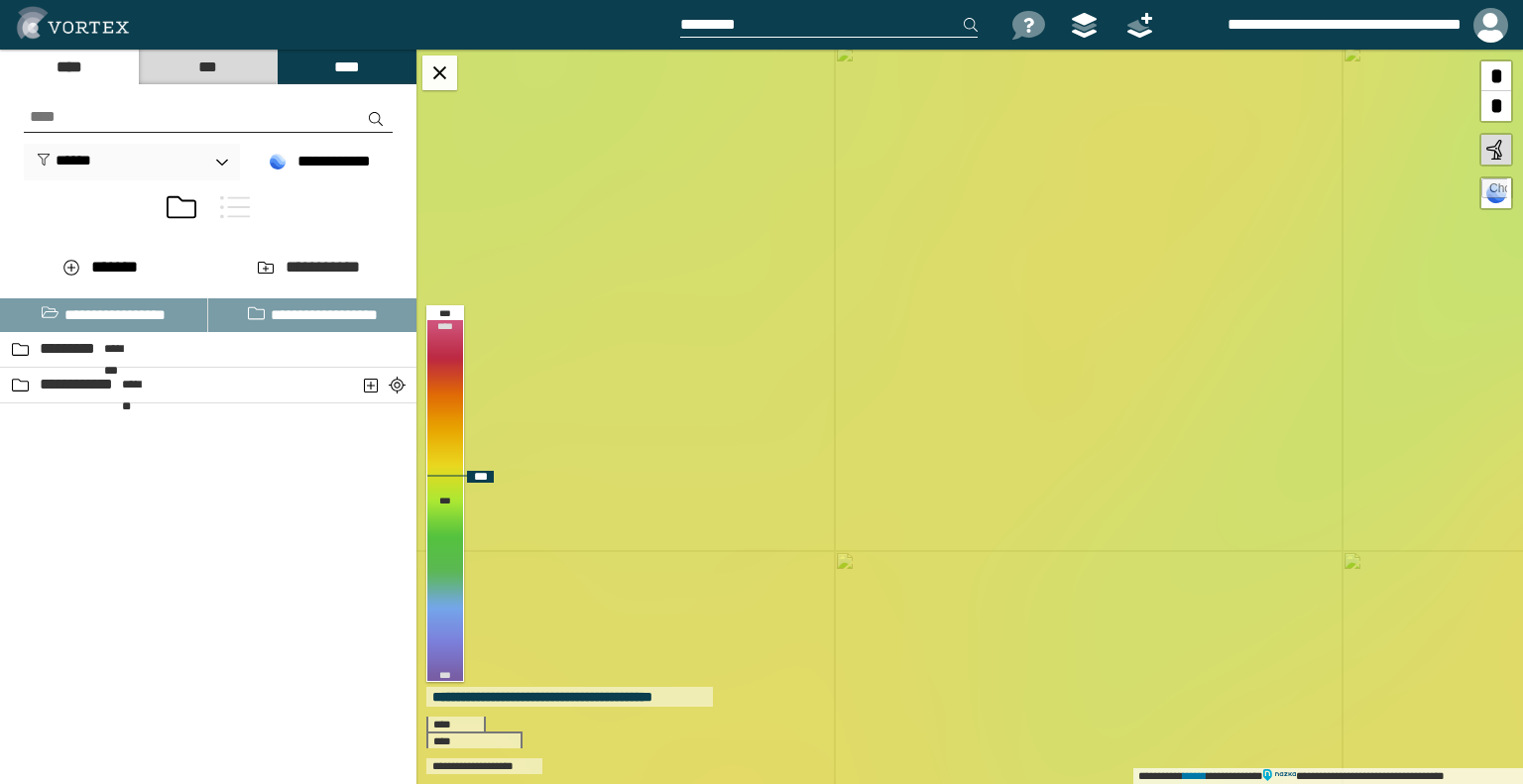 click on "**********" at bounding box center [970, 416] 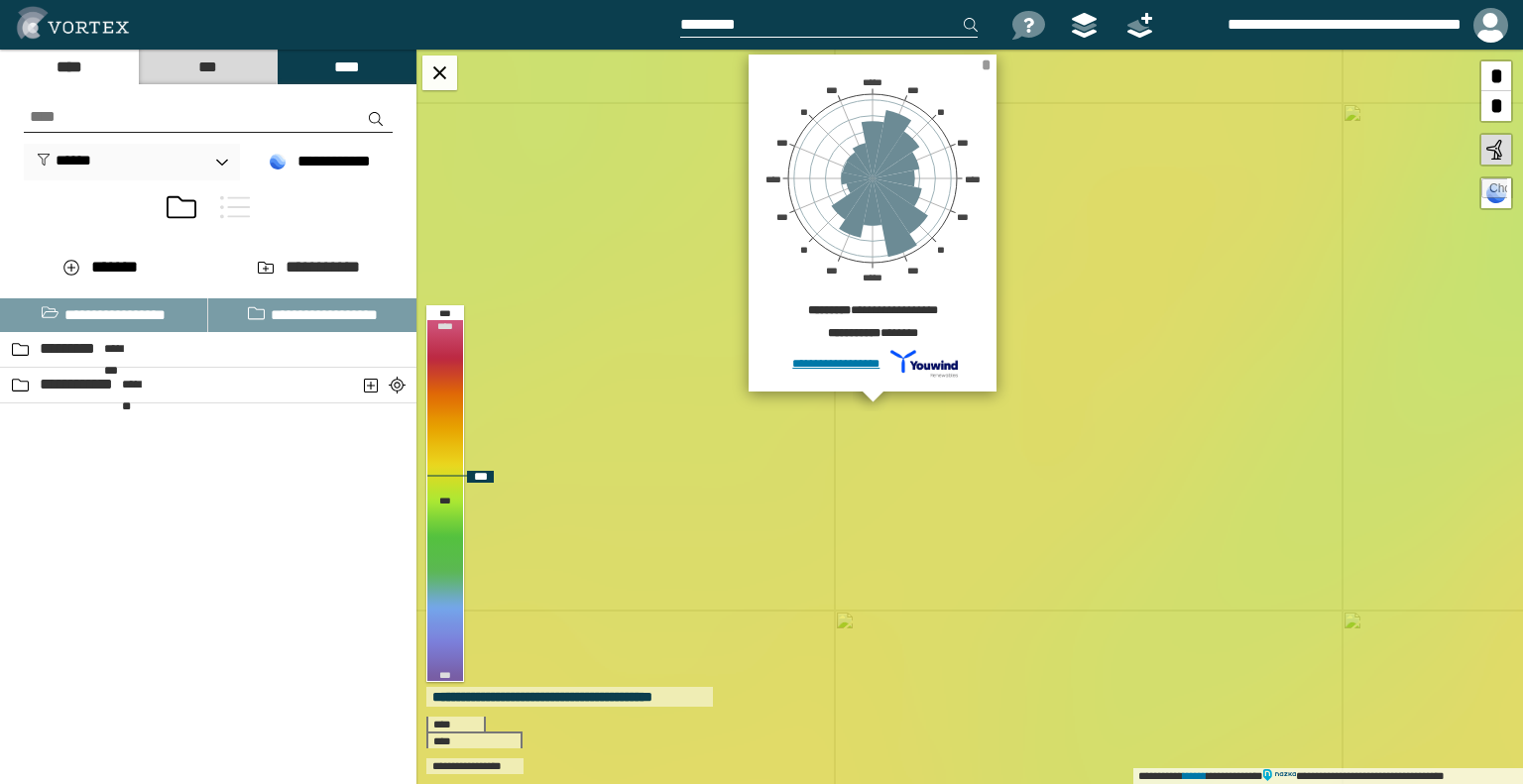 click on "*" at bounding box center (986, 64) 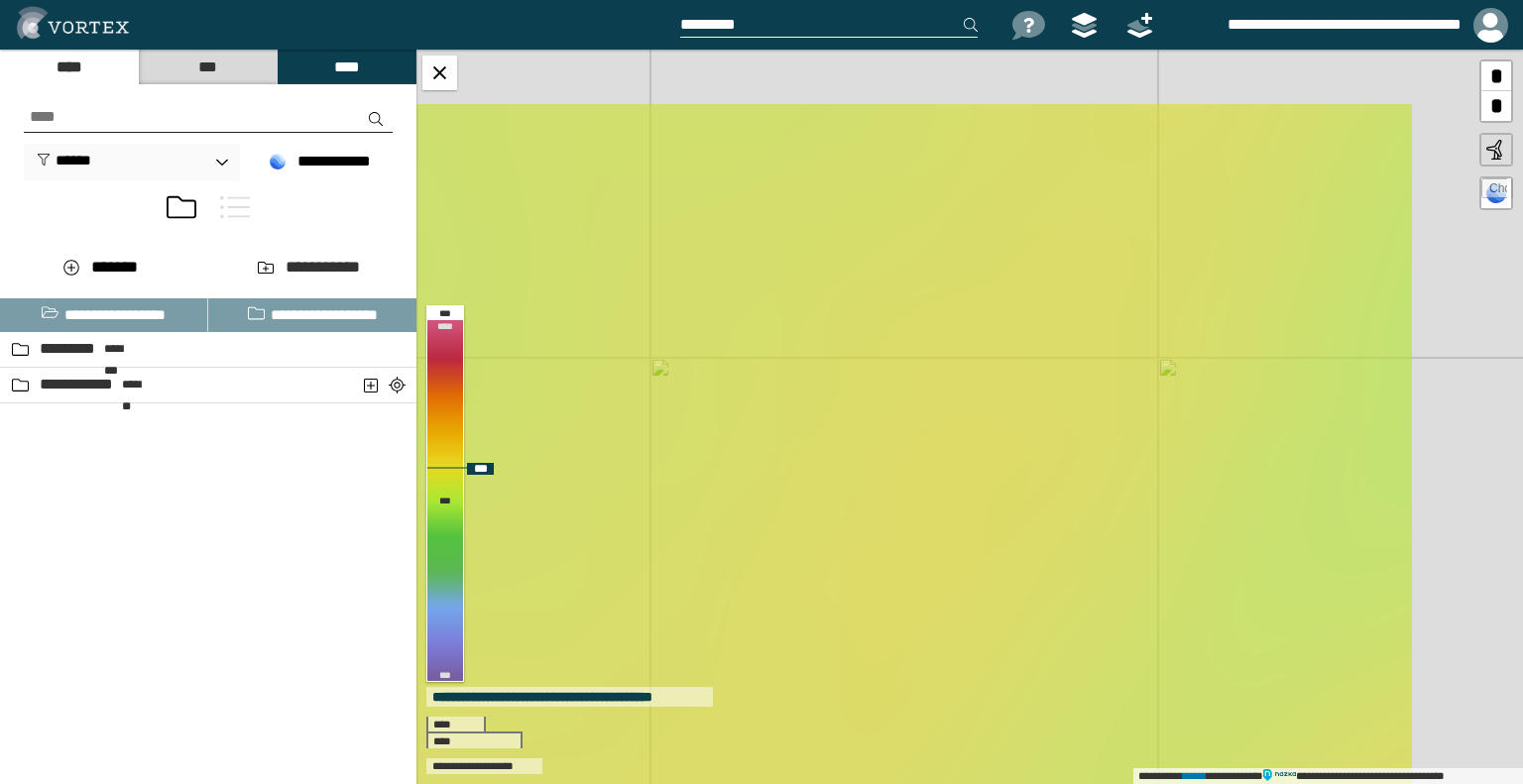 drag, startPoint x: 1025, startPoint y: 313, endPoint x: 841, endPoint y: 568, distance: 314.45349 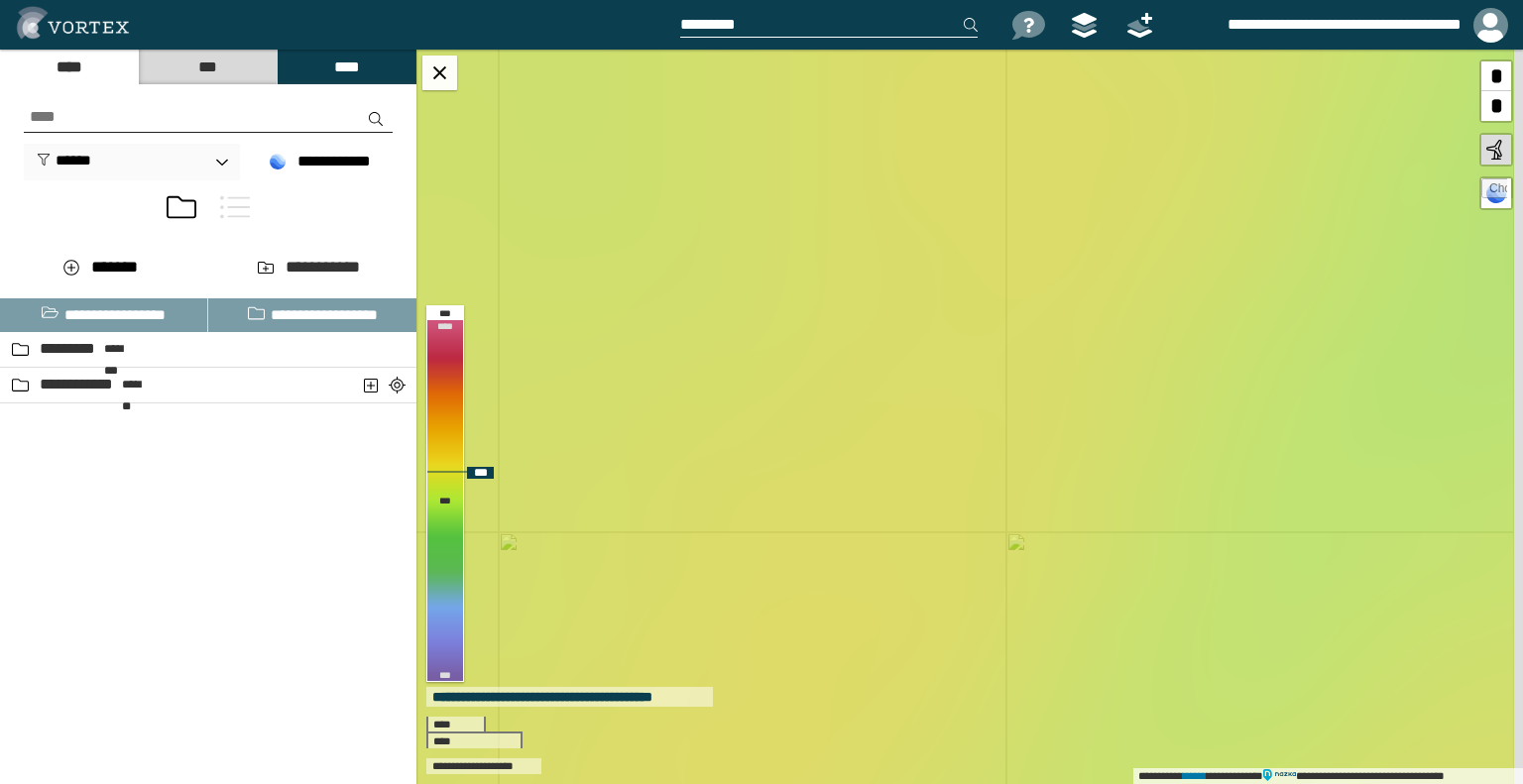 drag, startPoint x: 968, startPoint y: 283, endPoint x: 816, endPoint y: 458, distance: 231.79517 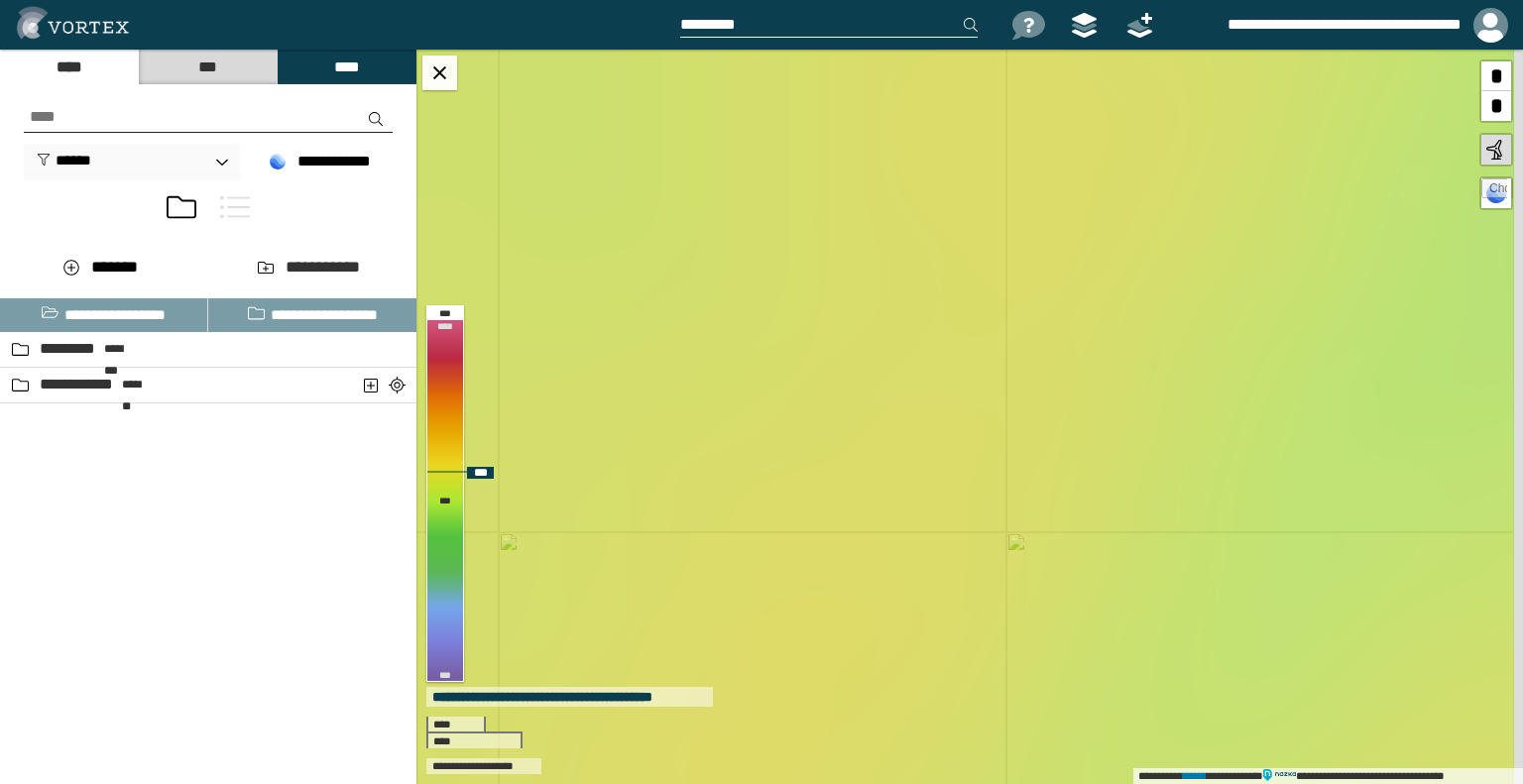 click on "**********" at bounding box center [970, 416] 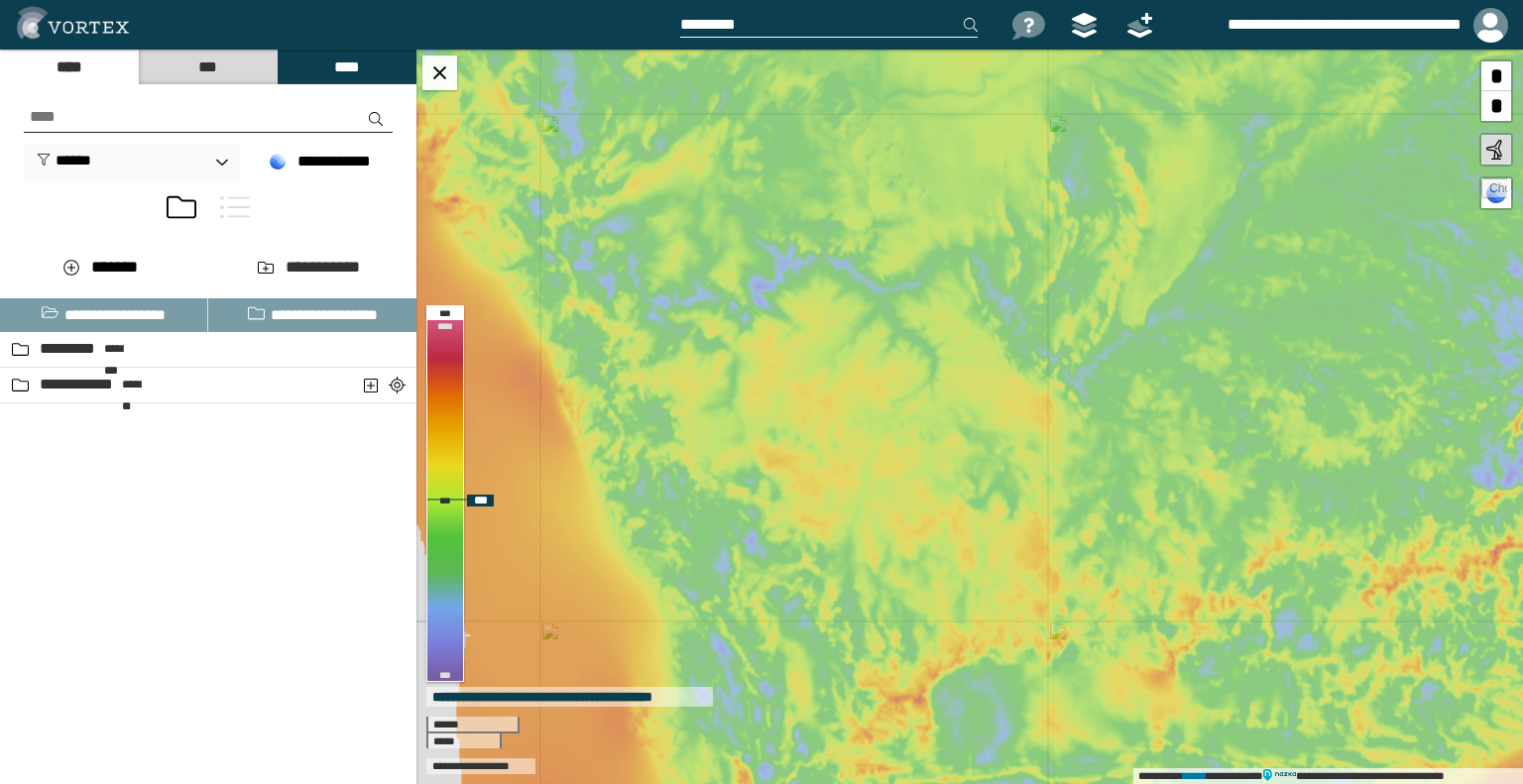 drag, startPoint x: 900, startPoint y: 412, endPoint x: 829, endPoint y: 309, distance: 125.09996 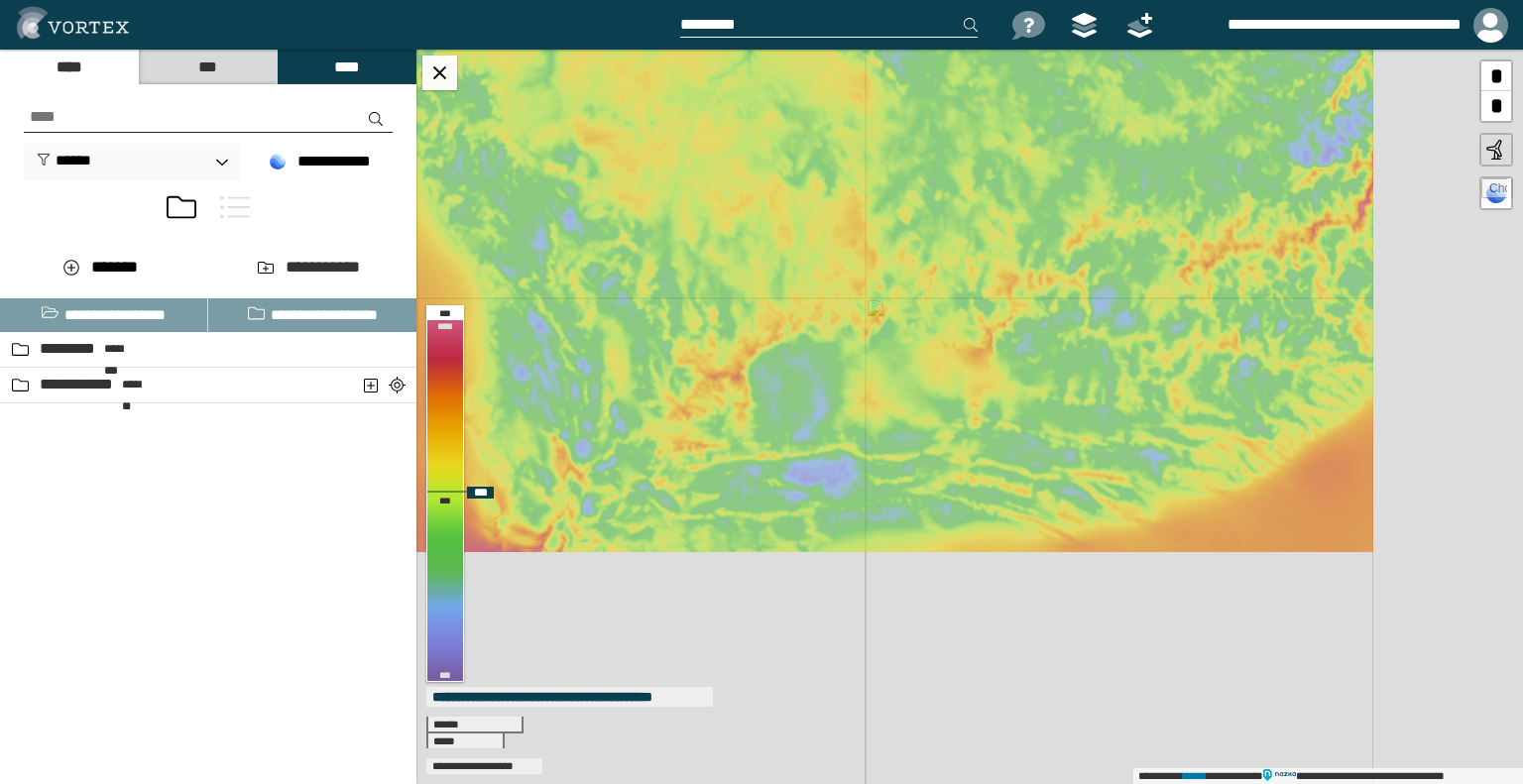 drag, startPoint x: 964, startPoint y: 580, endPoint x: 867, endPoint y: 420, distance: 187.10692 